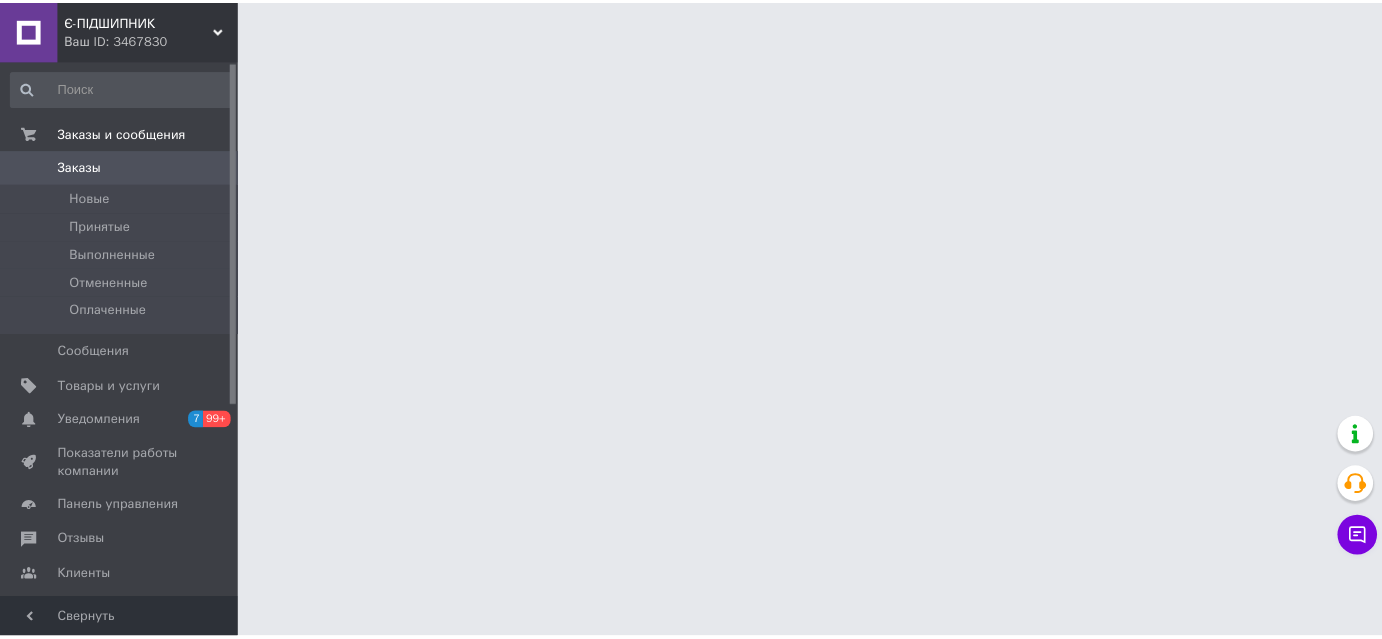 scroll, scrollTop: 0, scrollLeft: 0, axis: both 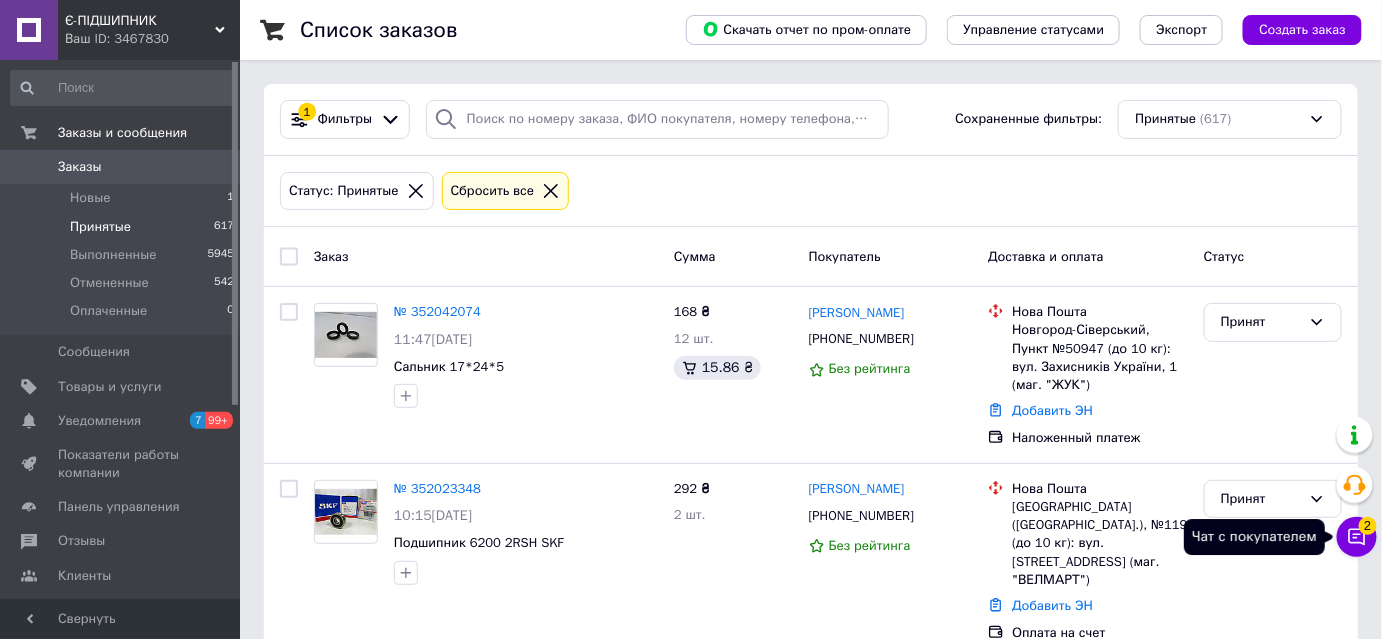 click 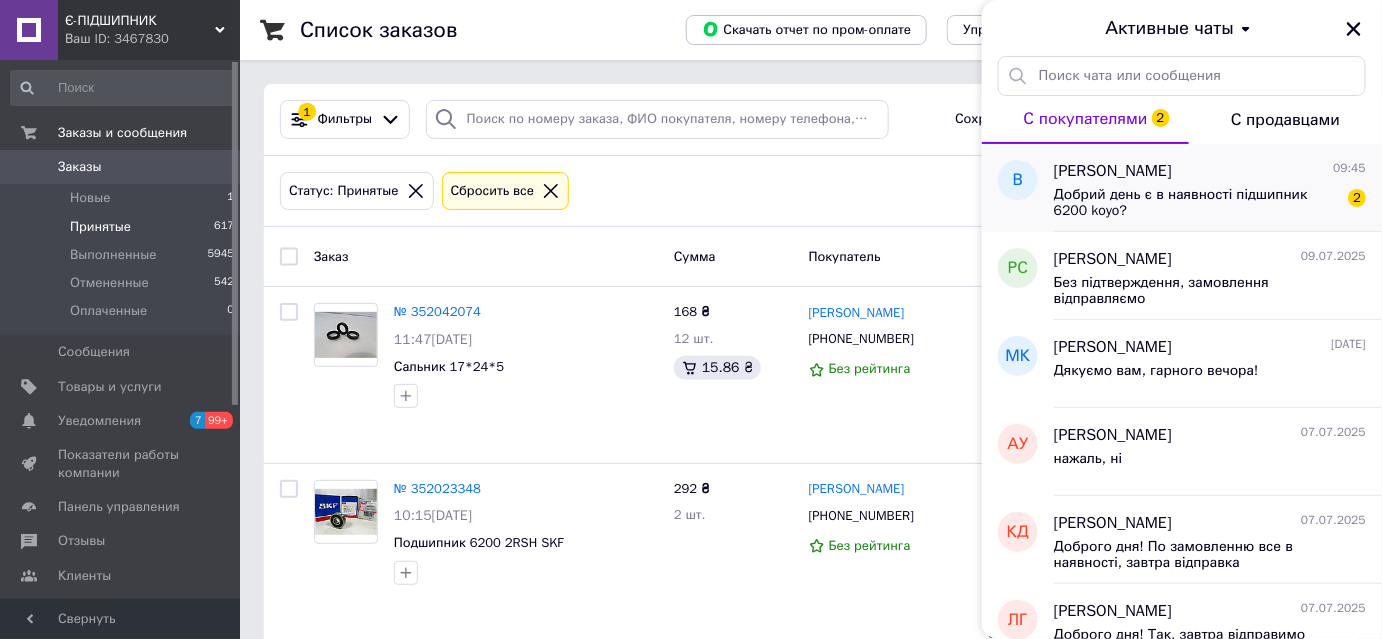 click on "Добрий день є в наявності  підшипник 6200 koyo? 2" at bounding box center (1210, 201) 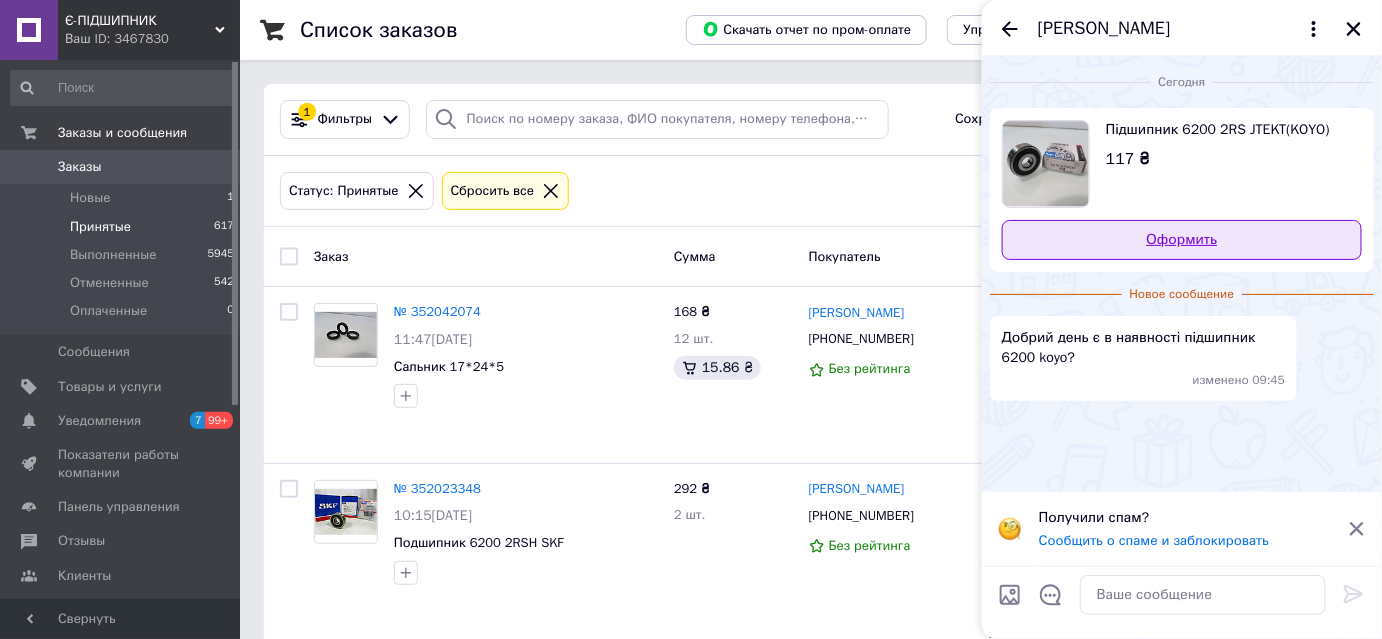 click on "Оформить" at bounding box center (1182, 240) 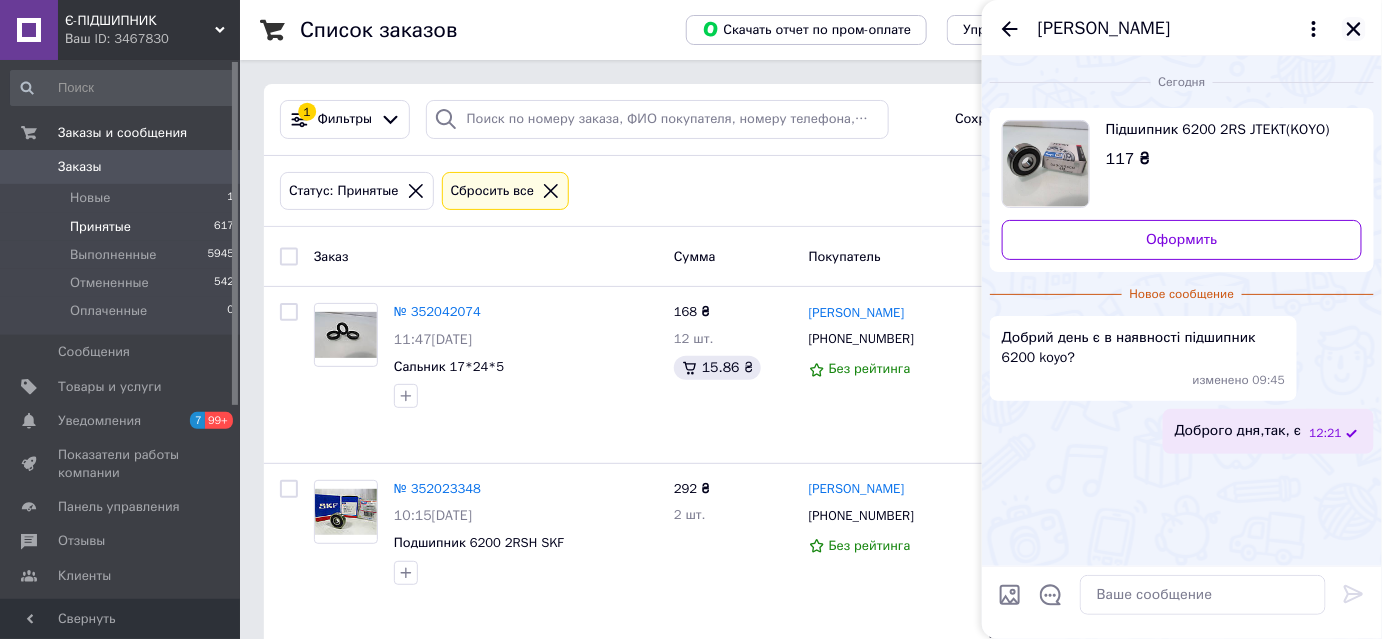 click 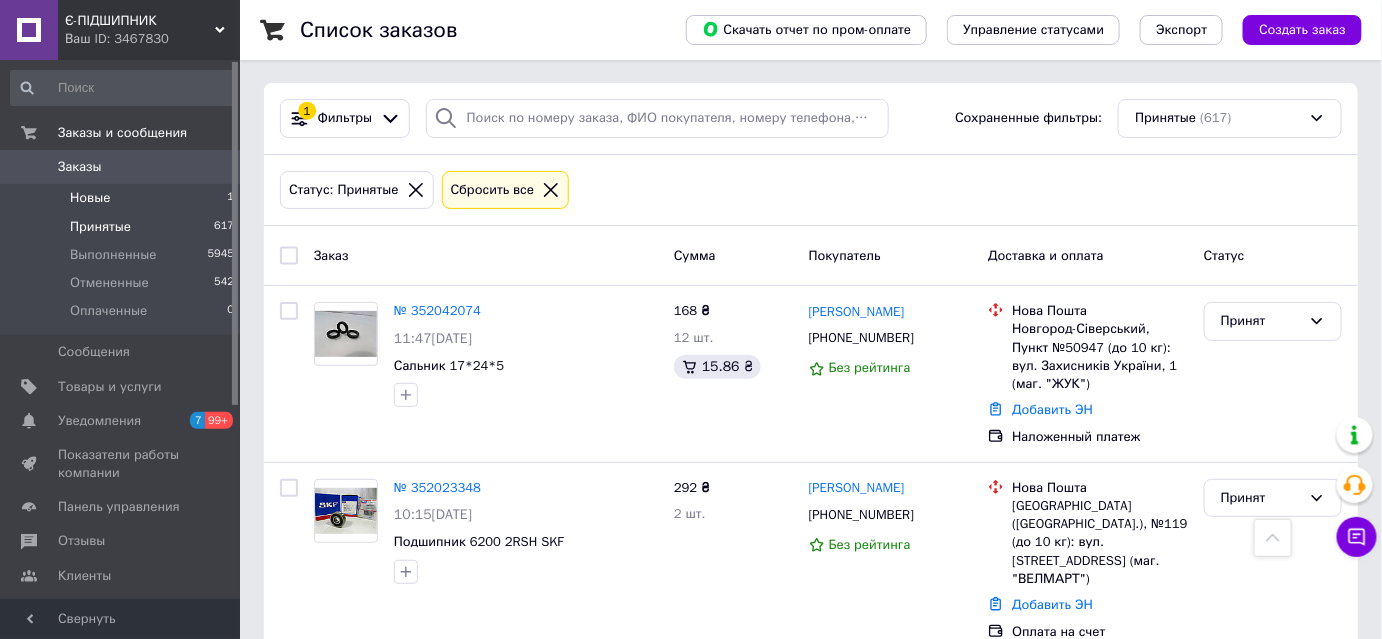 scroll, scrollTop: 0, scrollLeft: 0, axis: both 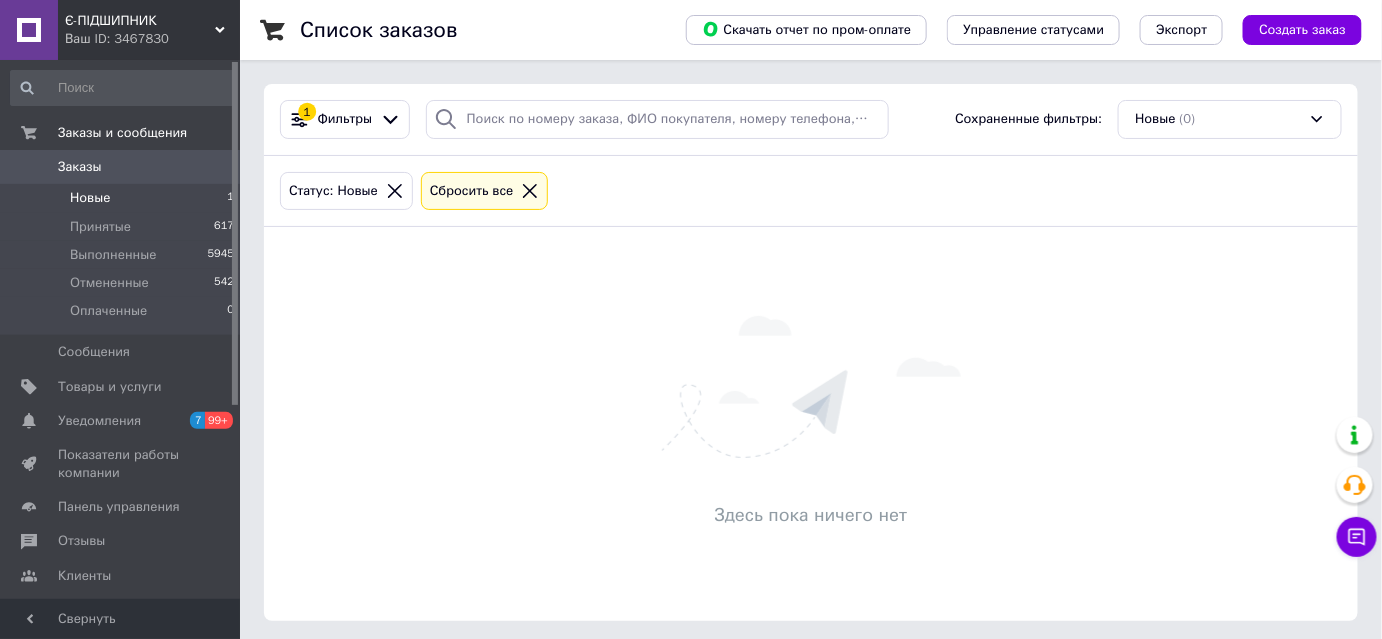 click on "Новые 1" at bounding box center (123, 198) 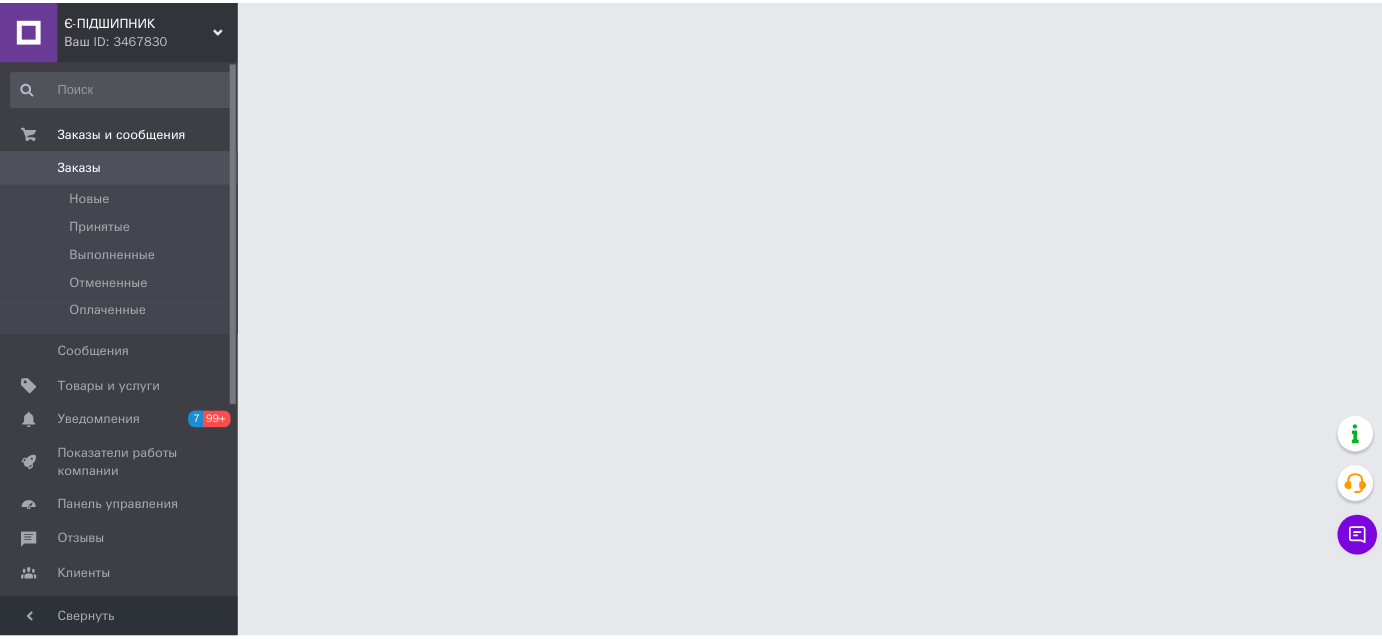 scroll, scrollTop: 0, scrollLeft: 0, axis: both 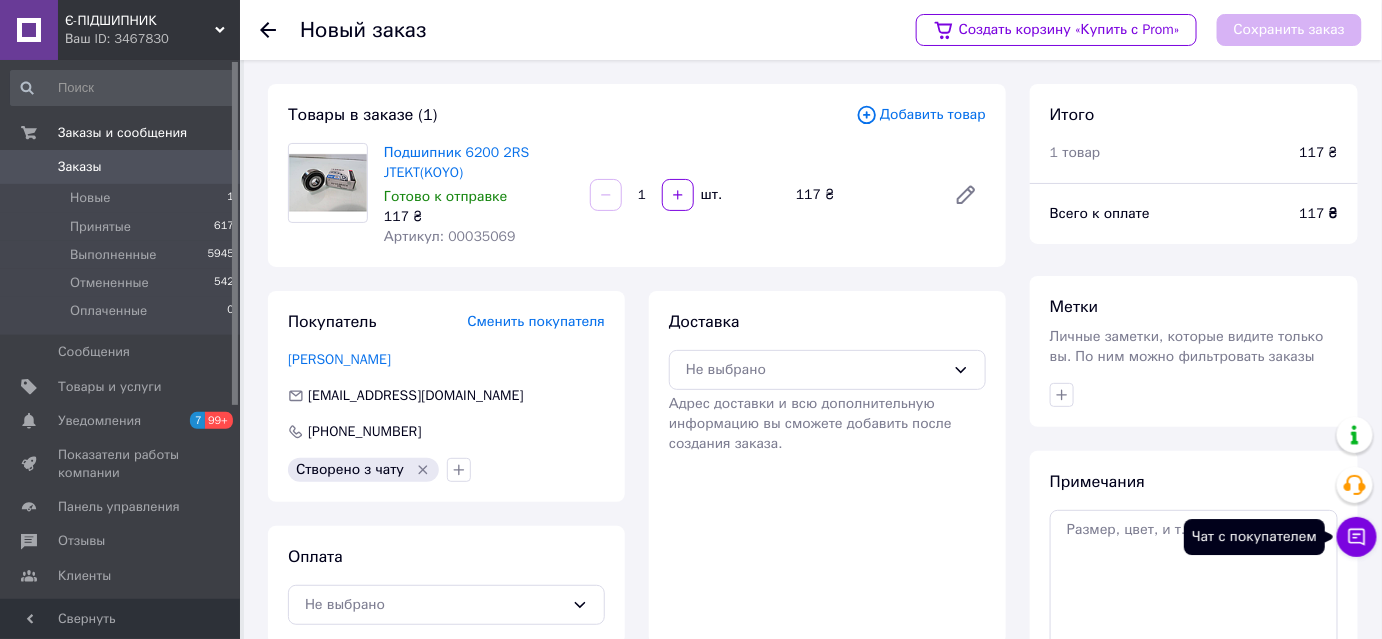 click 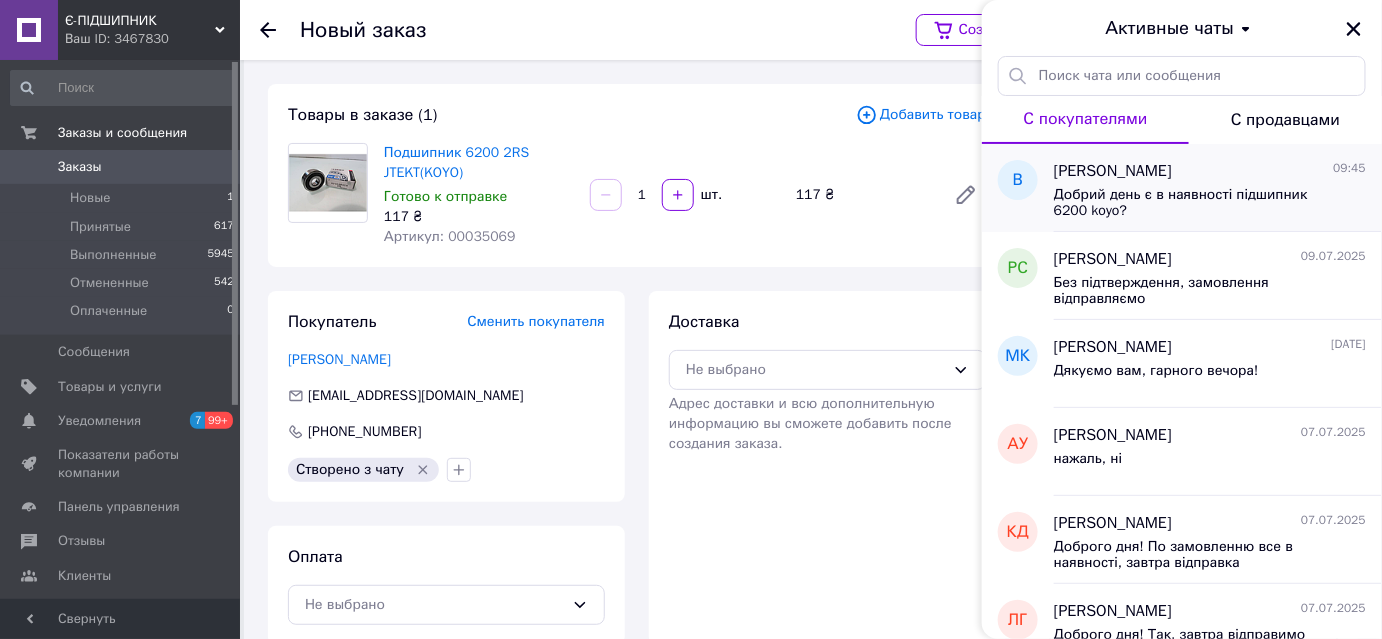 click on "Добрий день є в наявності  підшипник 6200 koyo?" at bounding box center [1196, 203] 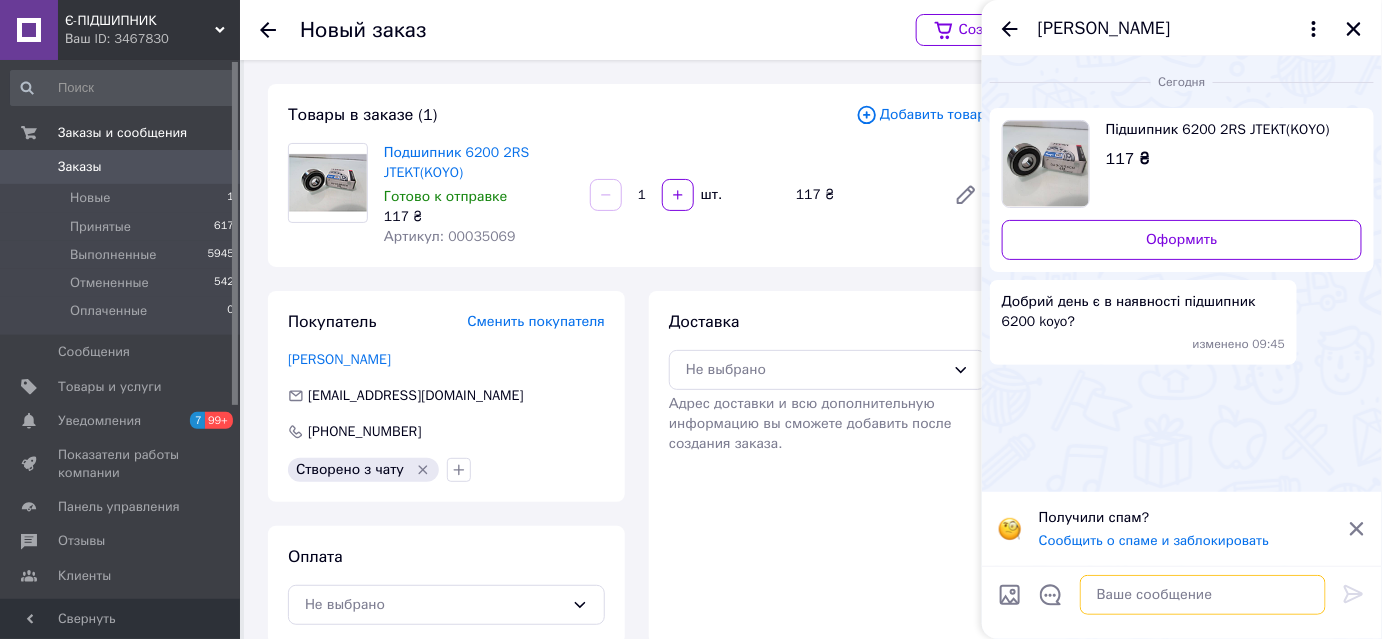 click at bounding box center [1203, 595] 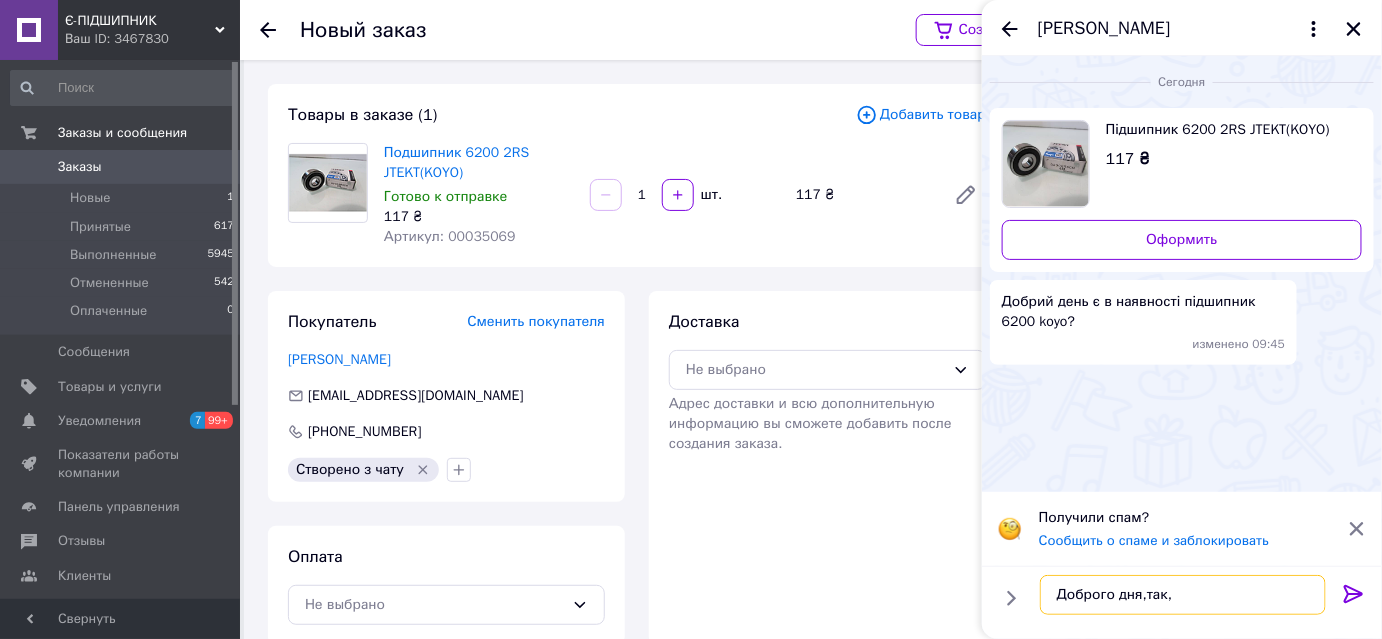 type on "Доброго дня,так, є" 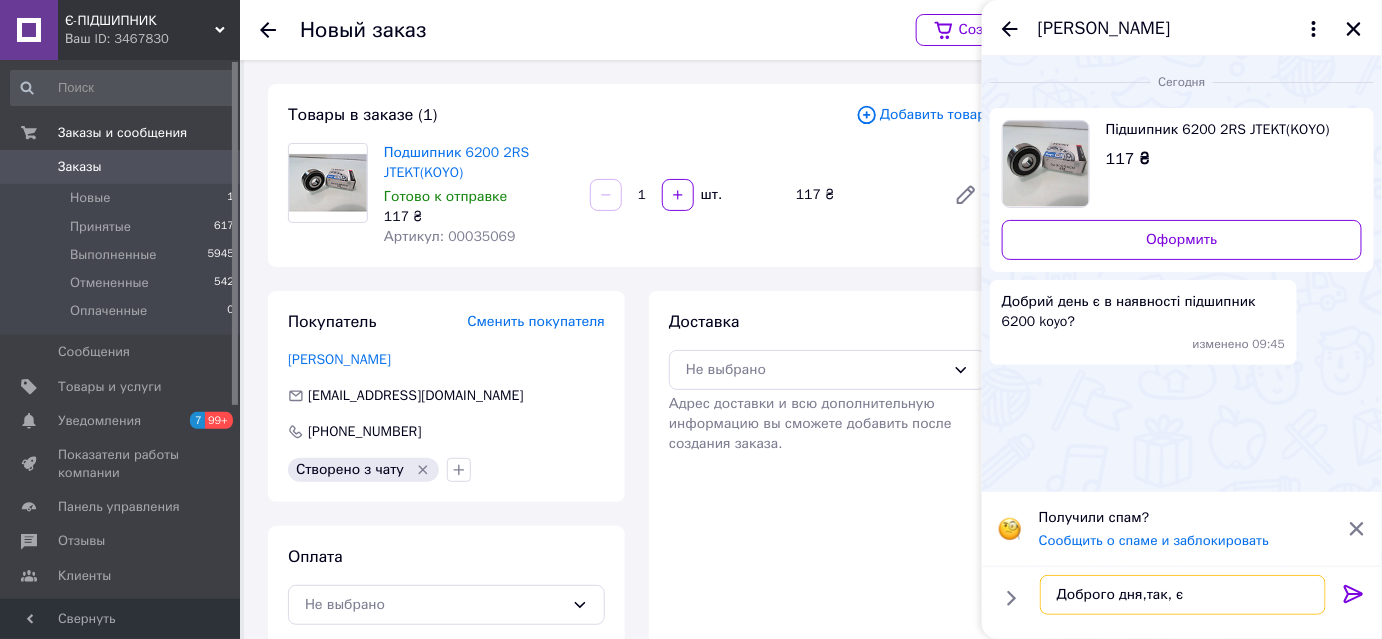 type 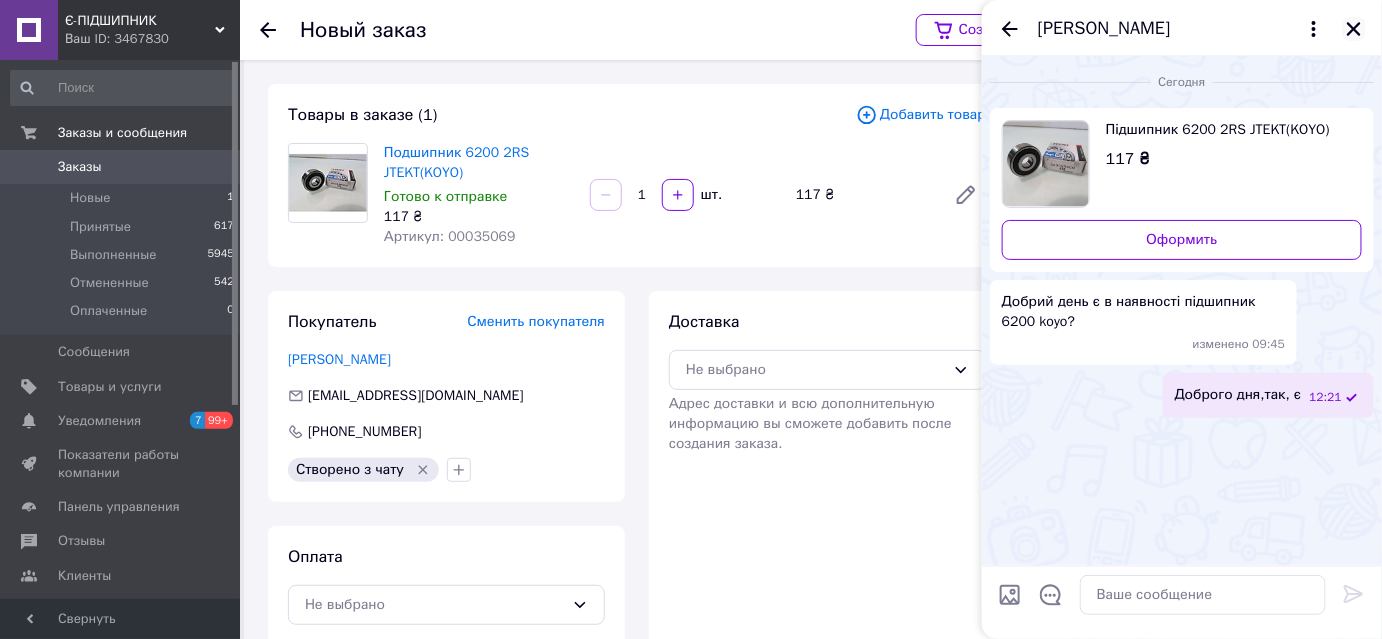 click 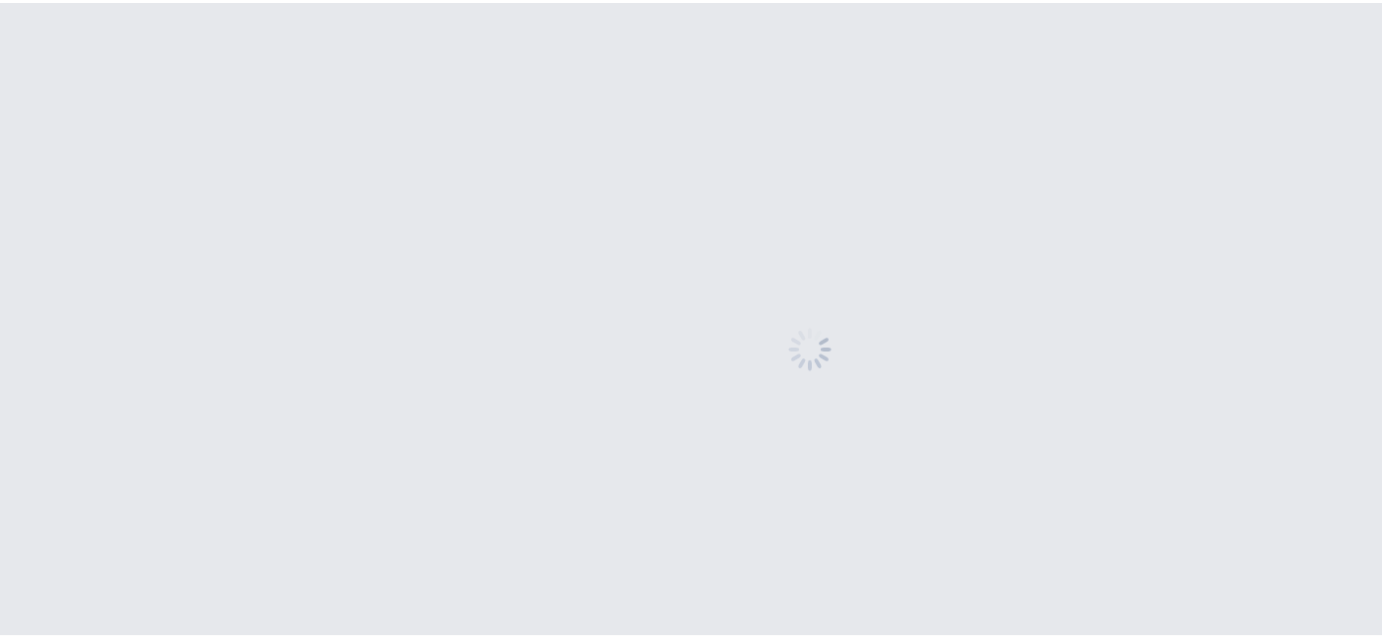 scroll, scrollTop: 0, scrollLeft: 0, axis: both 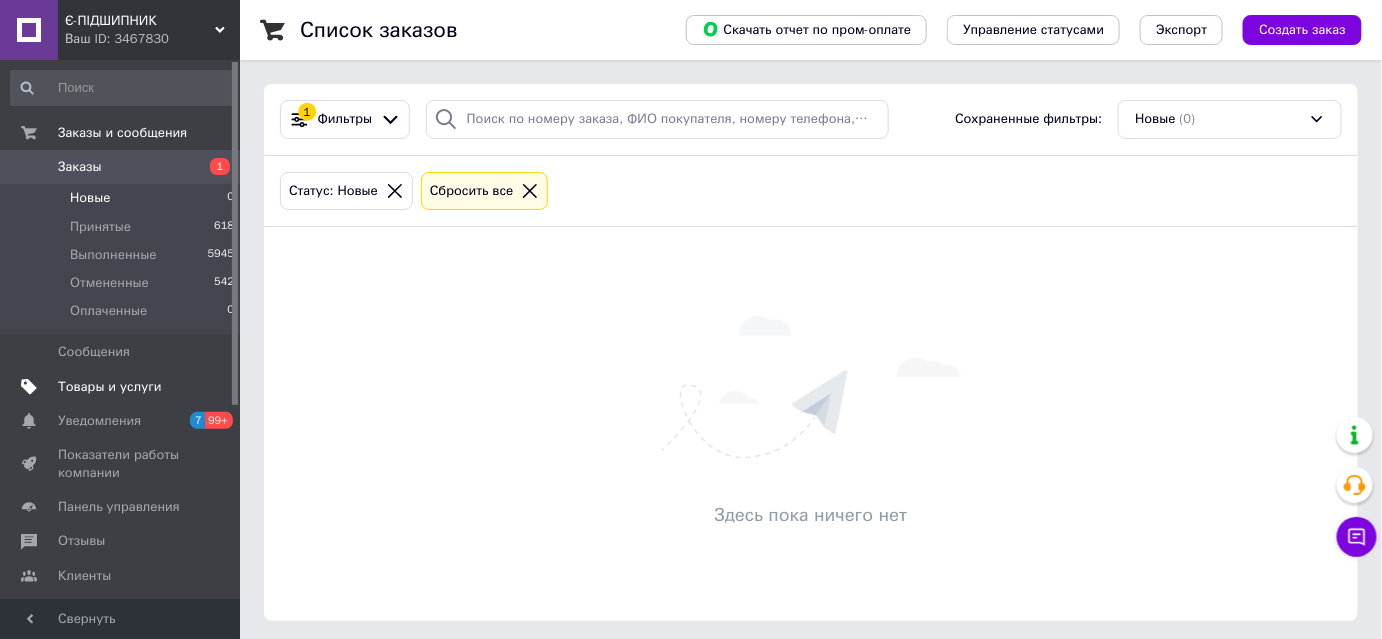 click on "Товары и услуги" at bounding box center [110, 387] 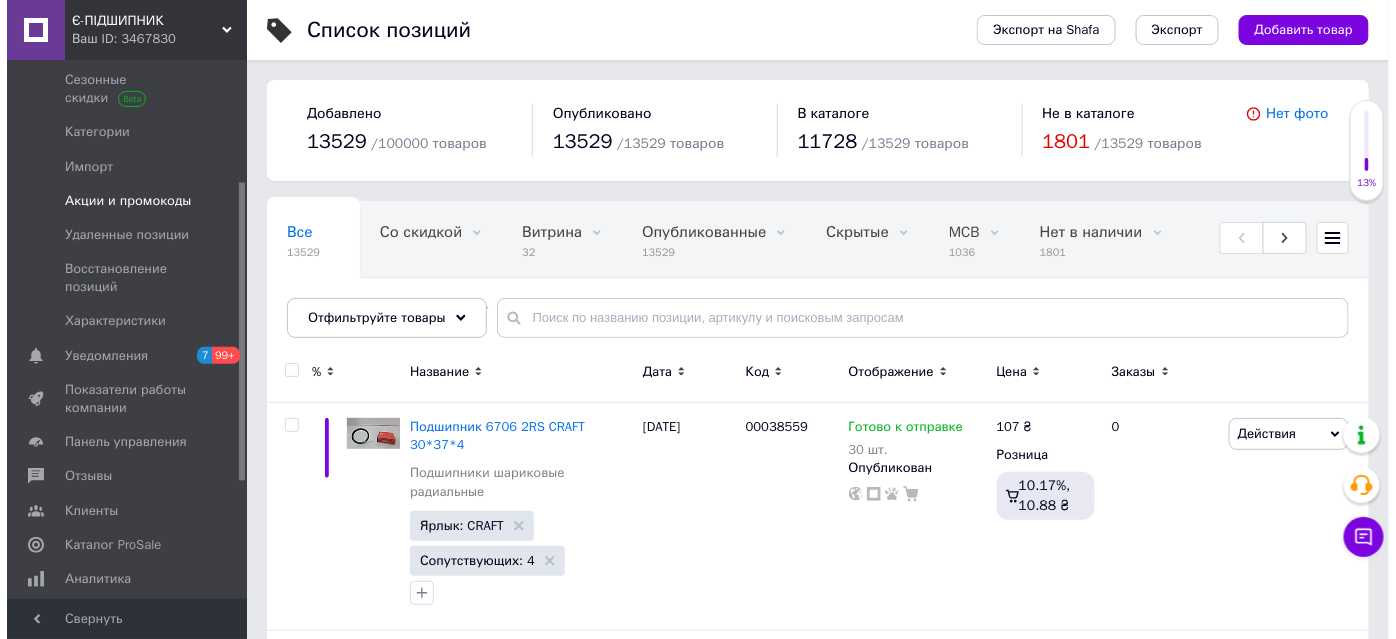 scroll, scrollTop: 223, scrollLeft: 0, axis: vertical 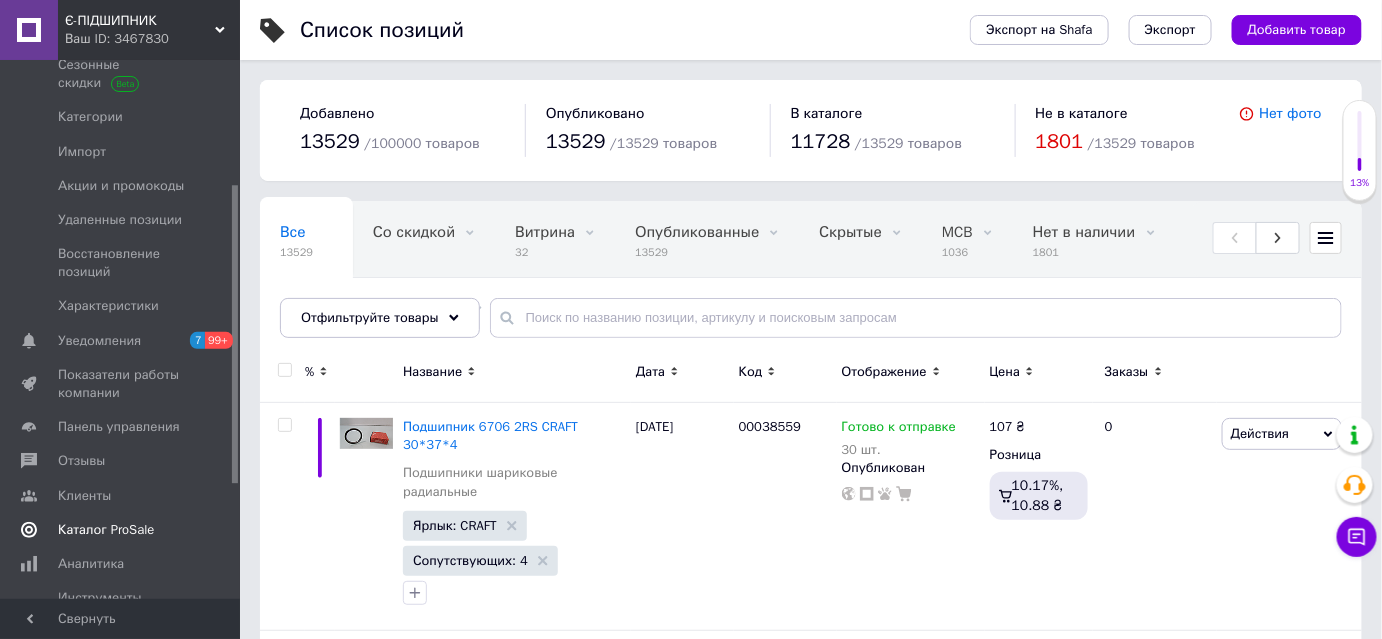 click on "Каталог ProSale" at bounding box center [106, 530] 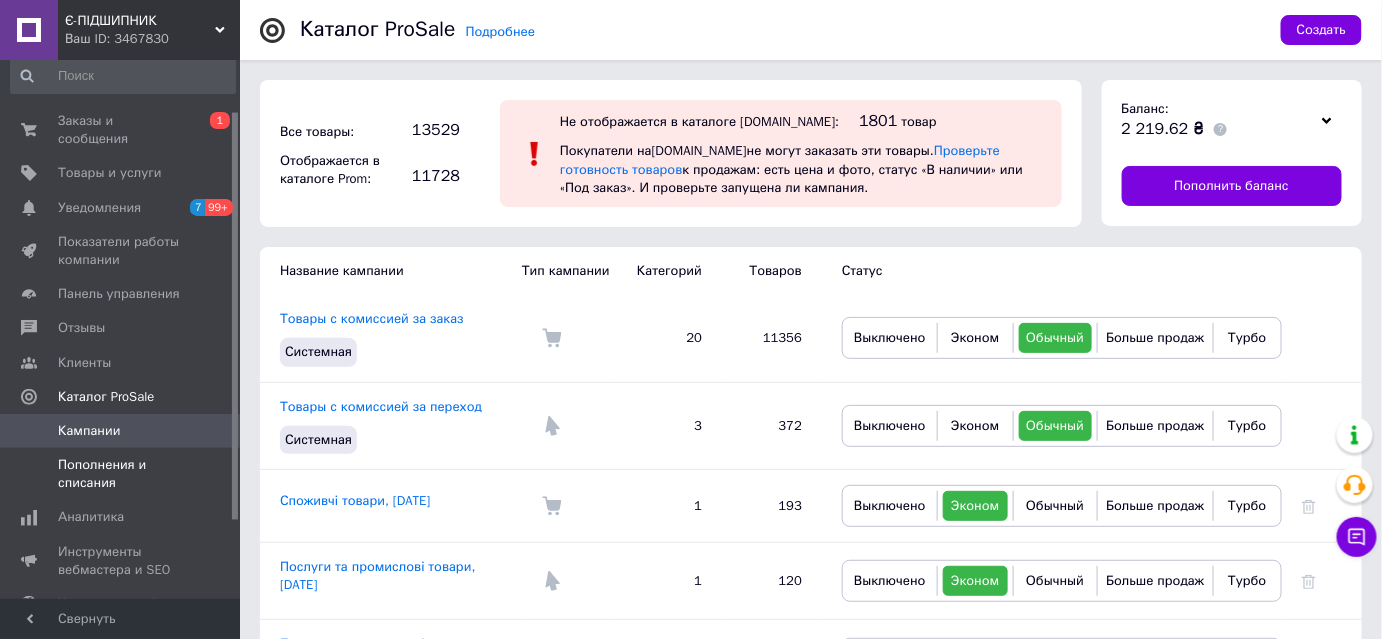 scroll, scrollTop: 0, scrollLeft: 0, axis: both 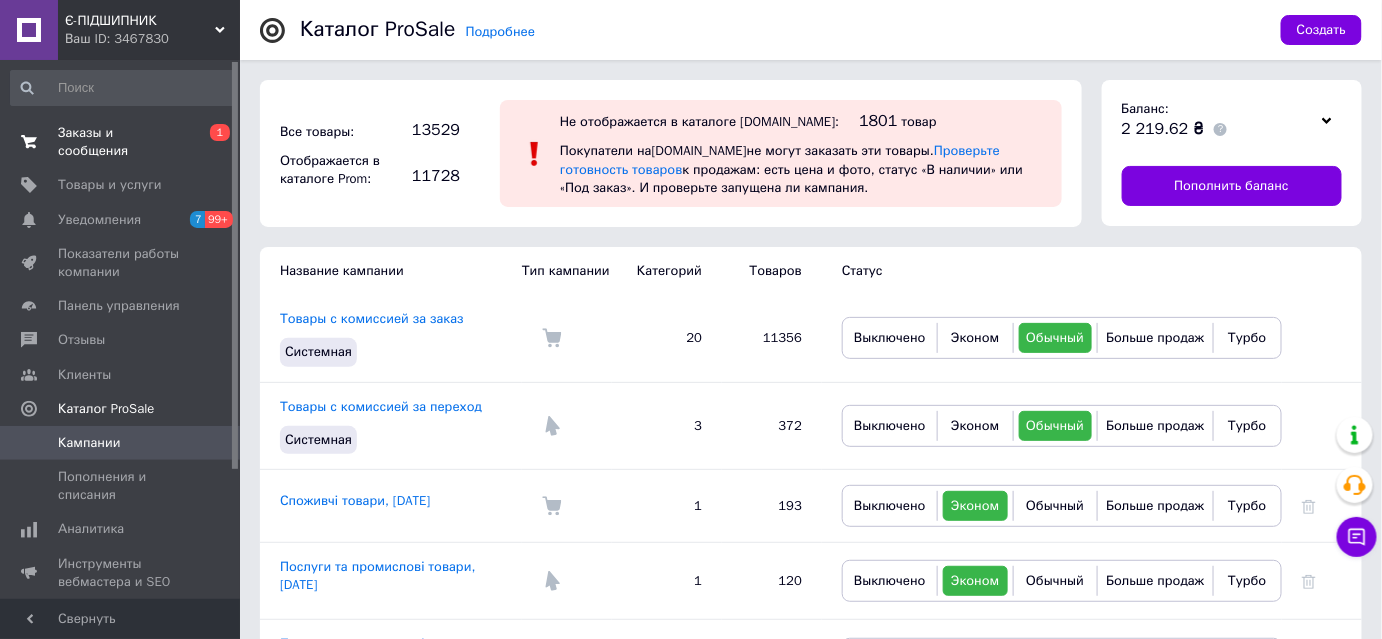 click on "Заказы и сообщения" at bounding box center (121, 142) 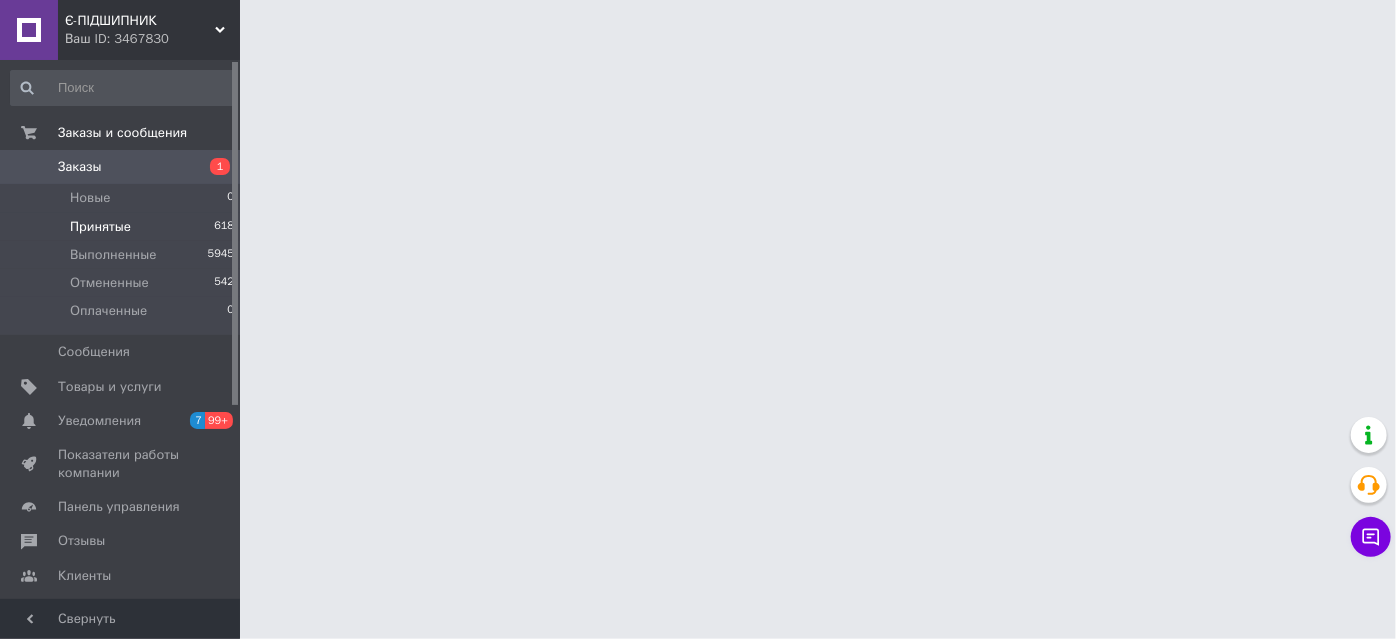 click on "Принятые" at bounding box center (100, 227) 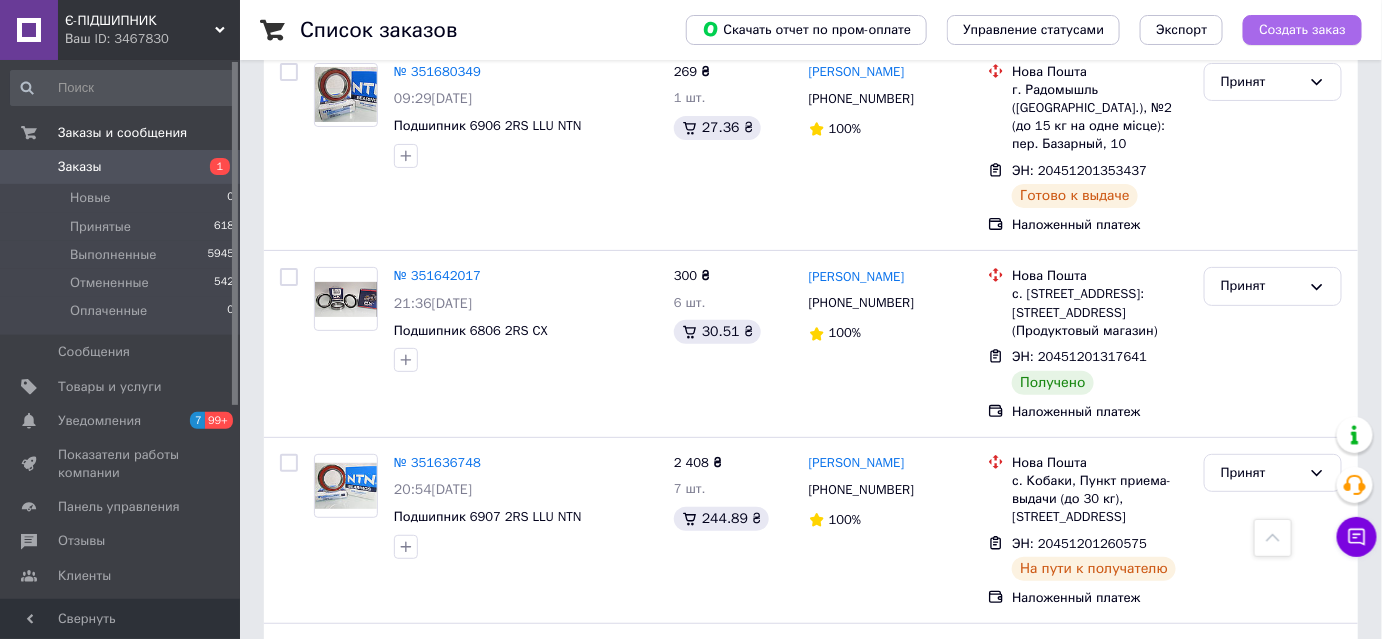 scroll, scrollTop: 7625, scrollLeft: 0, axis: vertical 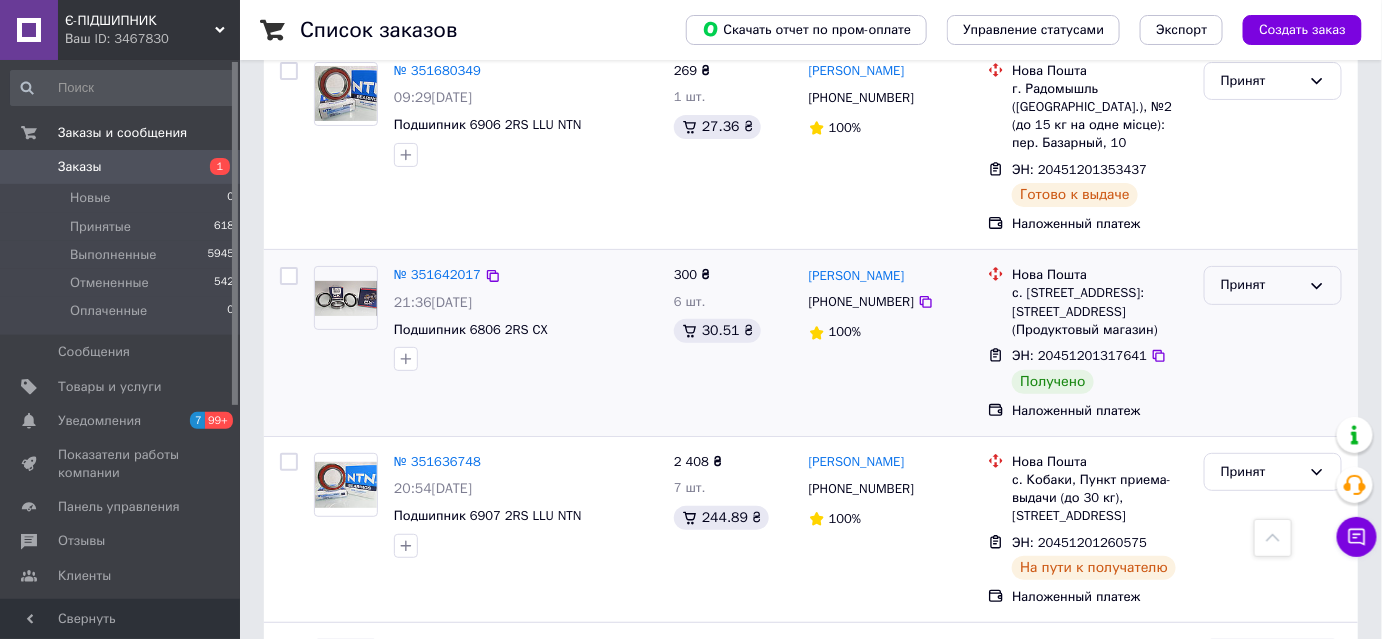 click on "Принят" at bounding box center [1261, 285] 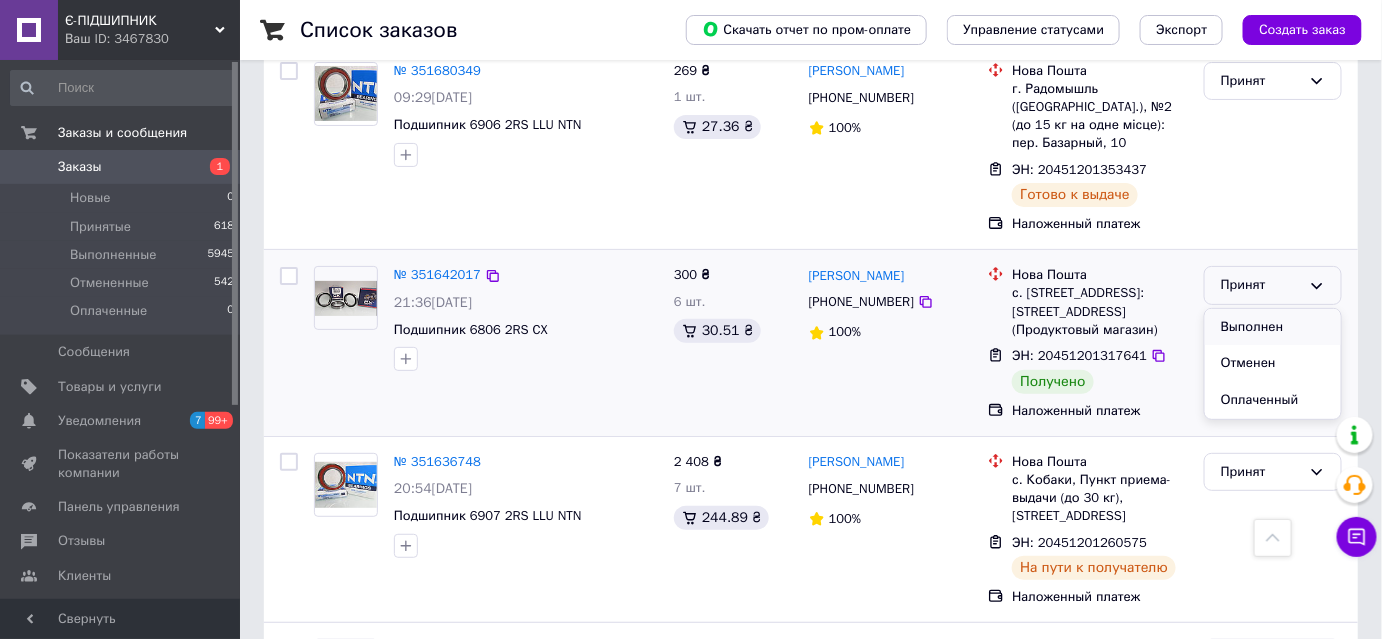 click on "Выполнен" at bounding box center (1273, 327) 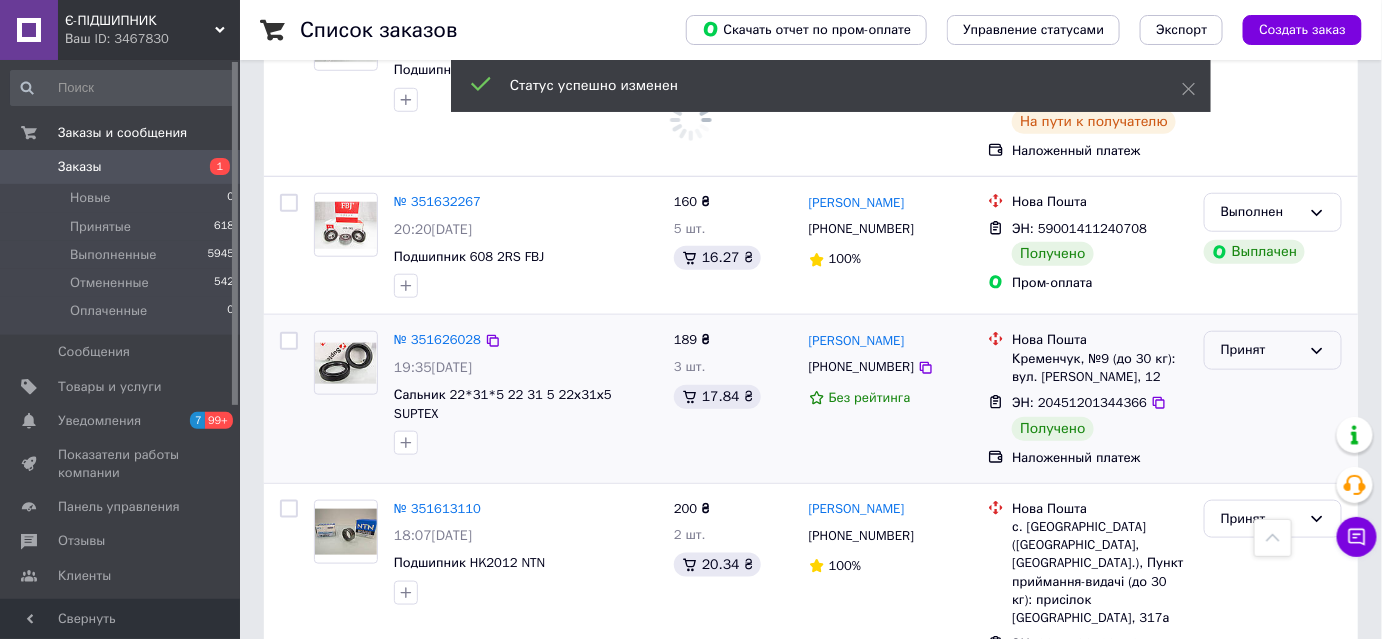 scroll, scrollTop: 8072, scrollLeft: 0, axis: vertical 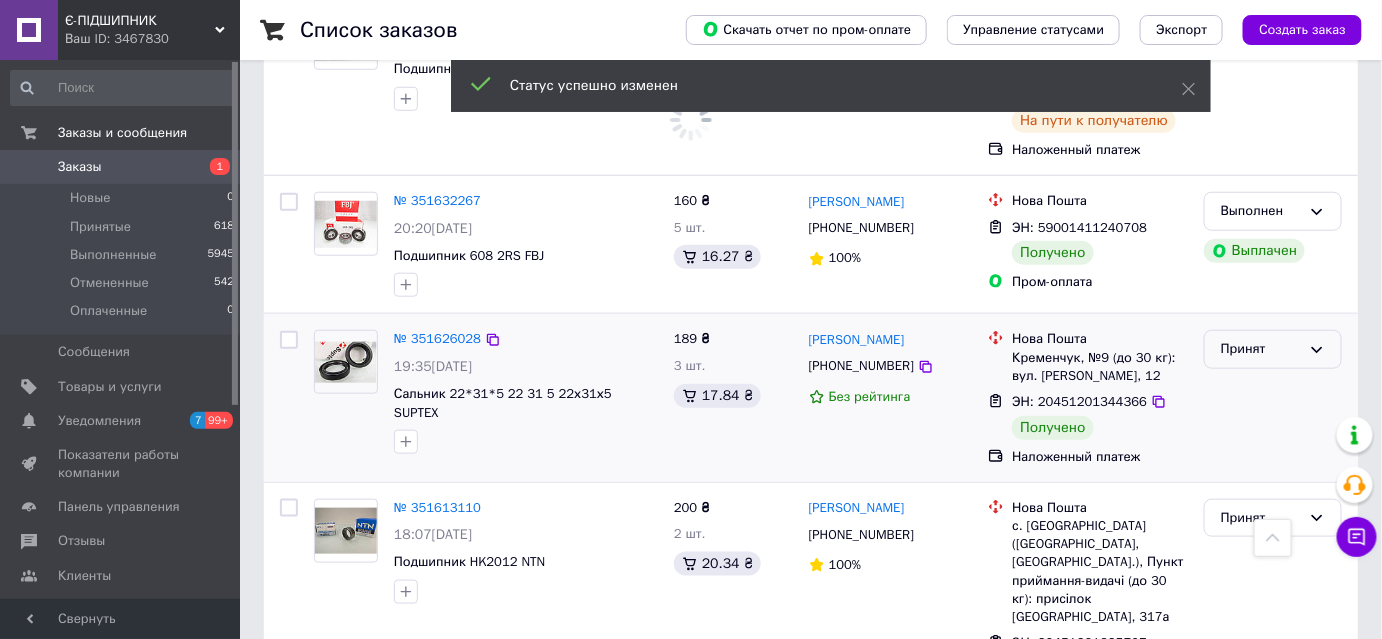 click on "Принят" at bounding box center (1261, 349) 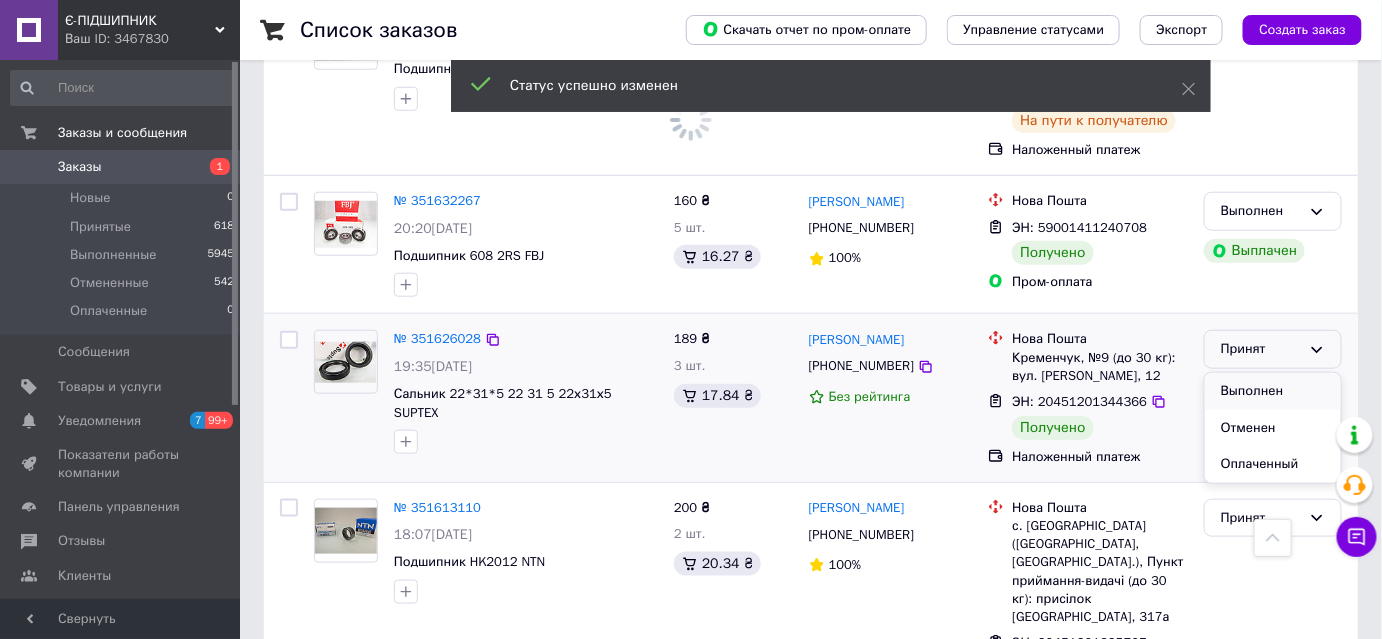 click on "Выполнен" at bounding box center (1273, 391) 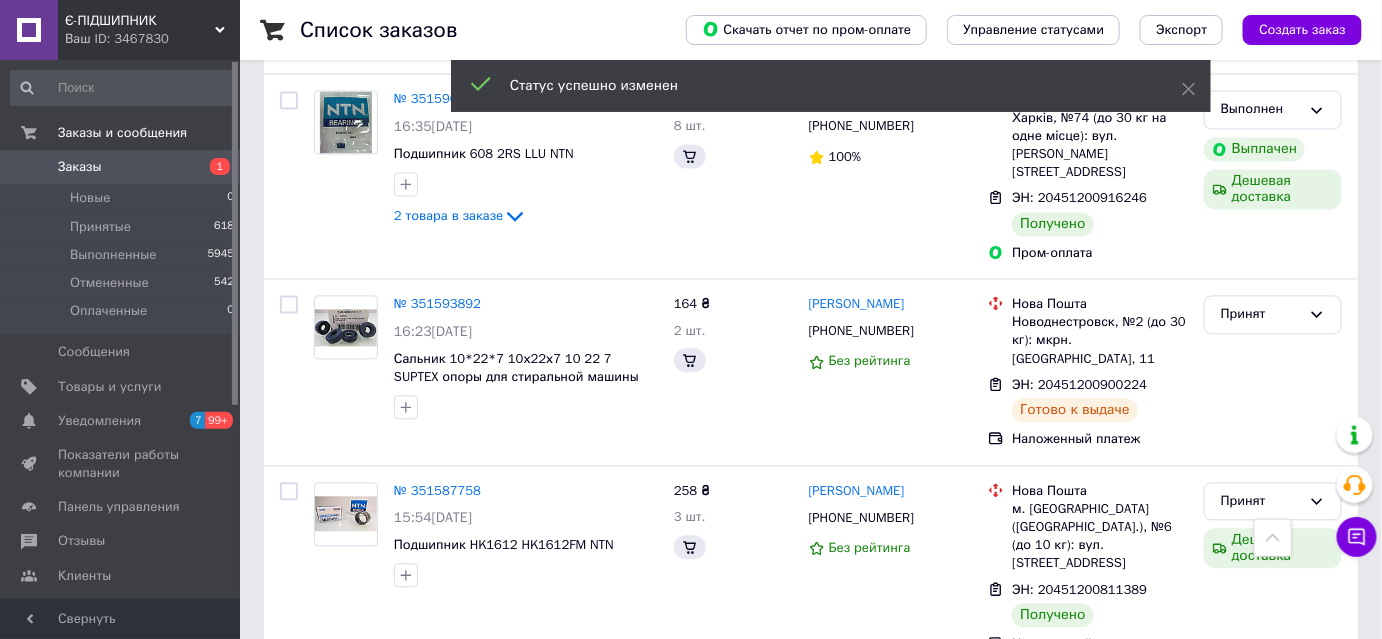 scroll, scrollTop: 8906, scrollLeft: 0, axis: vertical 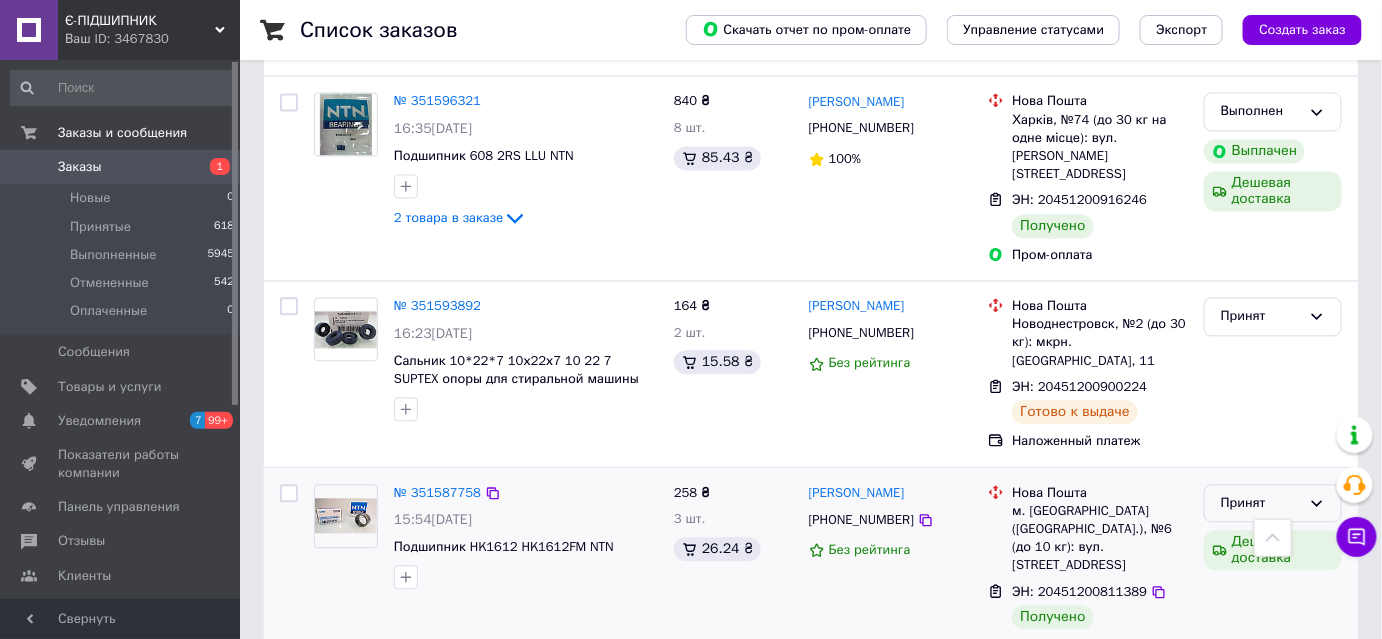 click on "Принят" at bounding box center [1261, 503] 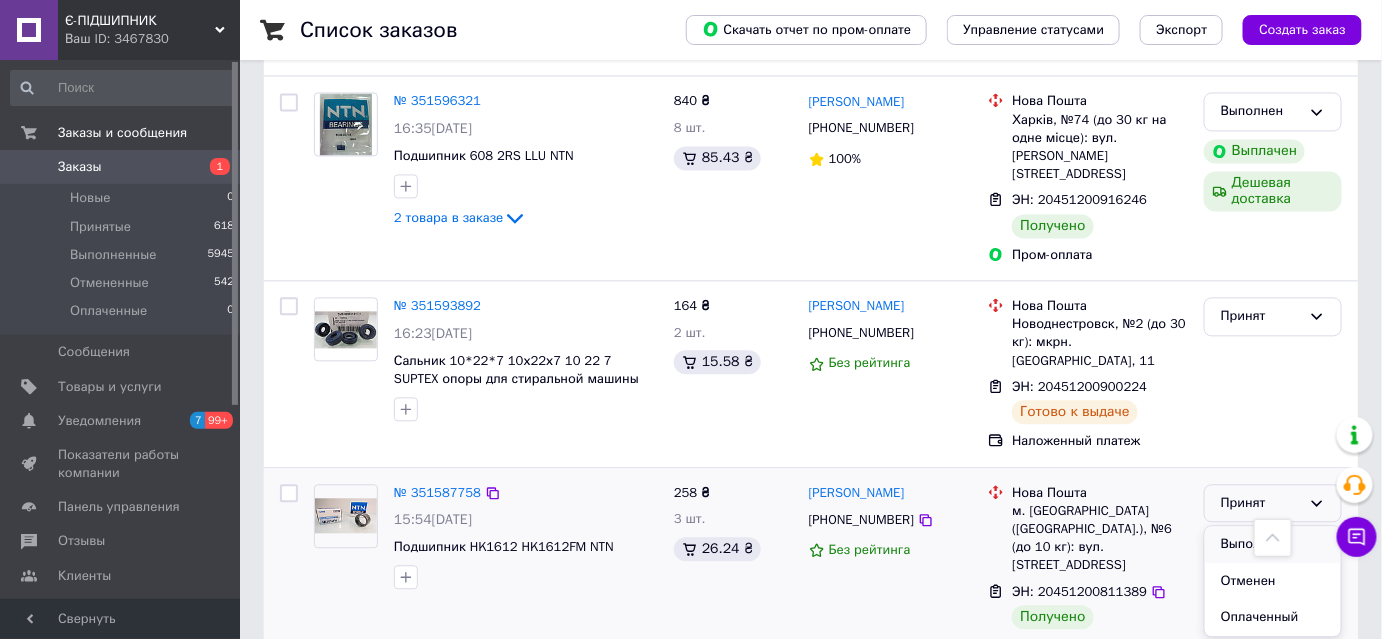 click on "Выполнен" at bounding box center [1273, 544] 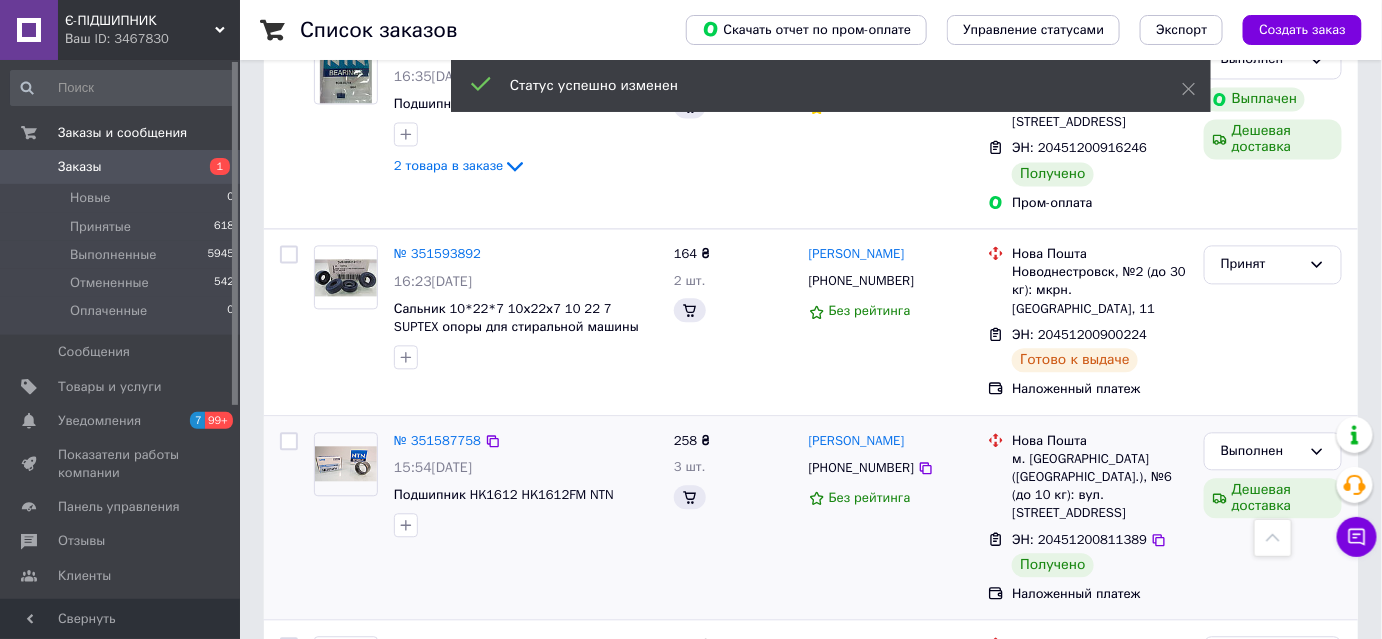 click on "2" at bounding box center [327, 833] 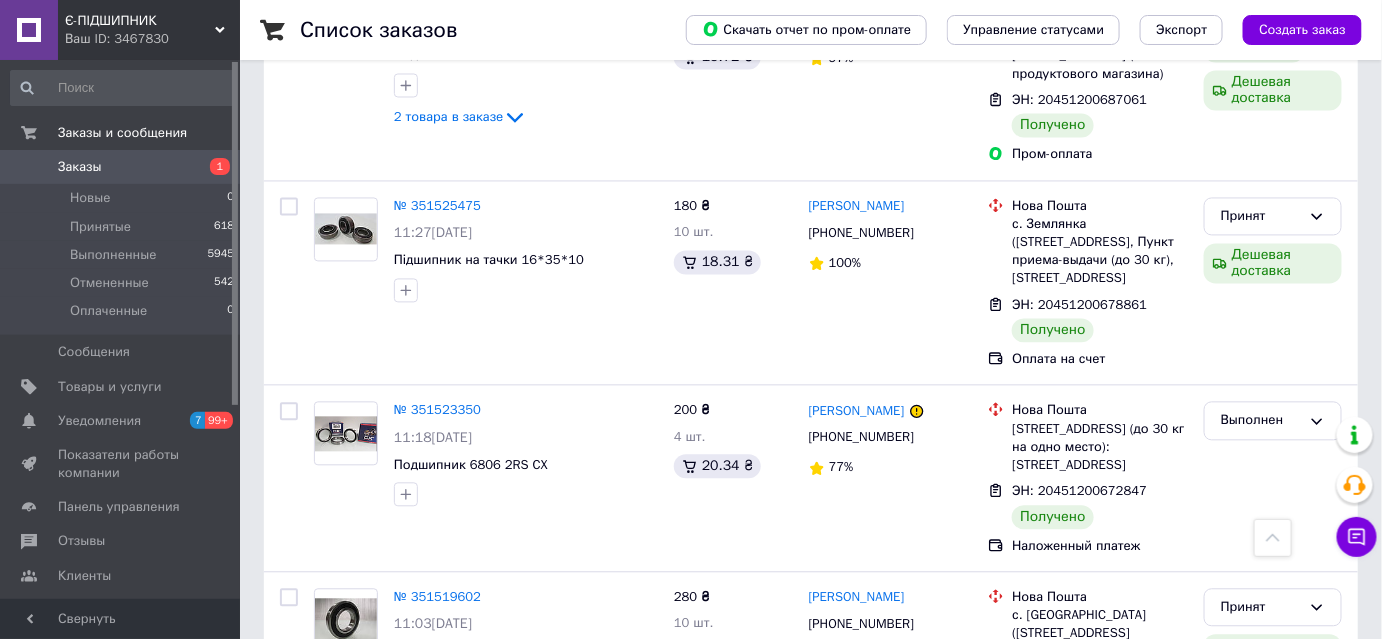 scroll, scrollTop: 1246, scrollLeft: 0, axis: vertical 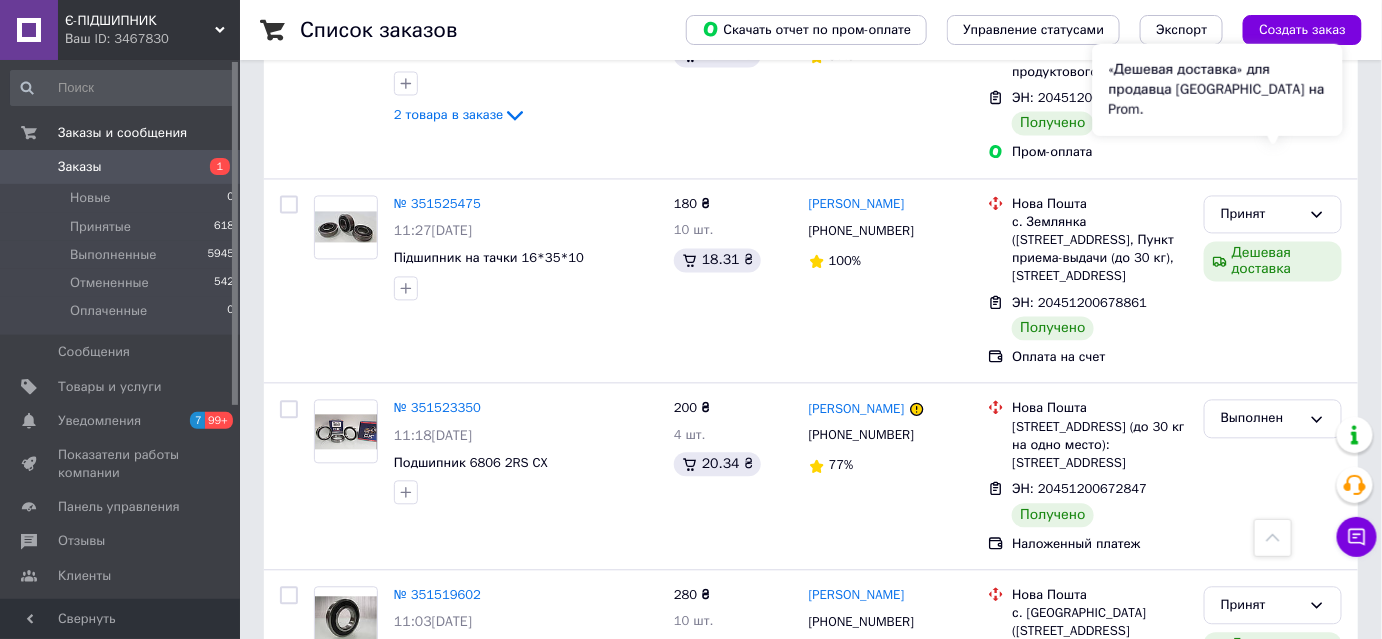 click on "«Дешевая доставка» для продавца [GEOGRAPHIC_DATA] на Prom." at bounding box center (1218, 90) 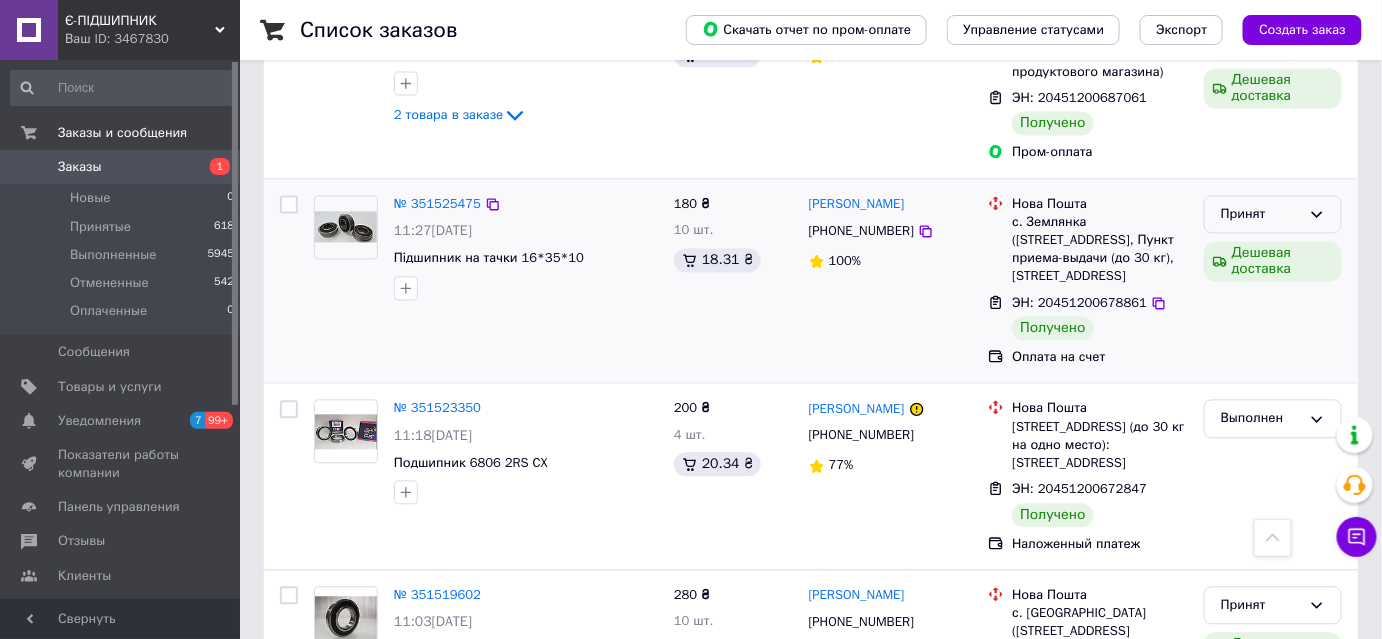 click on "Принят" at bounding box center [1273, 215] 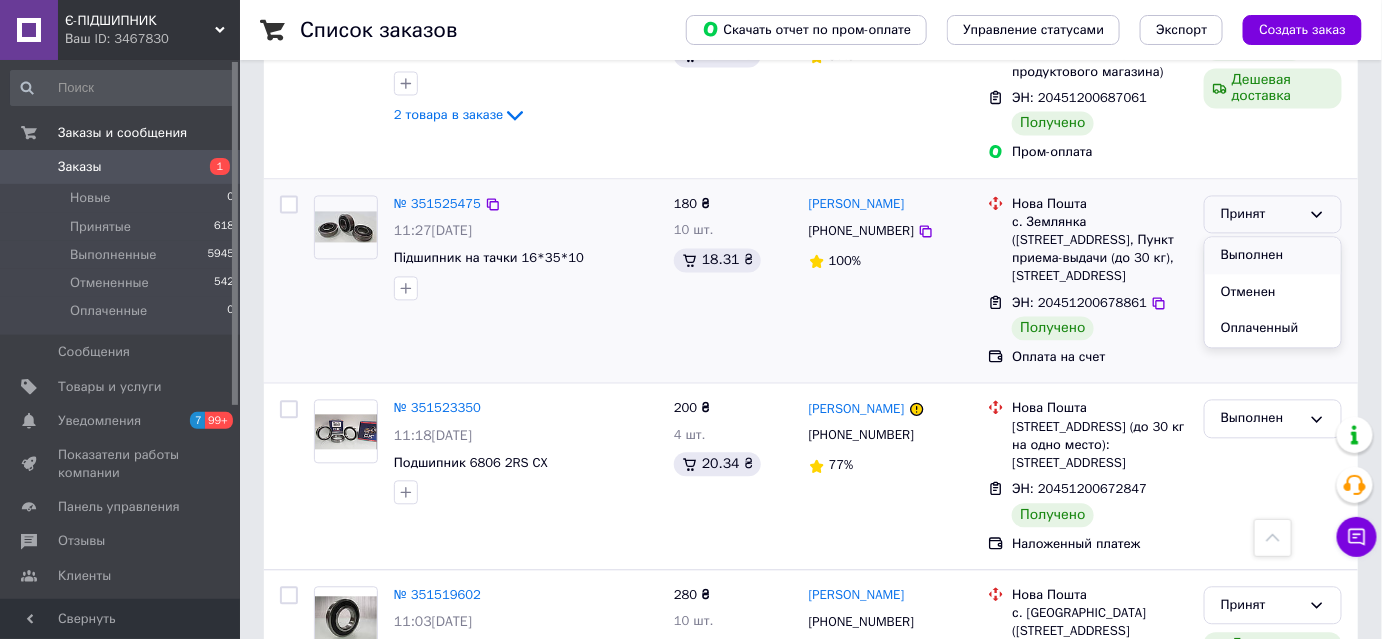 click on "Выполнен" at bounding box center (1273, 256) 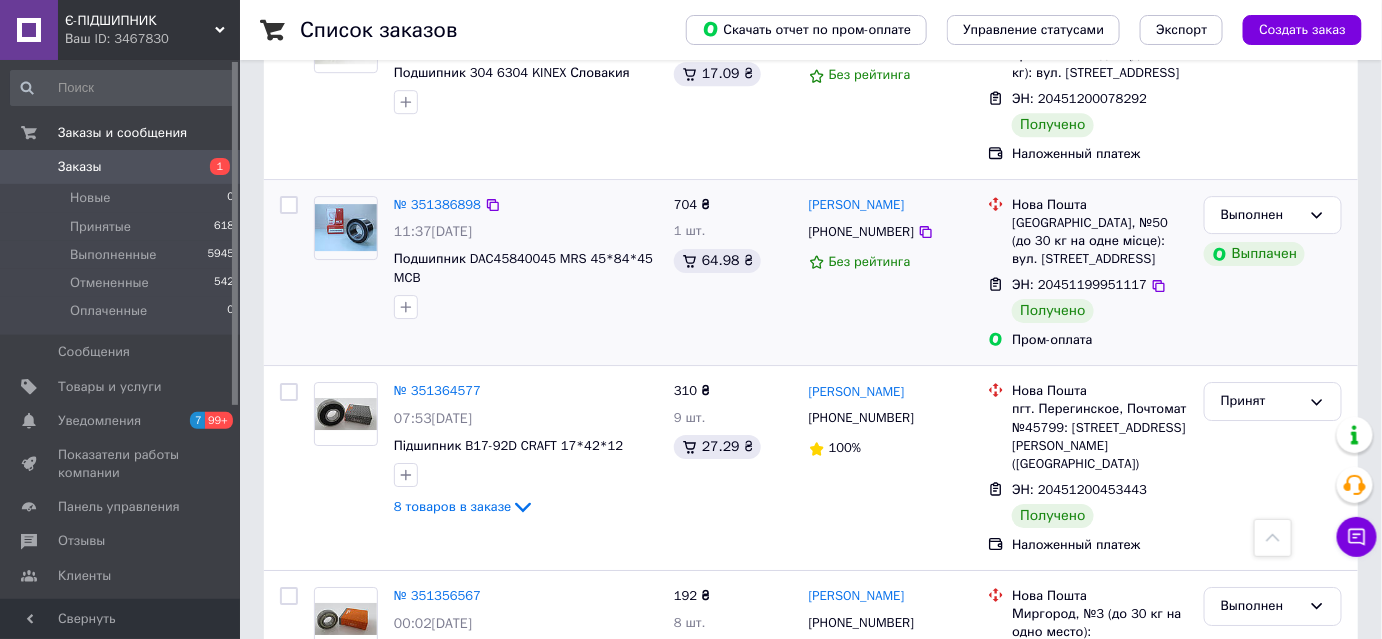 scroll, scrollTop: 4563, scrollLeft: 0, axis: vertical 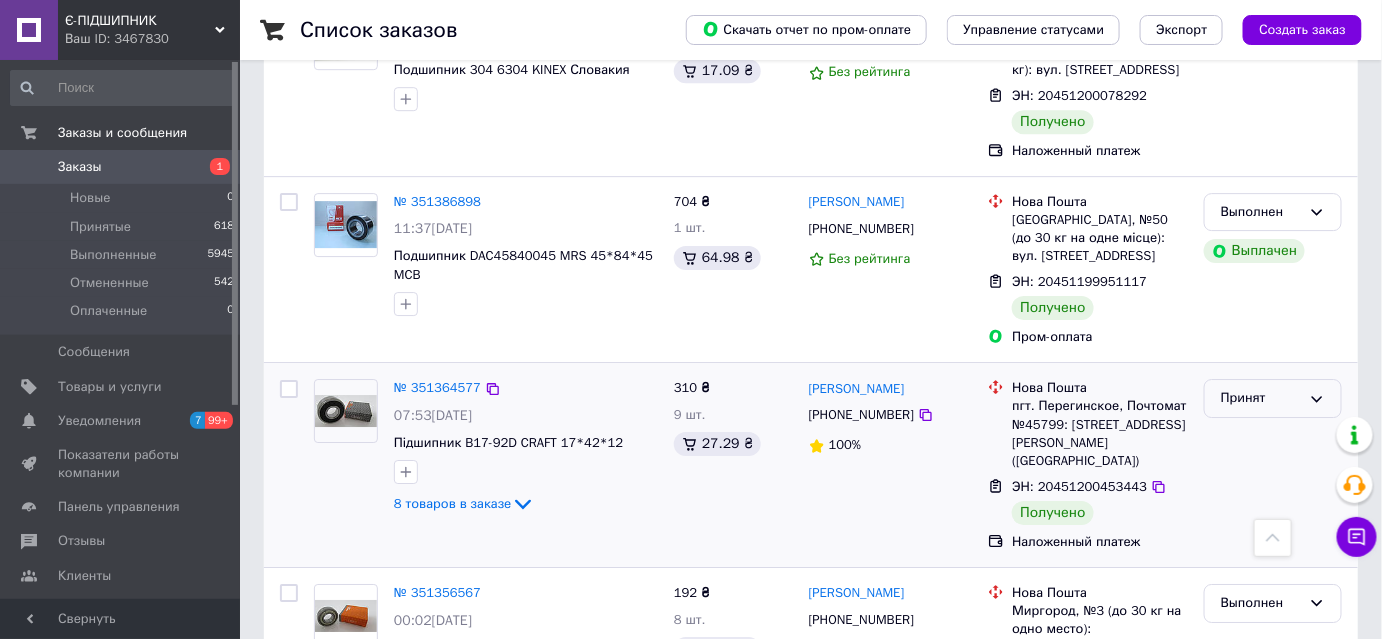 click on "Принят" at bounding box center (1273, 398) 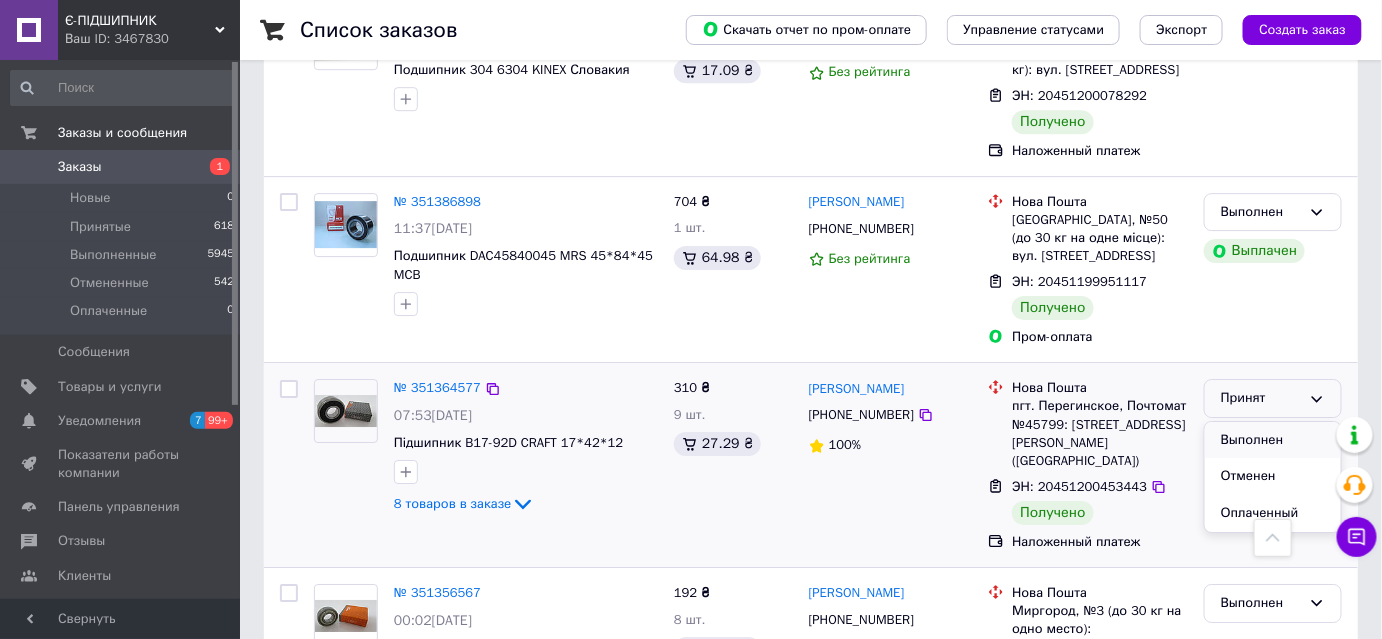 click on "Выполнен" at bounding box center [1273, 440] 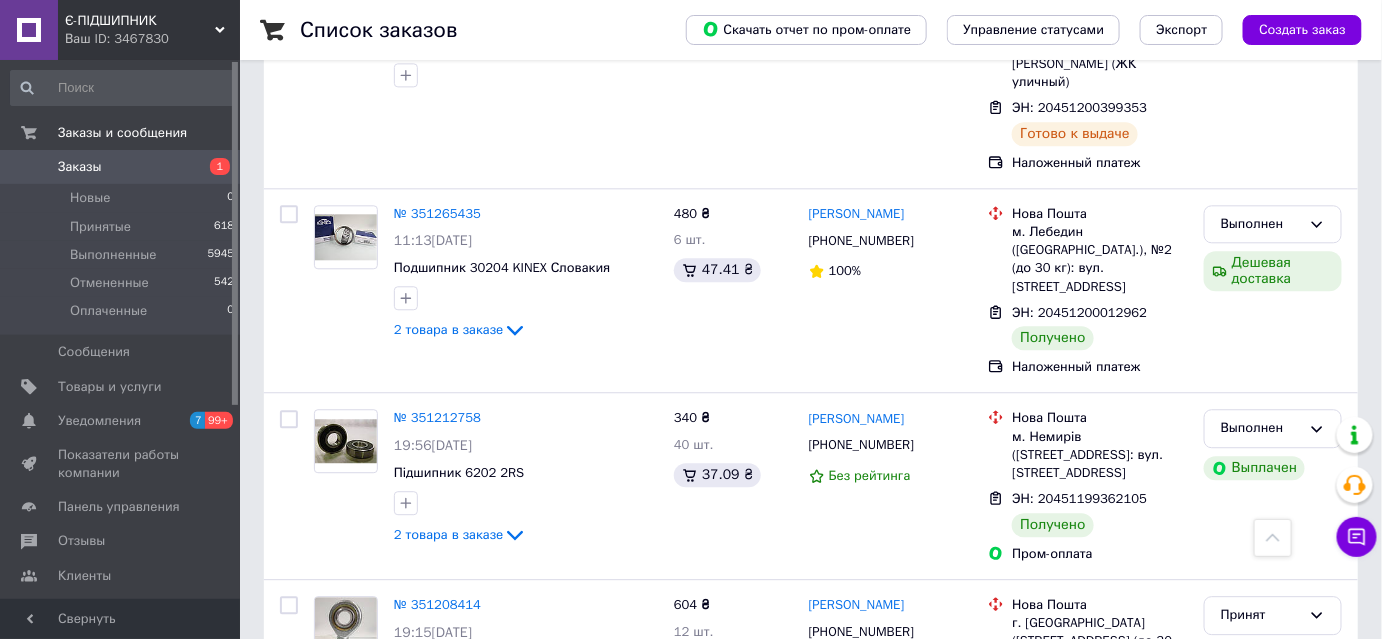 scroll, scrollTop: 6653, scrollLeft: 0, axis: vertical 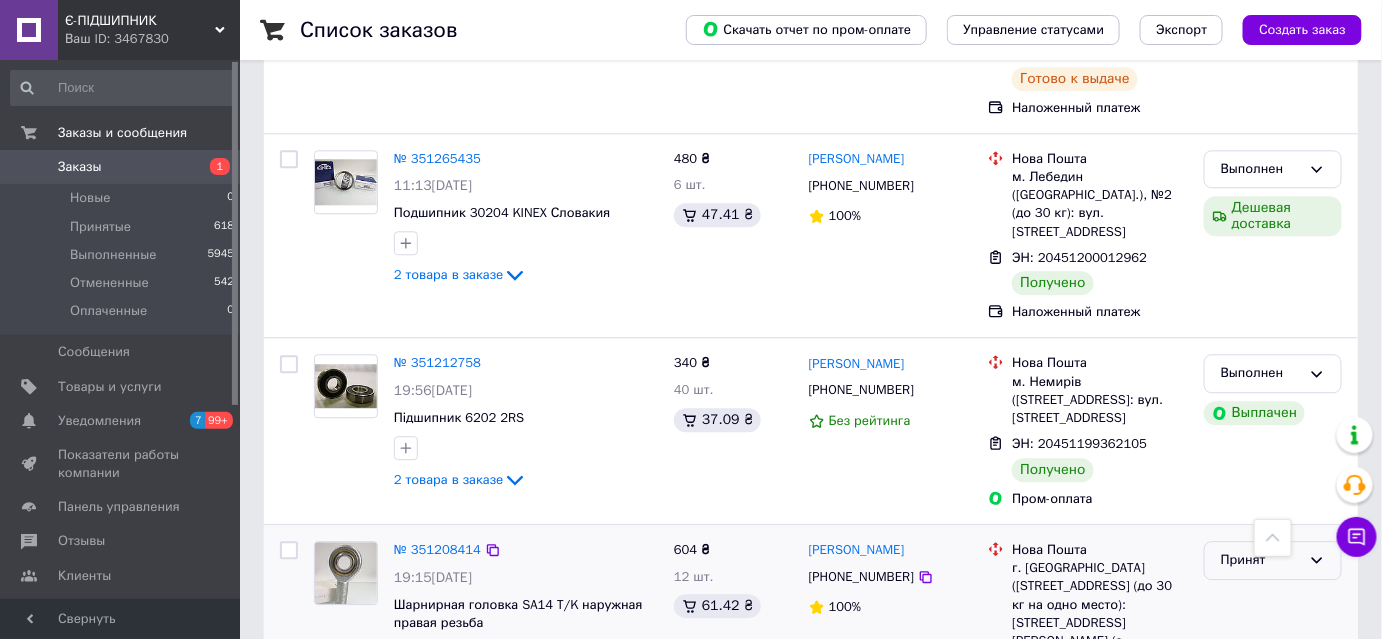 click on "Принят" at bounding box center (1261, 560) 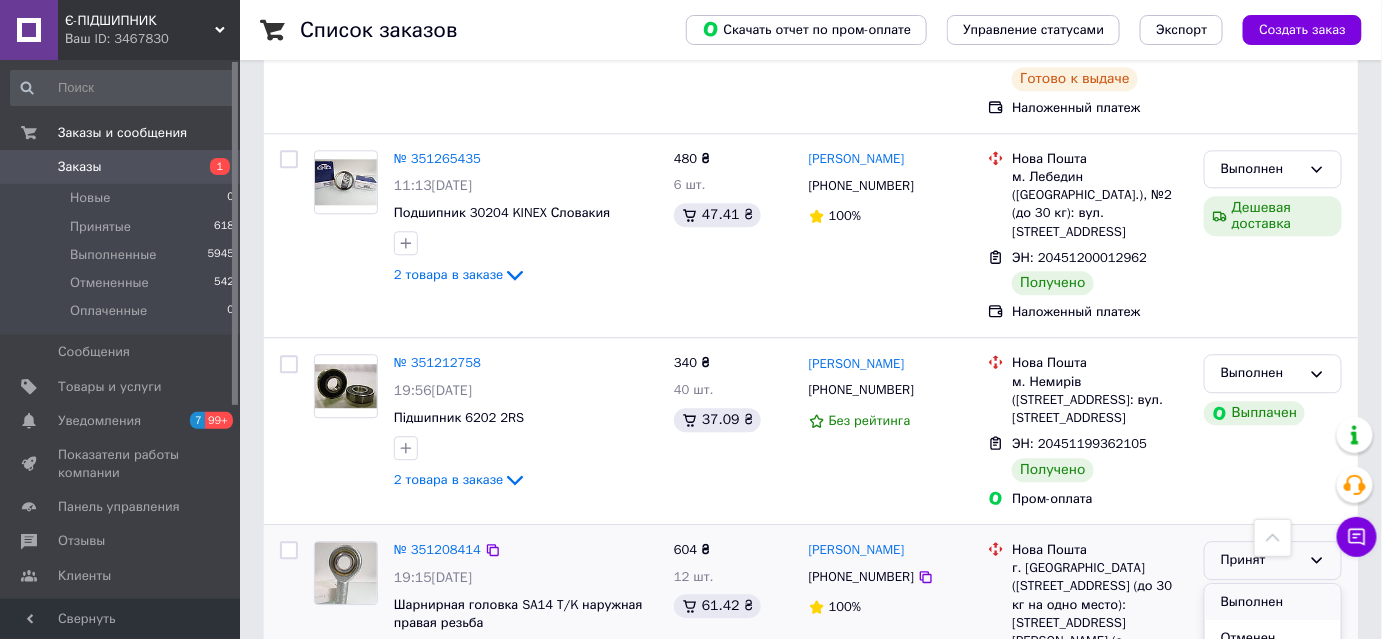 click on "Выполнен" at bounding box center (1273, 602) 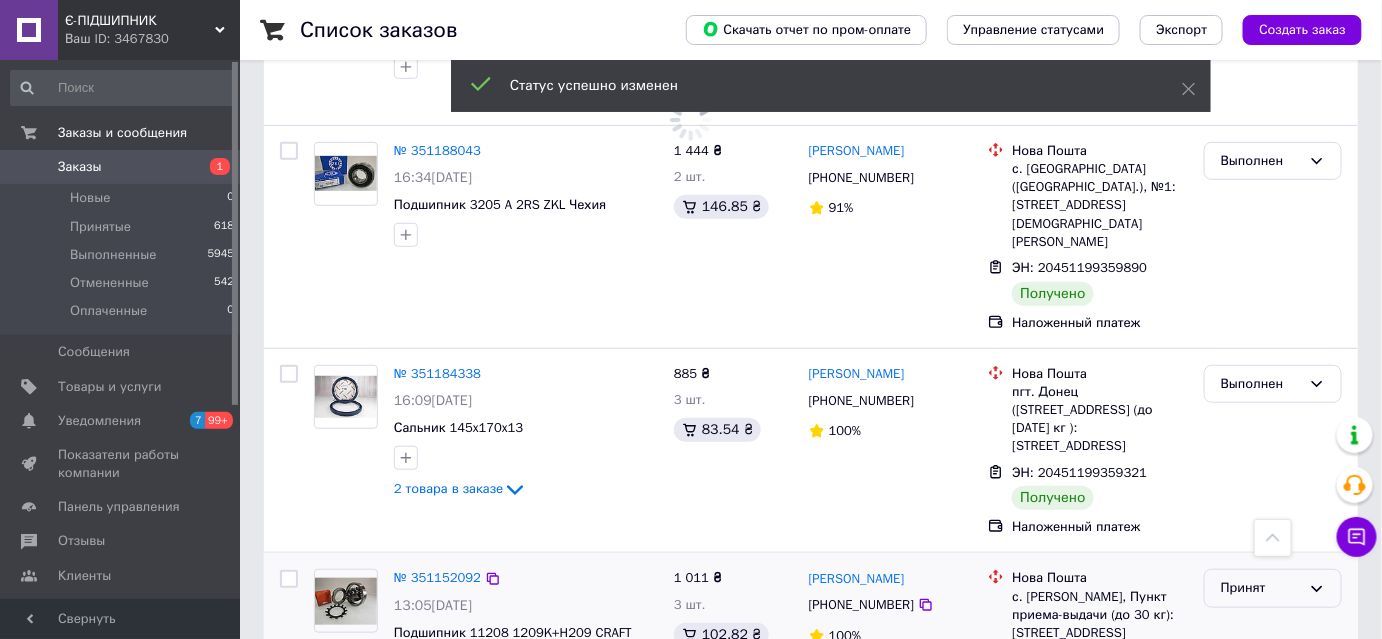 scroll, scrollTop: 7856, scrollLeft: 0, axis: vertical 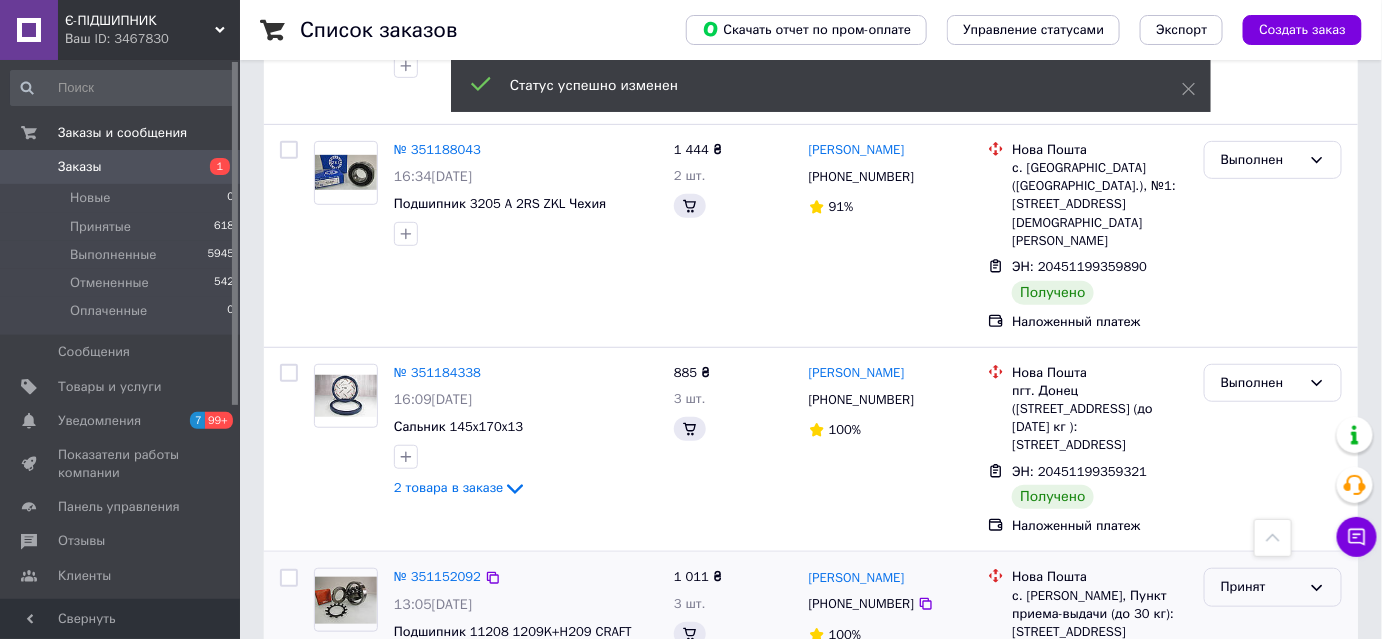 click on "Принят" at bounding box center [1261, 587] 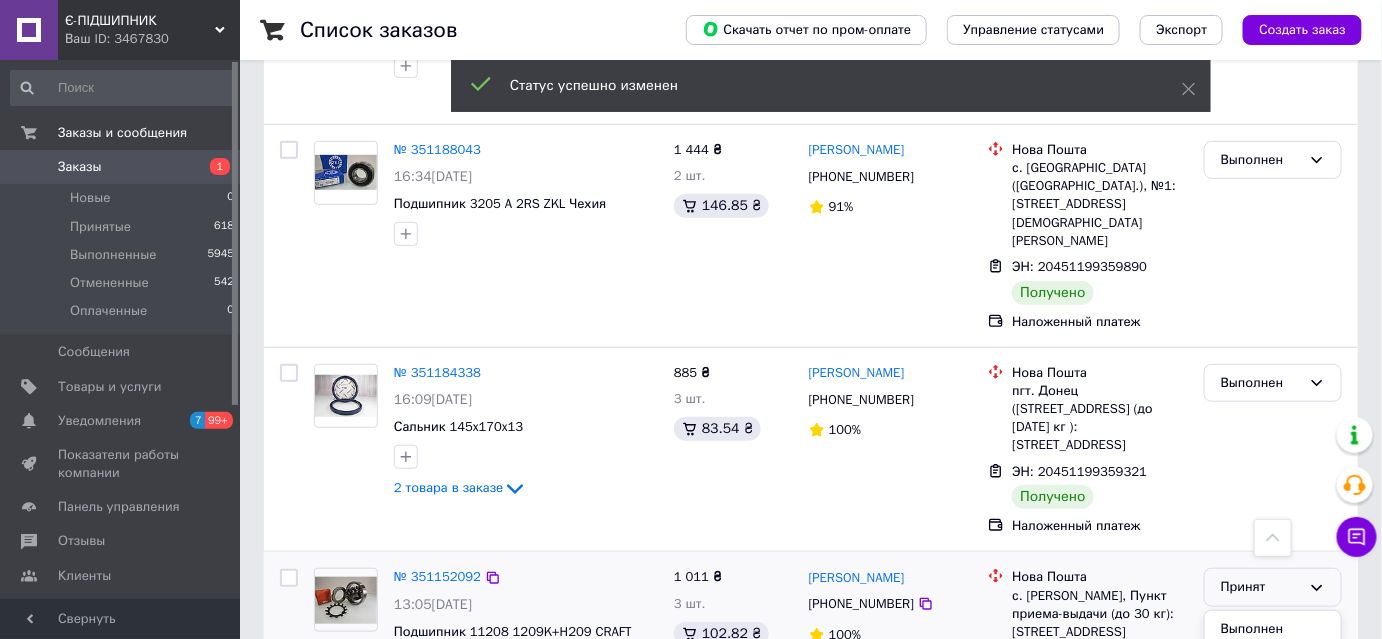 click on "Выполнен" at bounding box center (1273, 629) 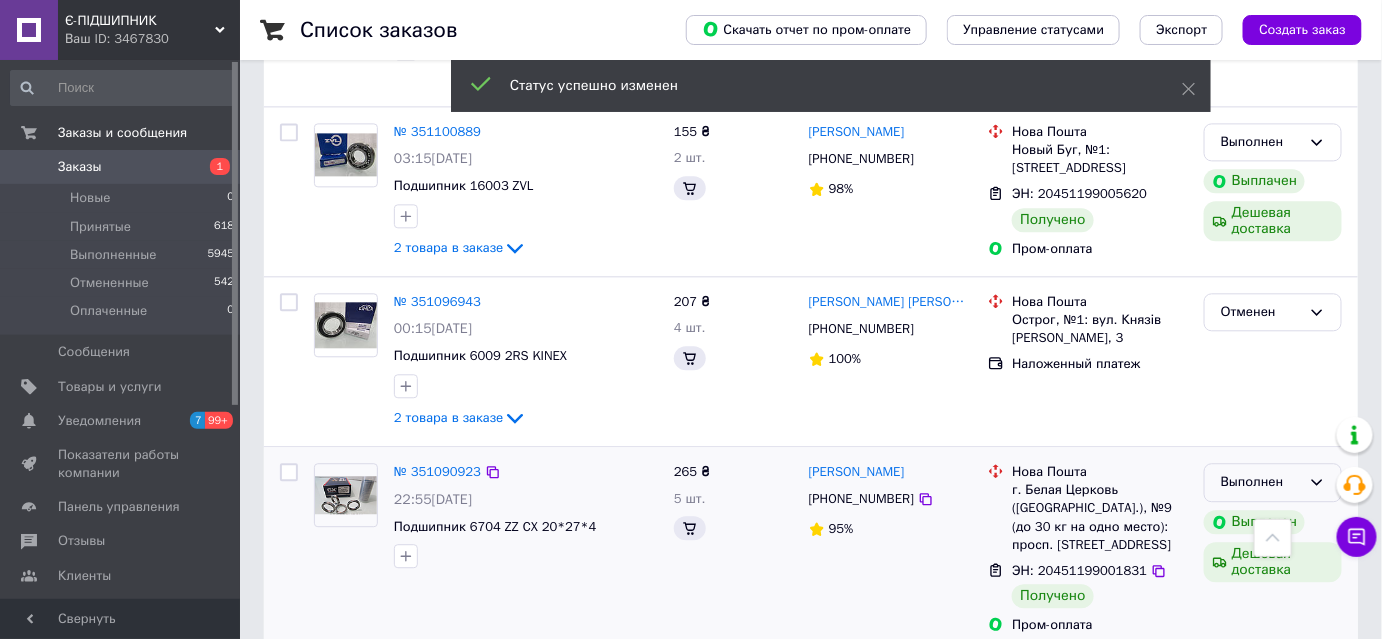 scroll, scrollTop: 9093, scrollLeft: 0, axis: vertical 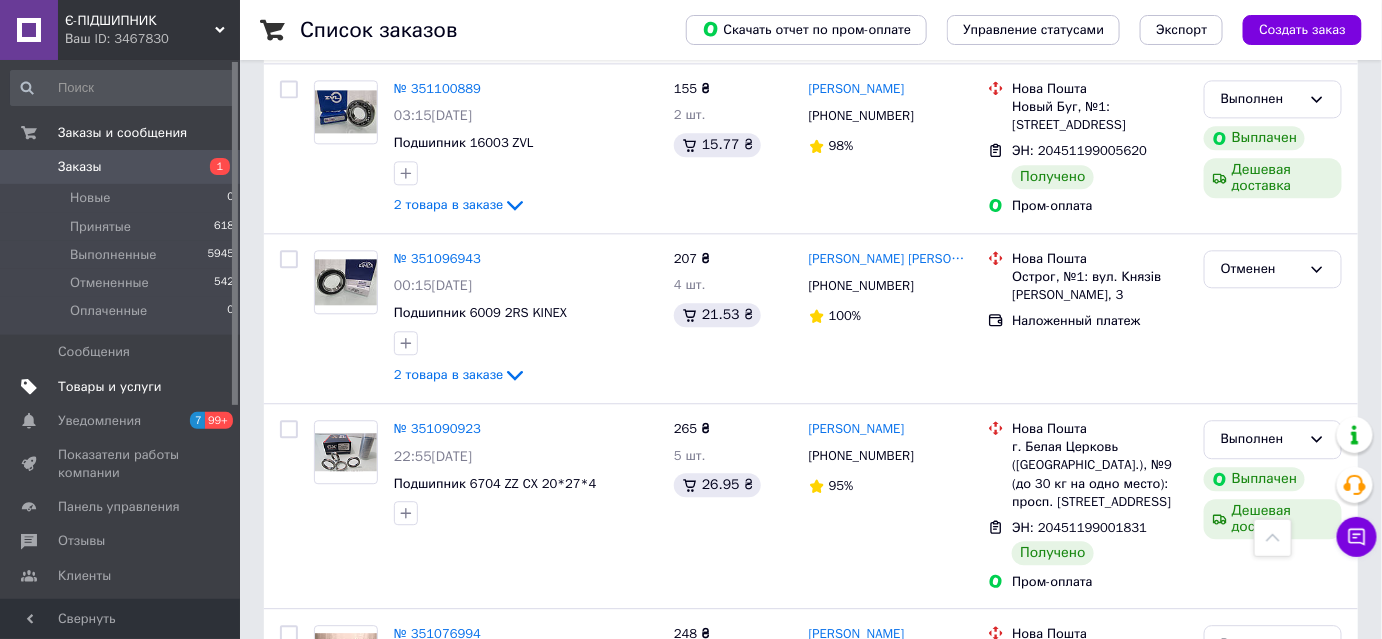 click on "Товары и услуги" at bounding box center [110, 387] 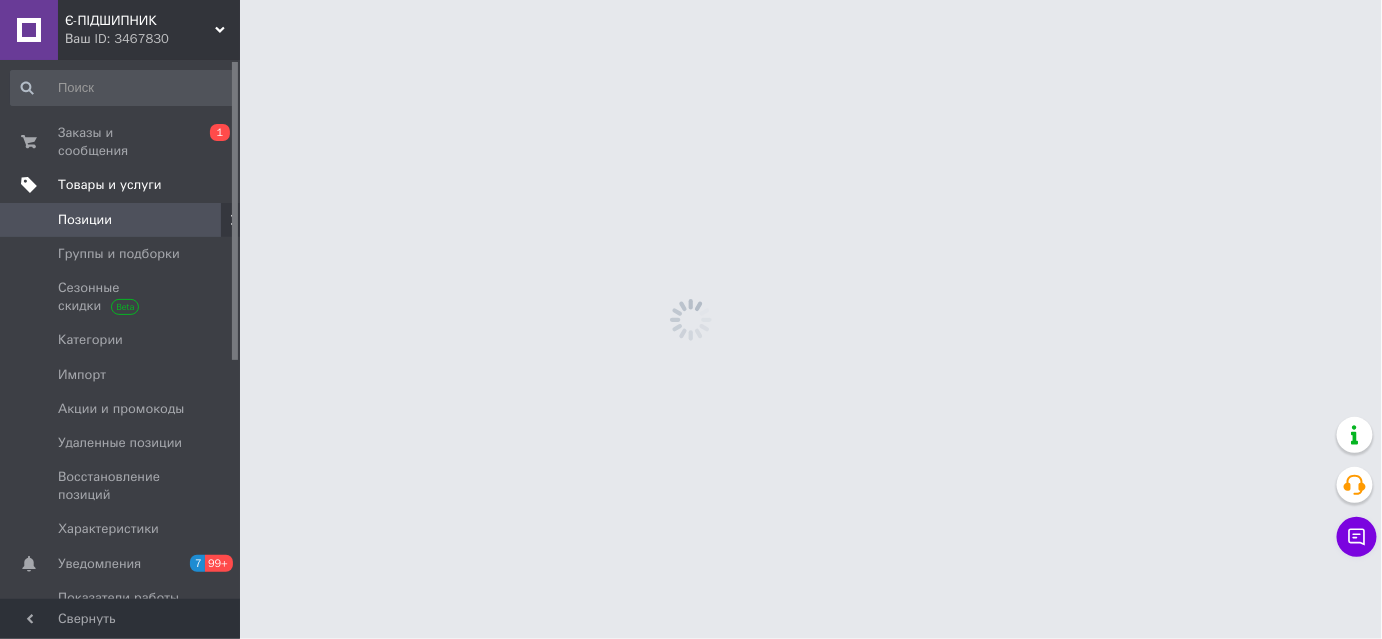 scroll, scrollTop: 0, scrollLeft: 0, axis: both 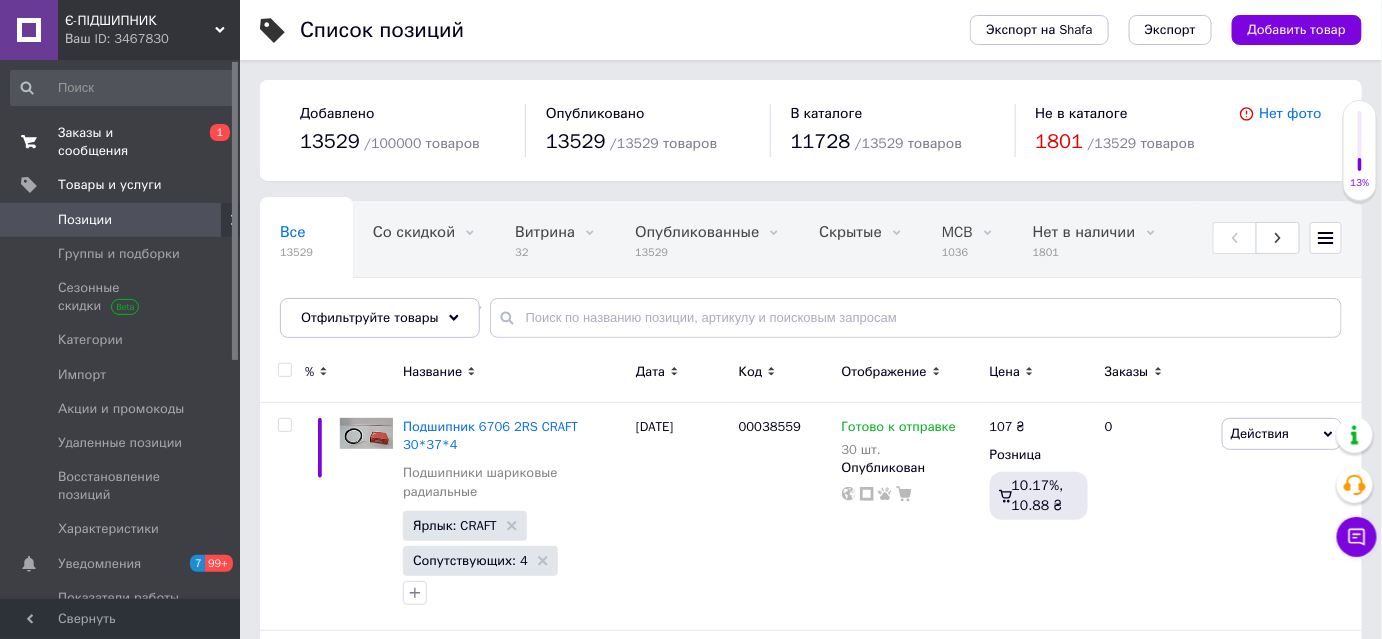 click on "Заказы и сообщения 0 1" at bounding box center [123, 142] 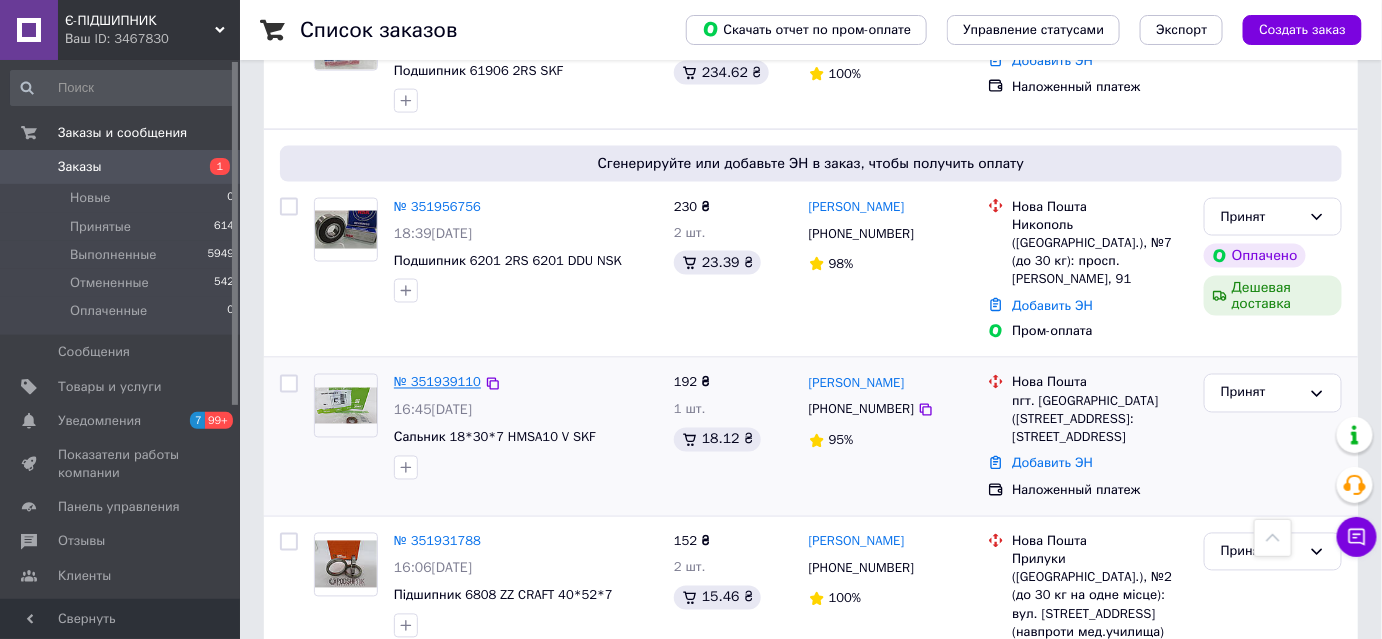 scroll, scrollTop: 927, scrollLeft: 0, axis: vertical 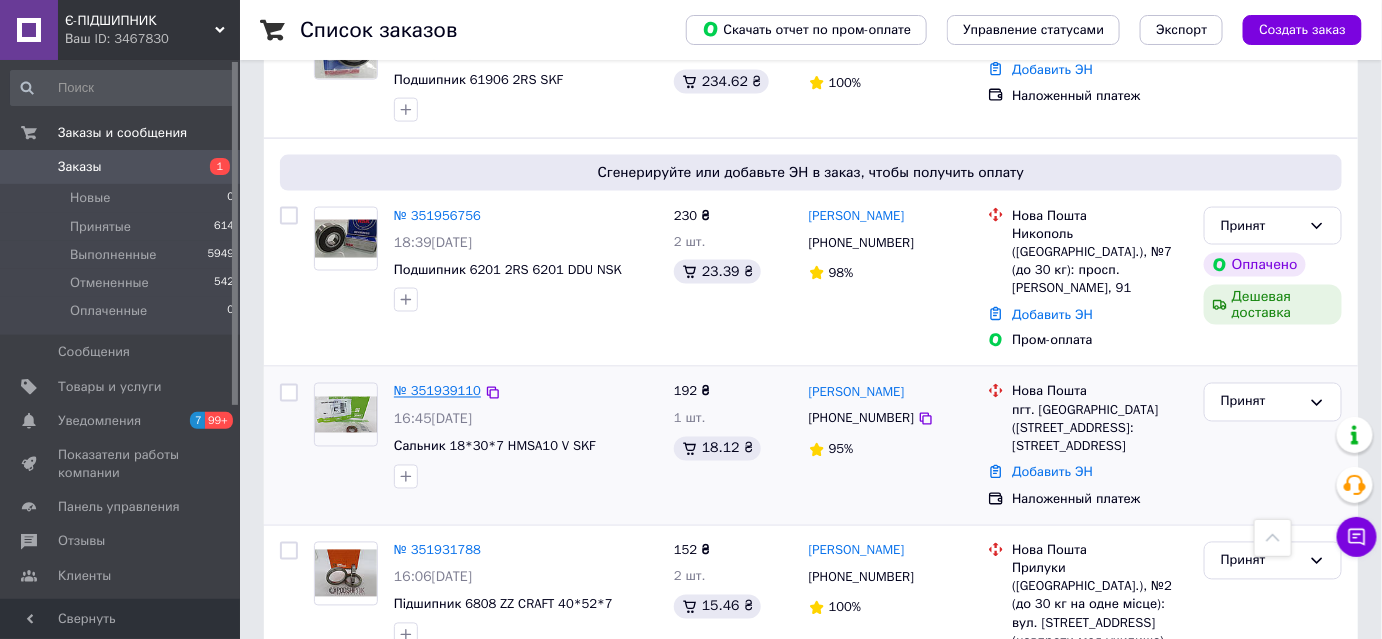 click on "№ 351939110" at bounding box center (437, 391) 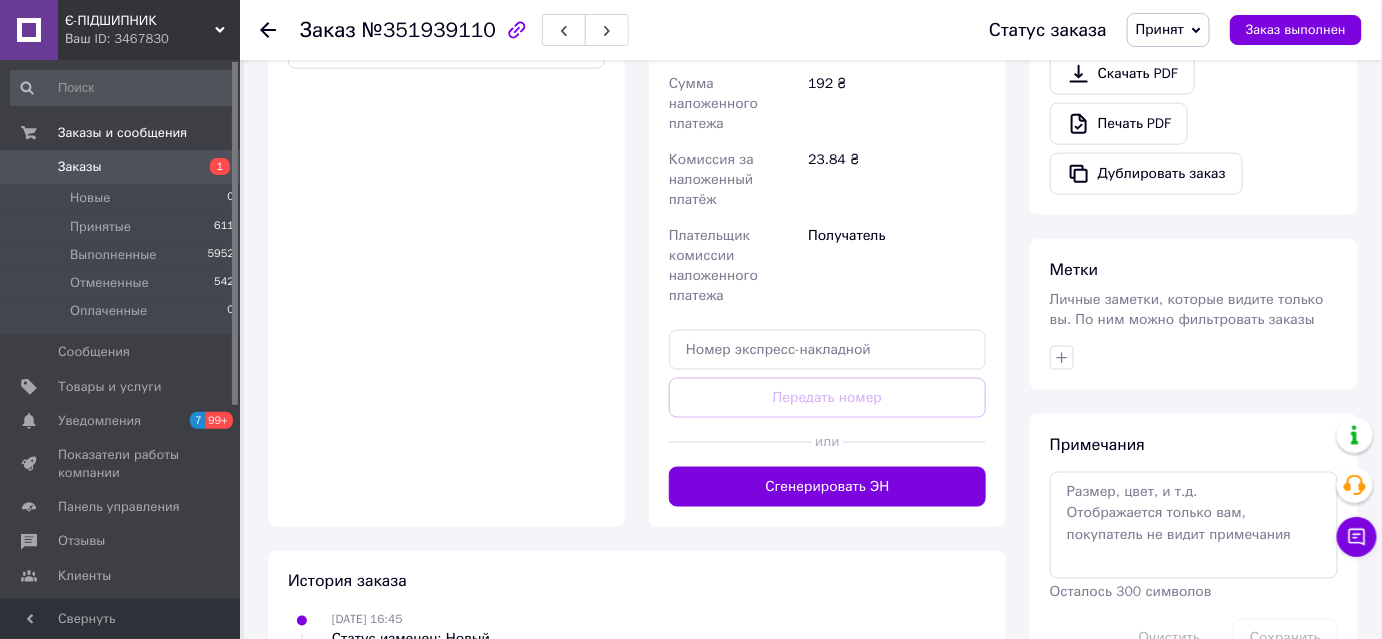 scroll, scrollTop: 760, scrollLeft: 0, axis: vertical 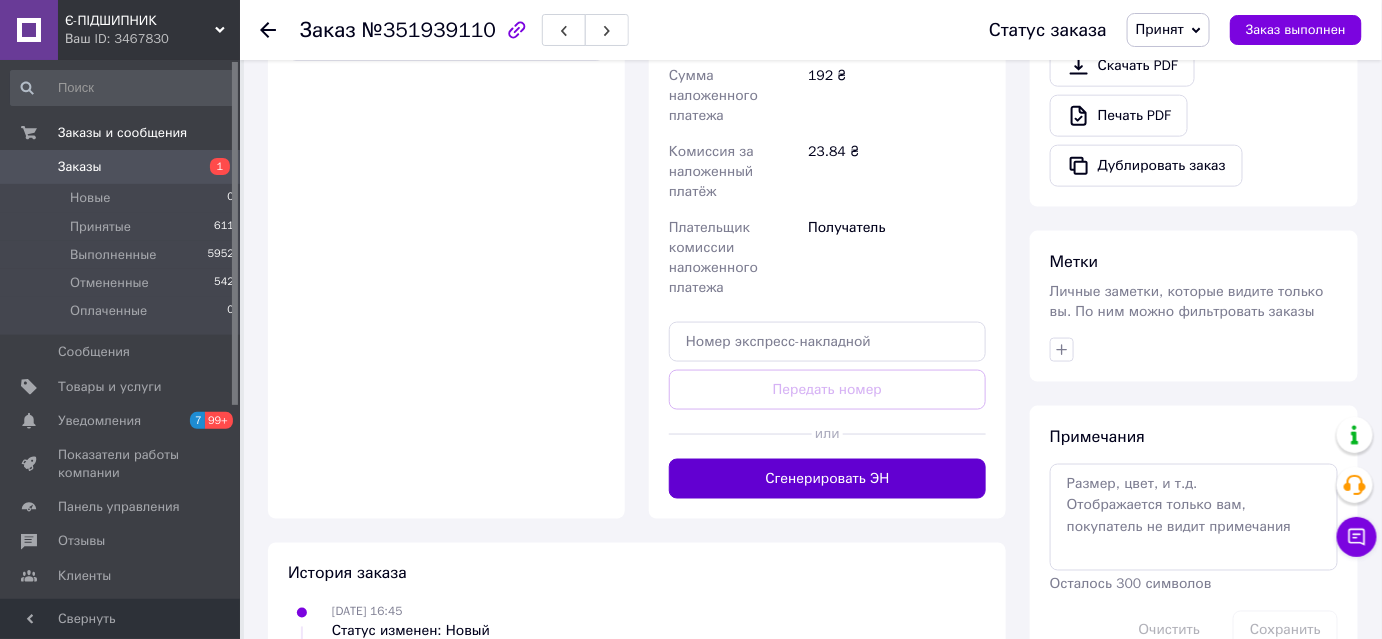 click on "Сгенерировать ЭН" at bounding box center (827, 479) 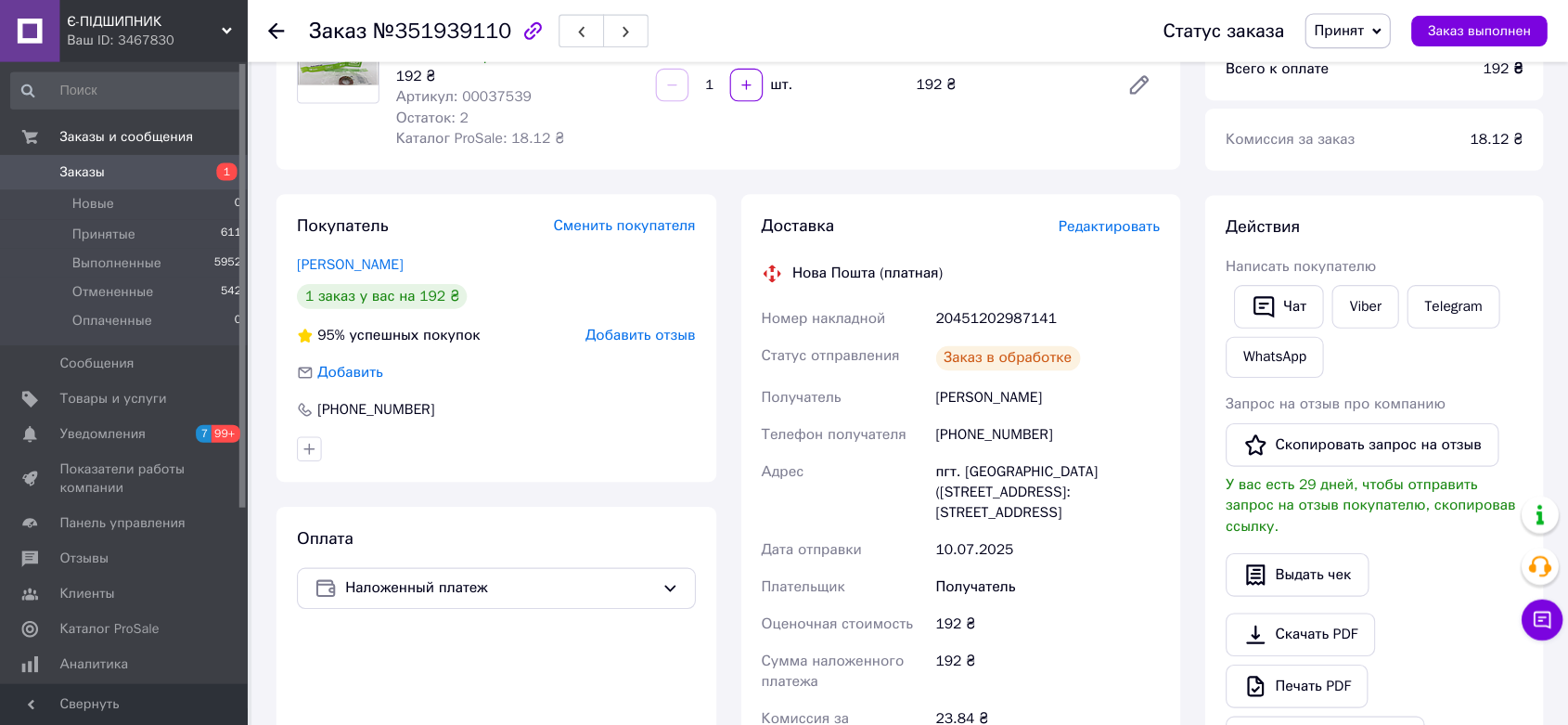 scroll, scrollTop: 196, scrollLeft: 0, axis: vertical 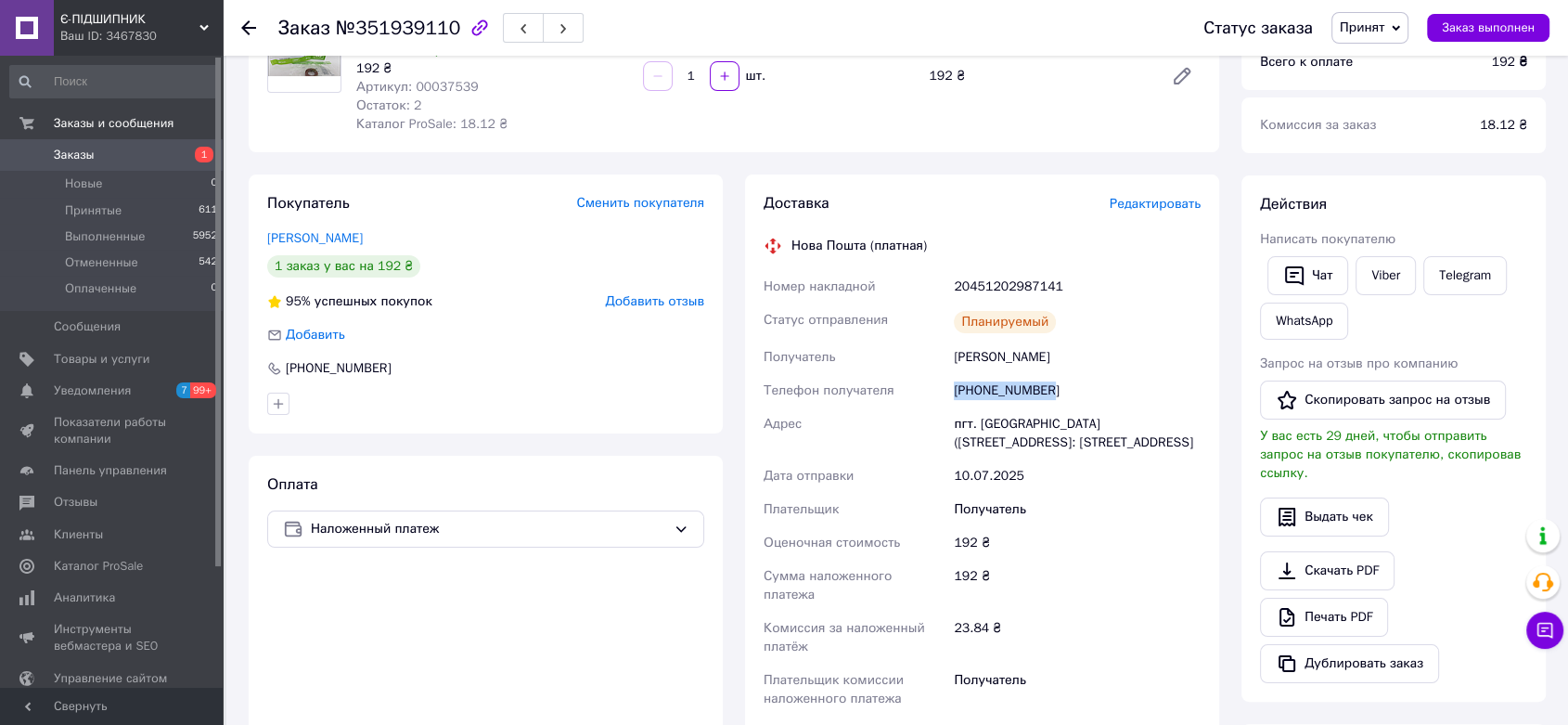 drag, startPoint x: 1067, startPoint y: 389, endPoint x: 956, endPoint y: 393, distance: 111.07205 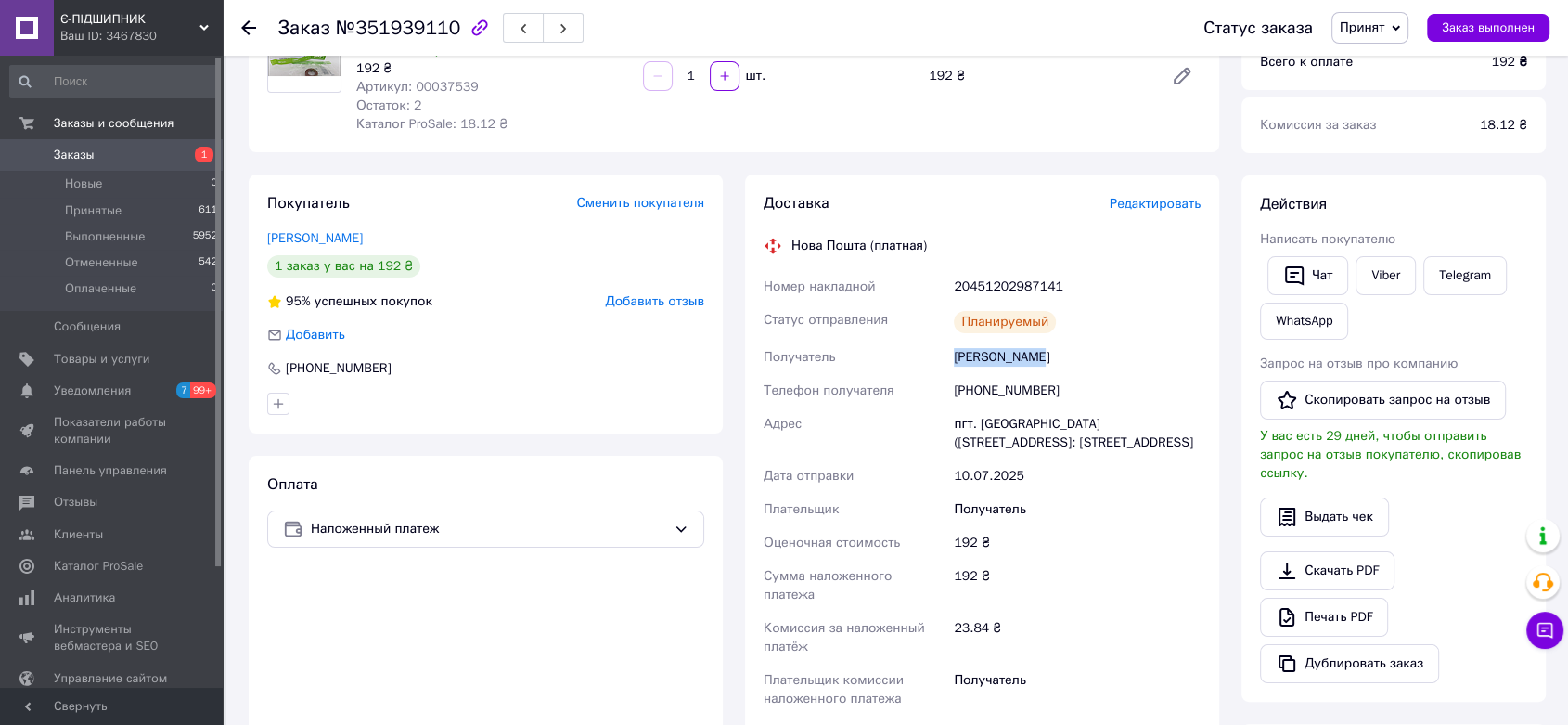 drag, startPoint x: 1045, startPoint y: 357, endPoint x: 924, endPoint y: 360, distance: 121.0372 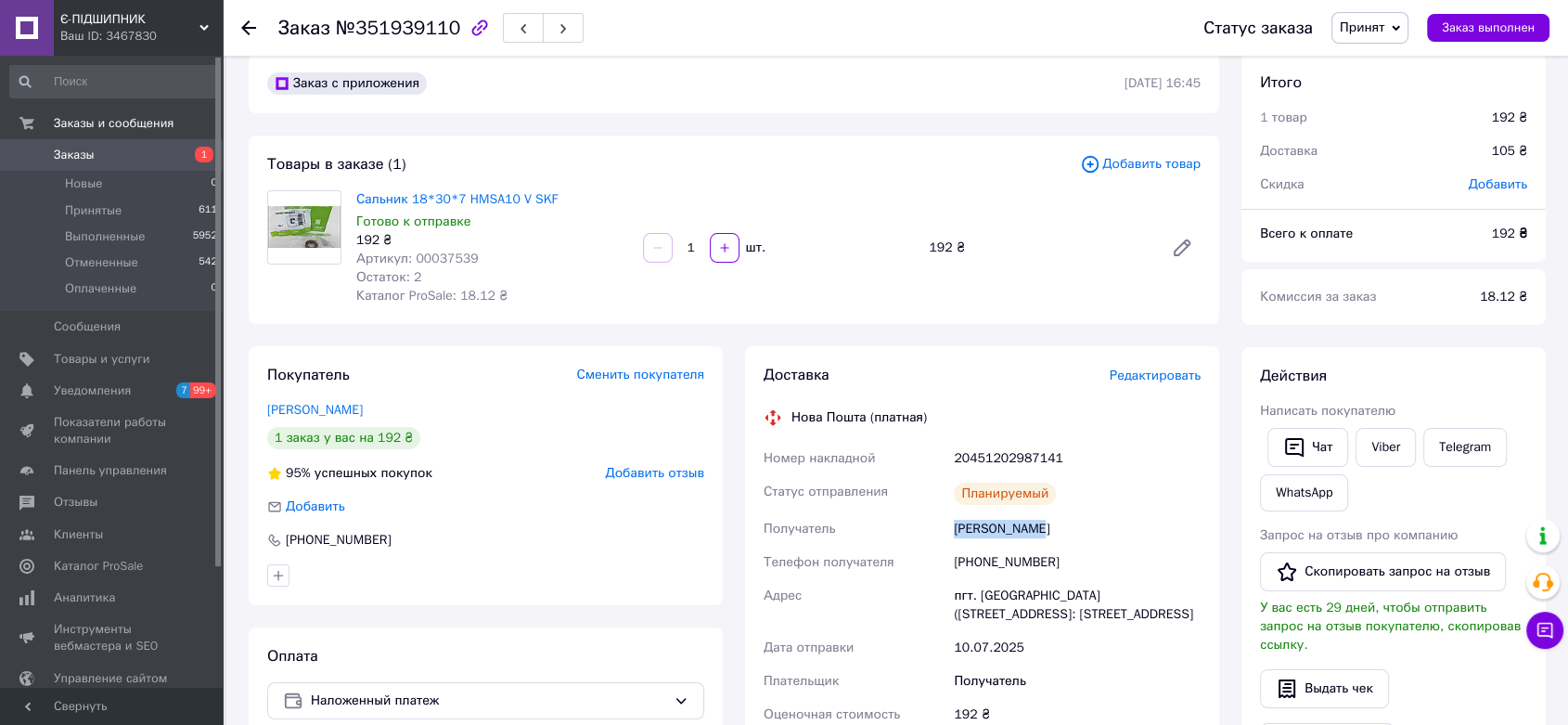 scroll, scrollTop: 41, scrollLeft: 0, axis: vertical 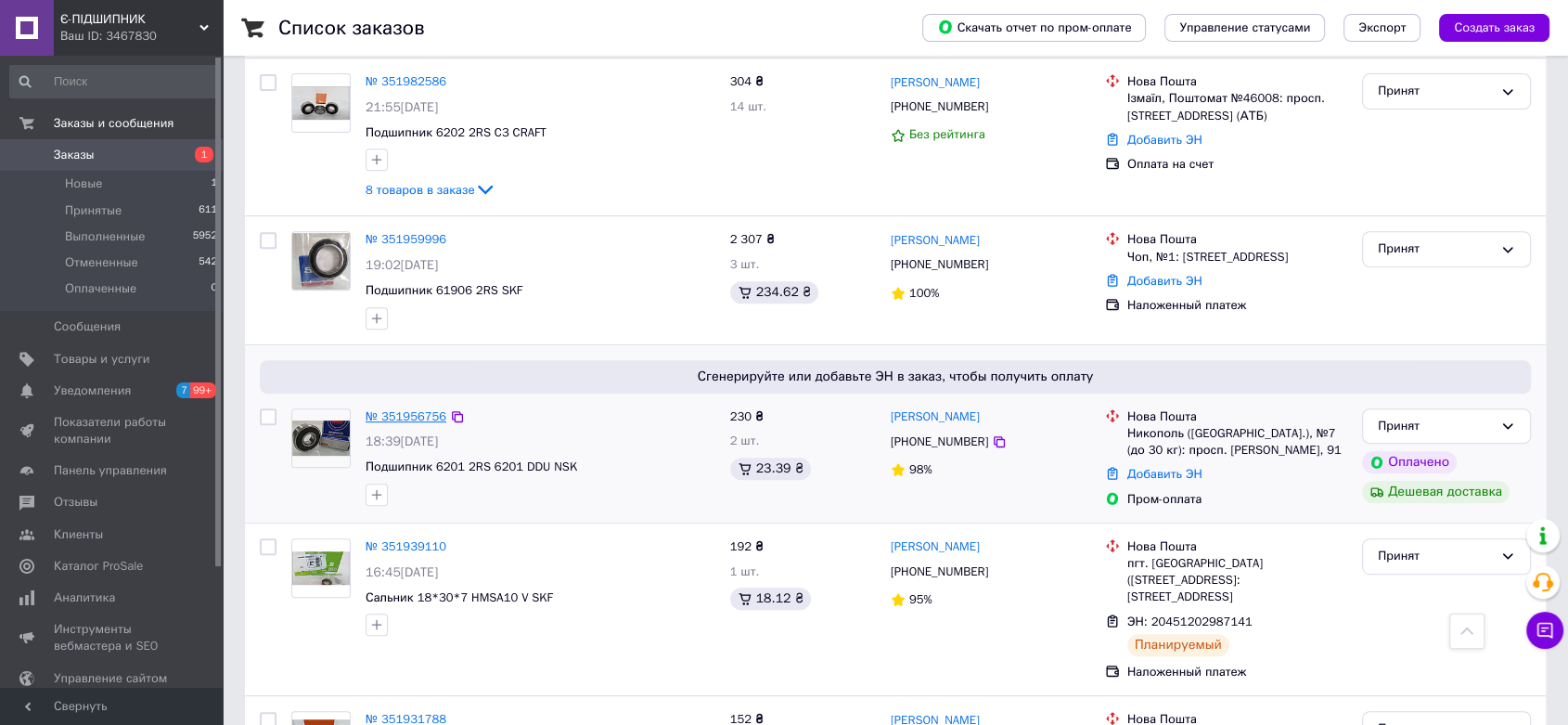click on "№ 351956756" at bounding box center [405, 416] 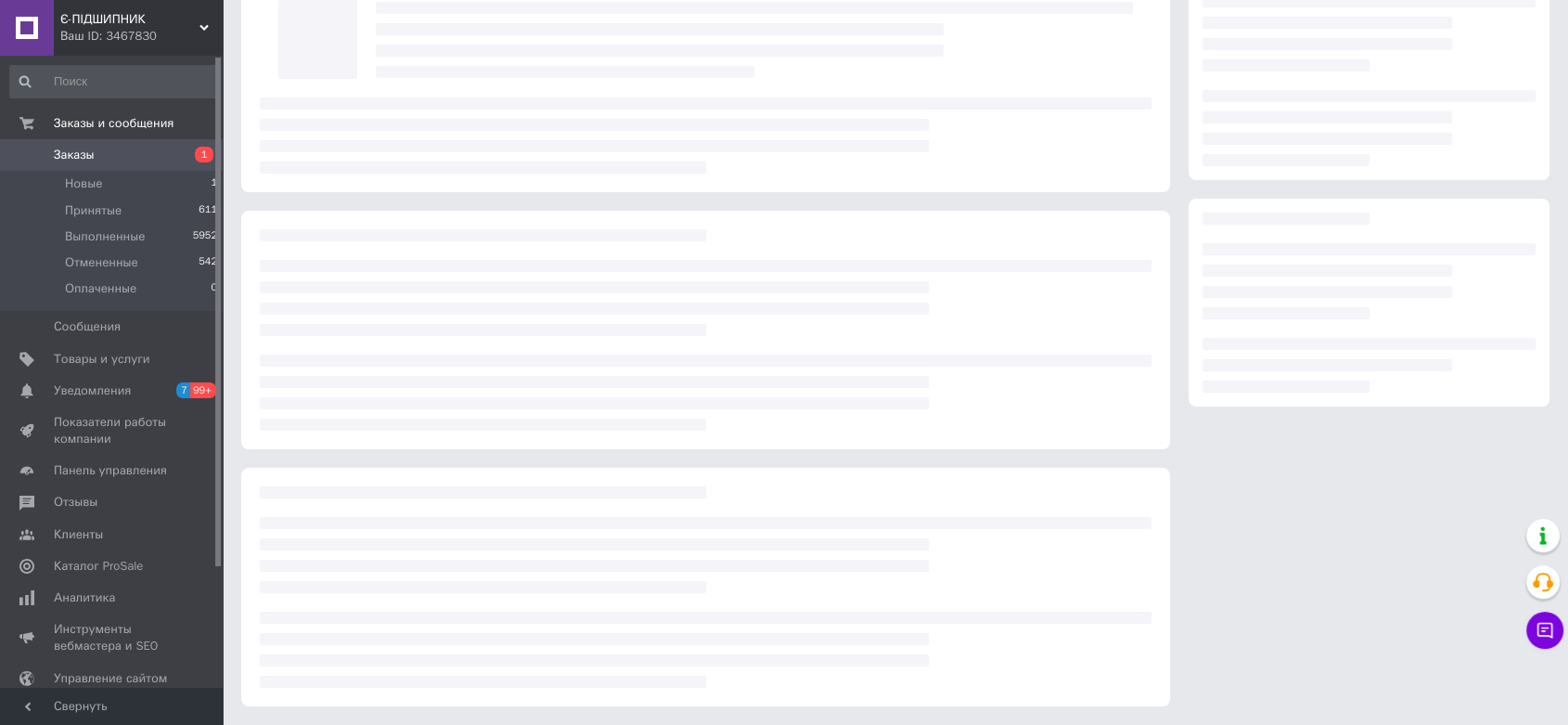 scroll, scrollTop: 123, scrollLeft: 0, axis: vertical 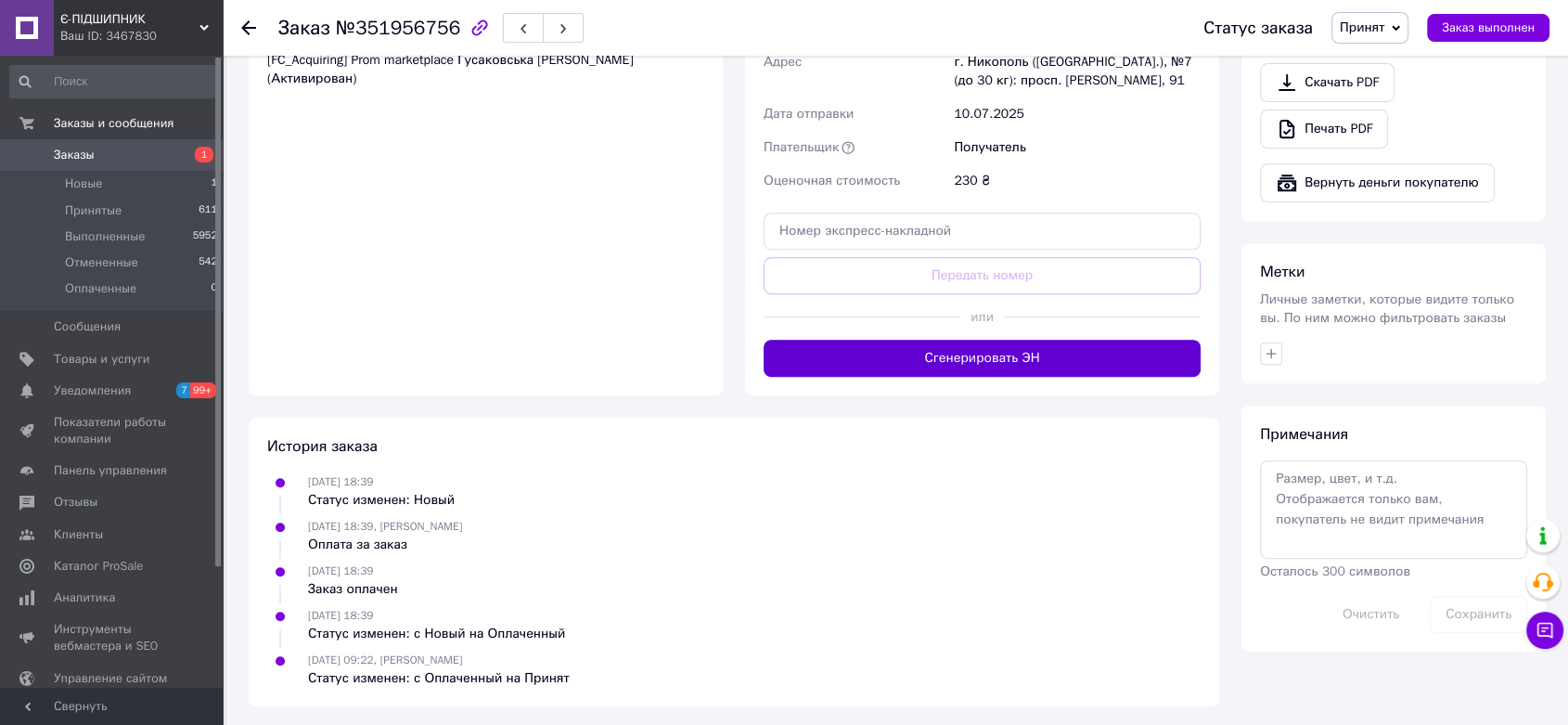 click on "Сгенерировать ЭН" at bounding box center (982, 358) 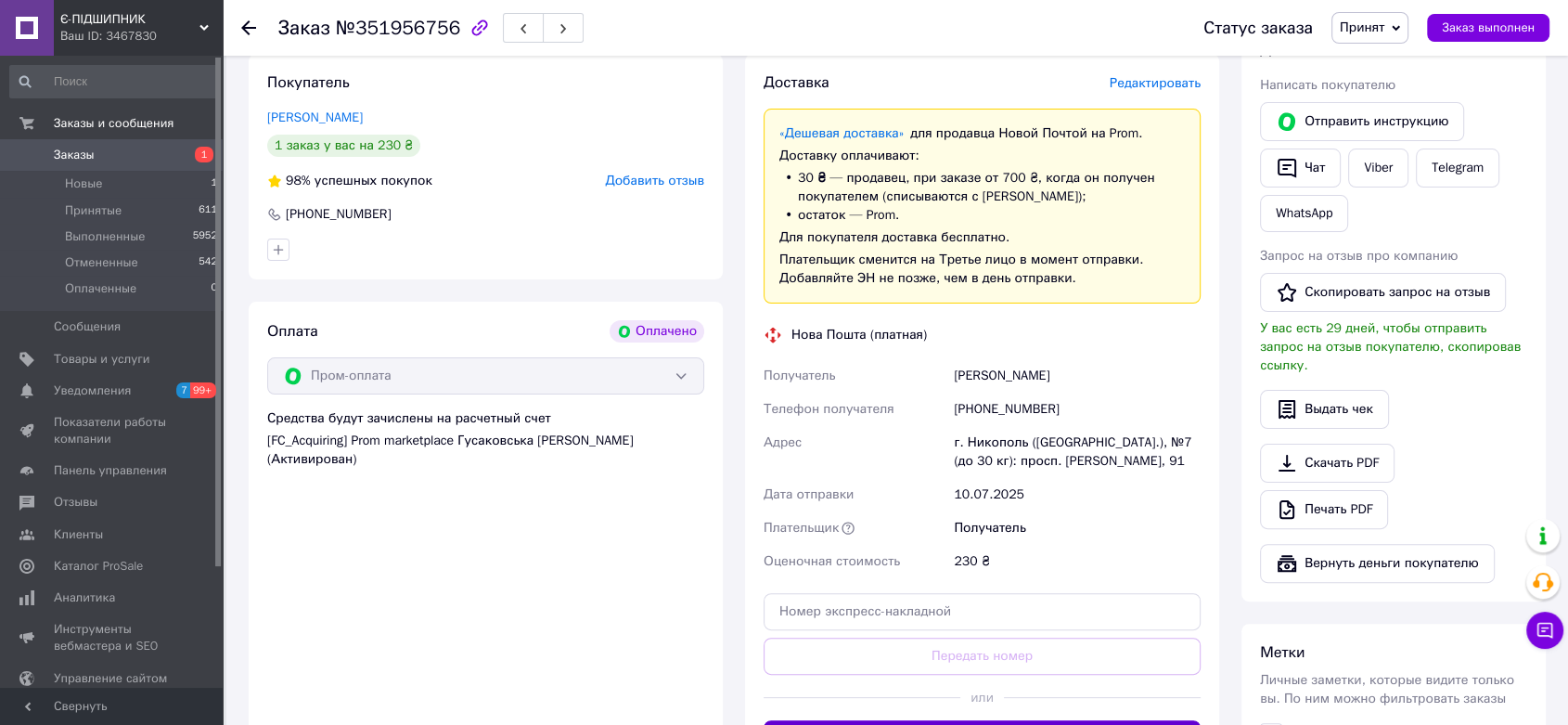 scroll, scrollTop: 350, scrollLeft: 0, axis: vertical 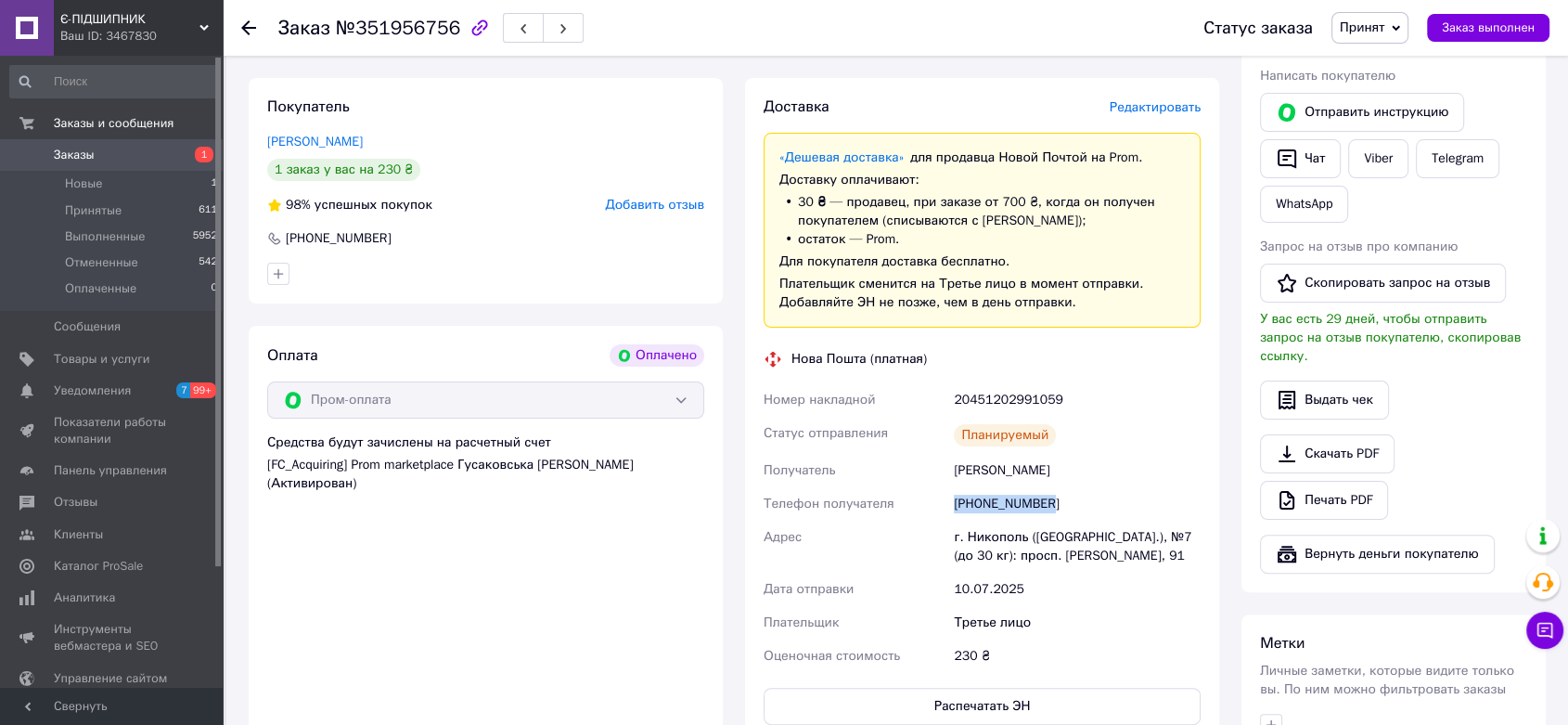 drag, startPoint x: 1055, startPoint y: 503, endPoint x: 957, endPoint y: 503, distance: 98 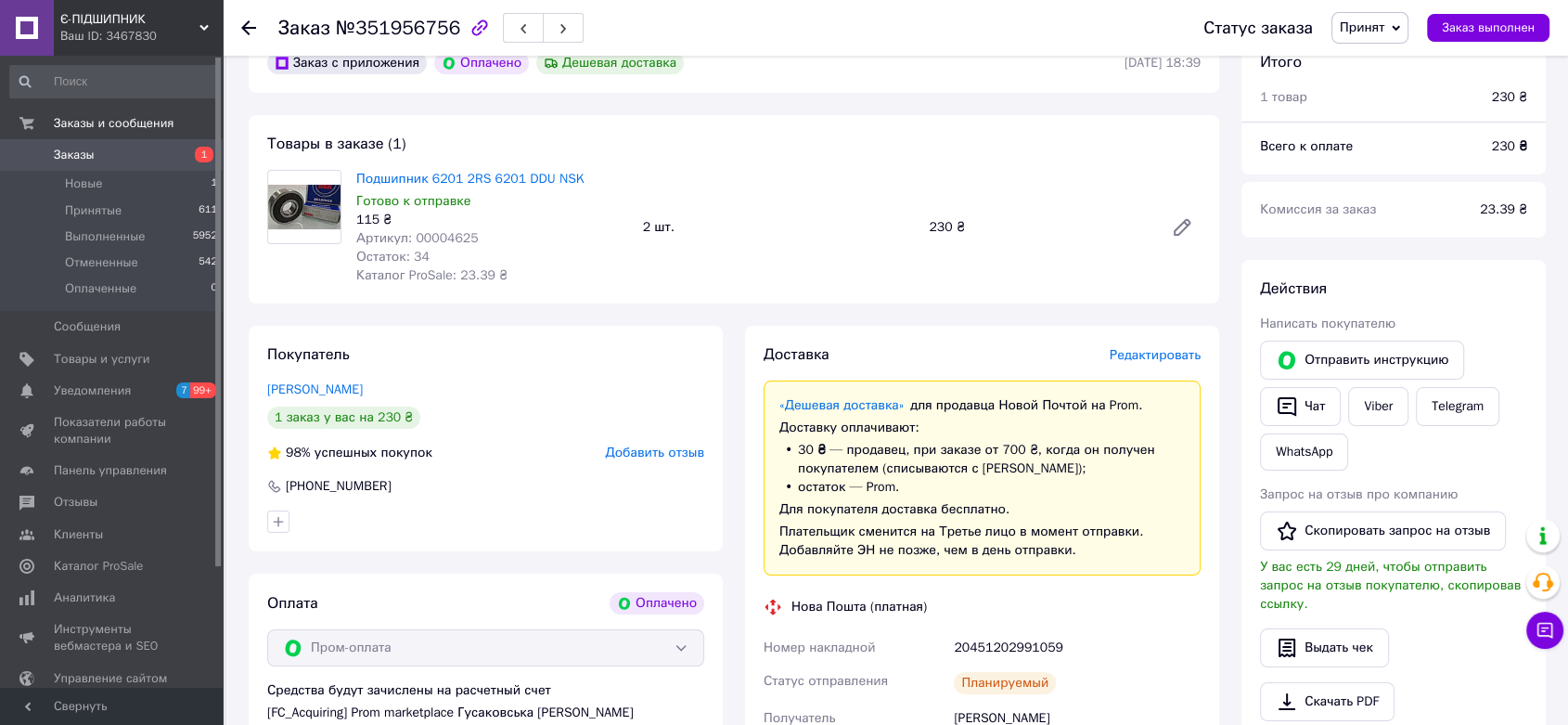 scroll, scrollTop: 101, scrollLeft: 0, axis: vertical 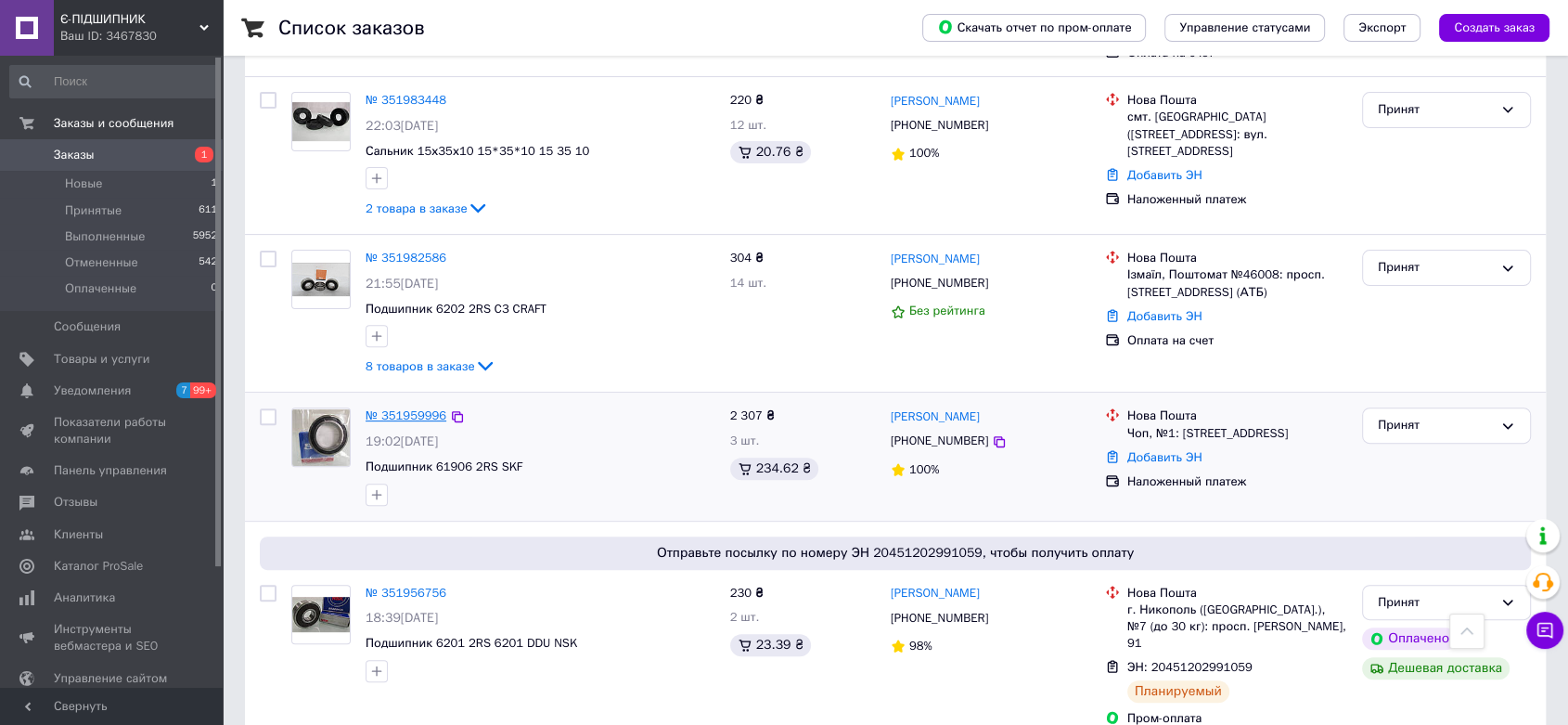 click on "№ 351959996" at bounding box center (405, 415) 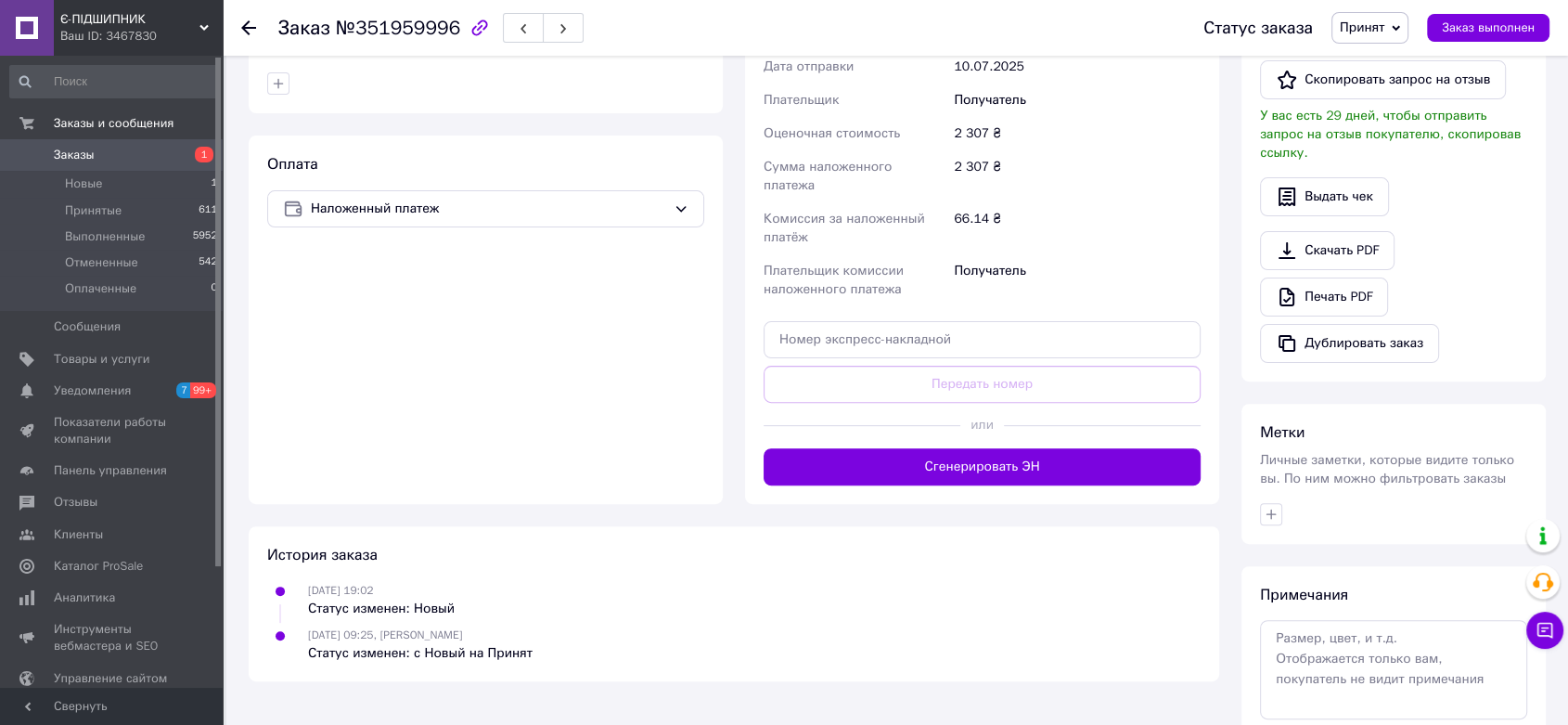 scroll, scrollTop: 514, scrollLeft: 0, axis: vertical 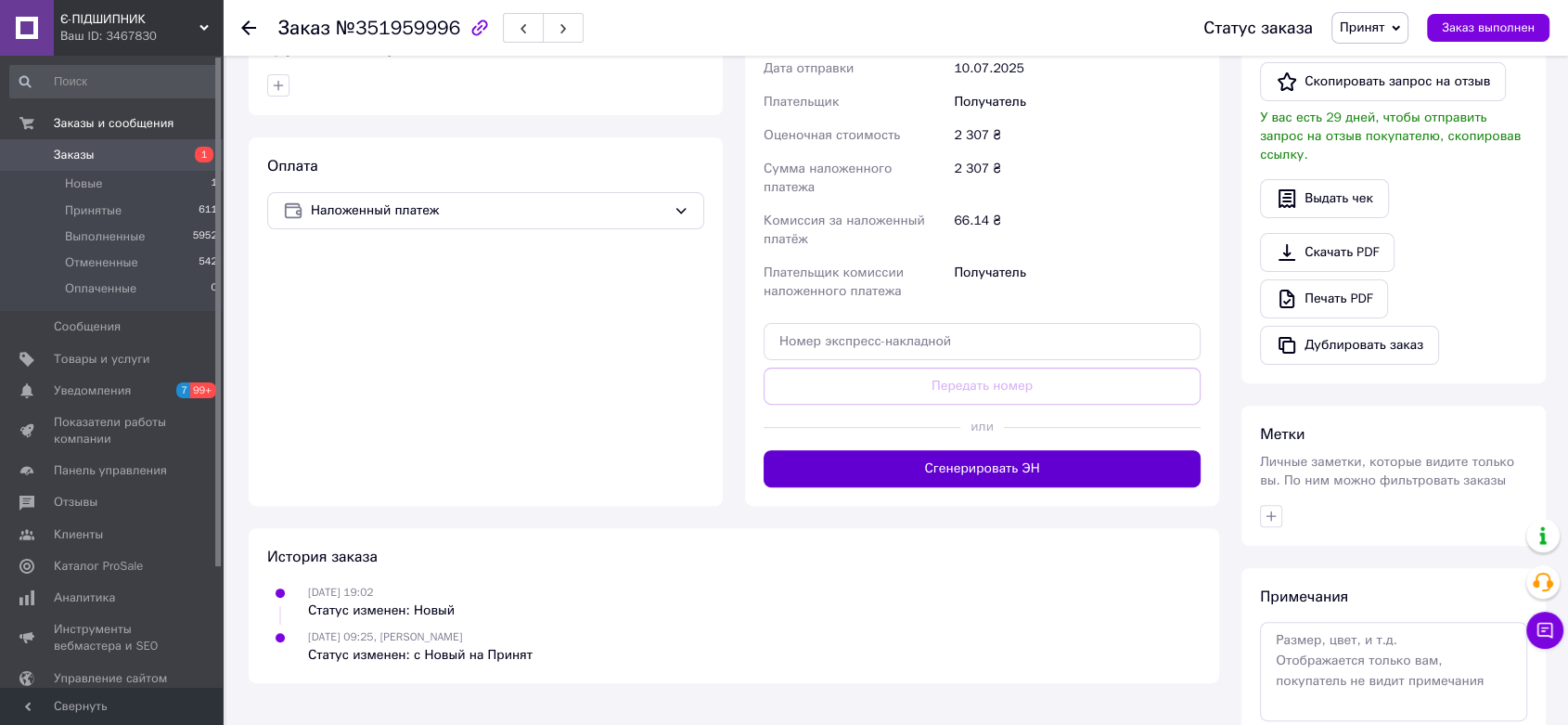 click on "Сгенерировать ЭН" at bounding box center (982, 469) 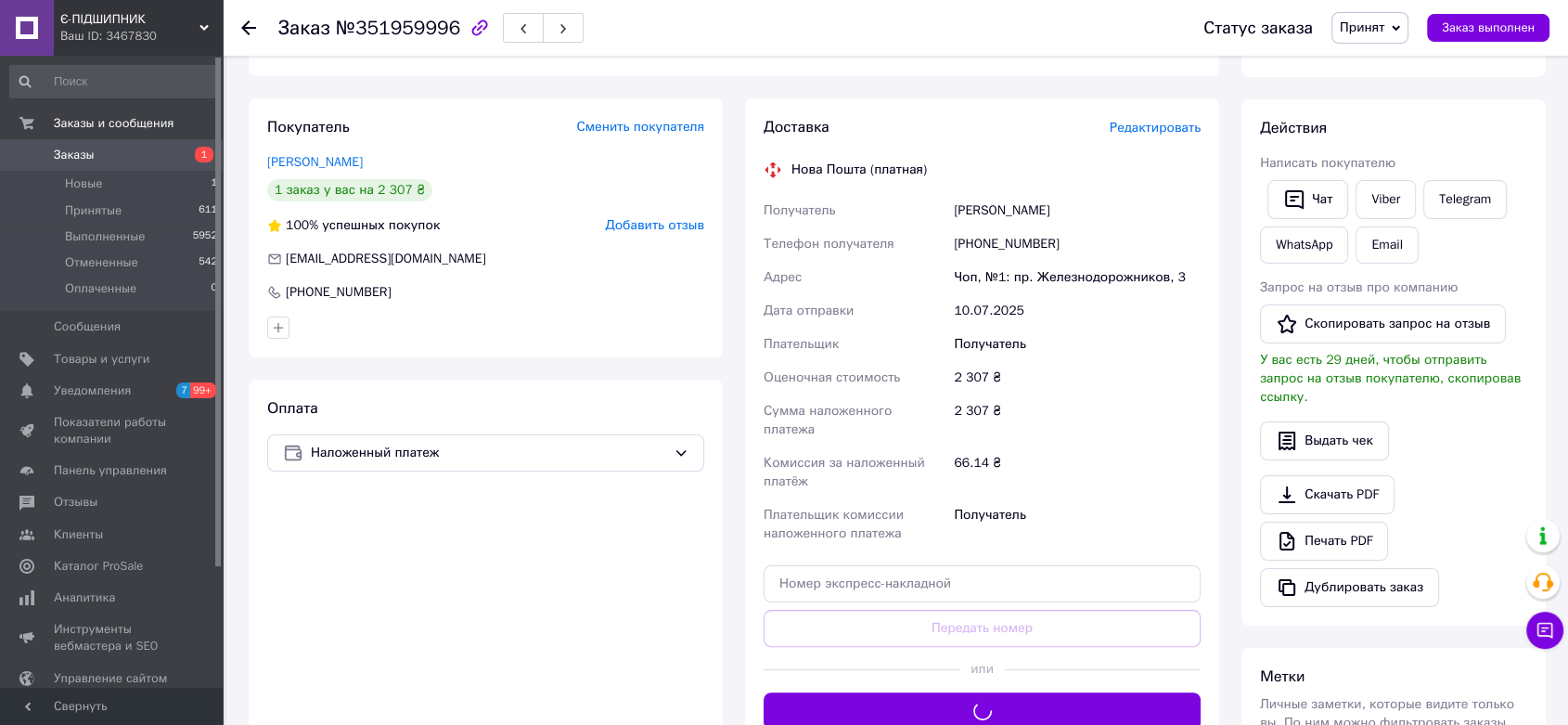 scroll, scrollTop: 235, scrollLeft: 0, axis: vertical 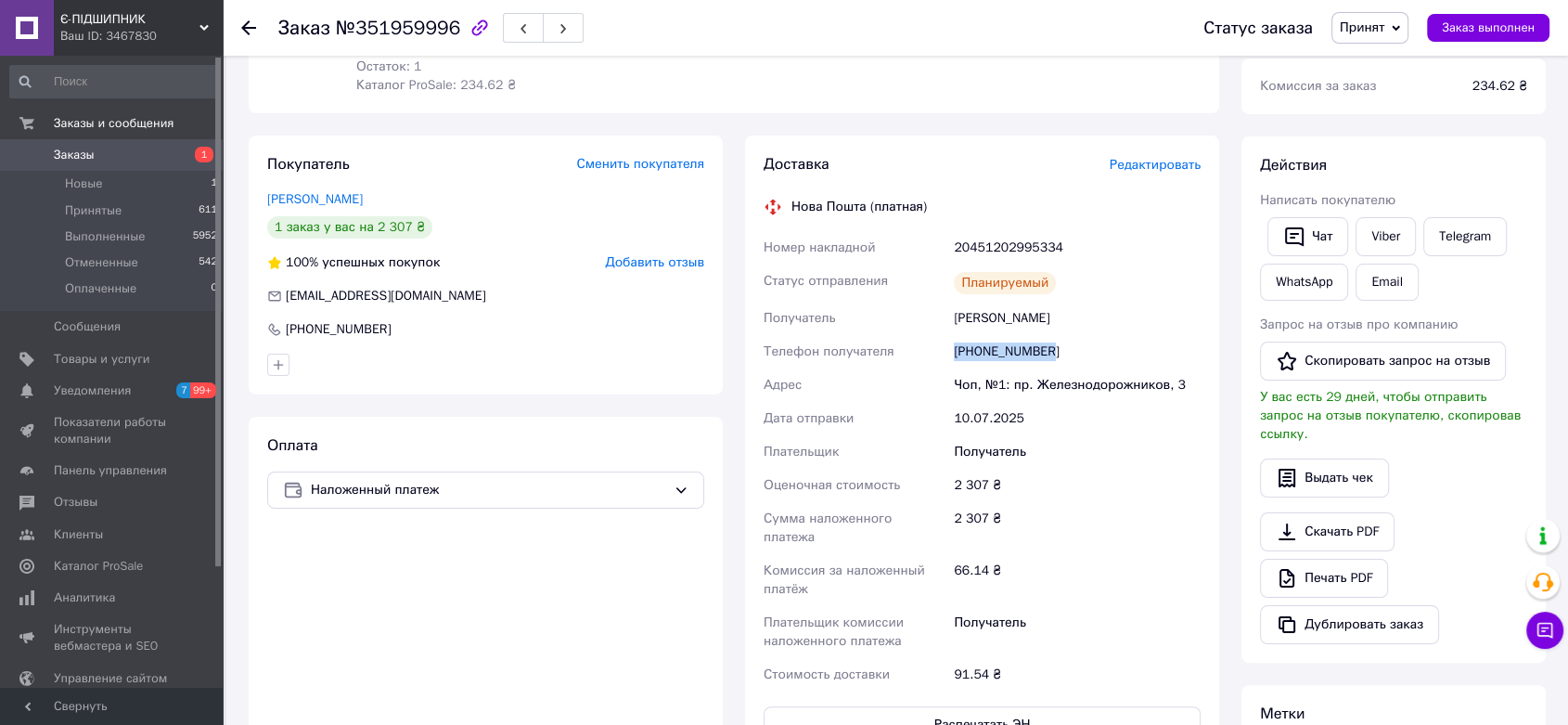 drag, startPoint x: 1047, startPoint y: 344, endPoint x: 953, endPoint y: 350, distance: 94.19129 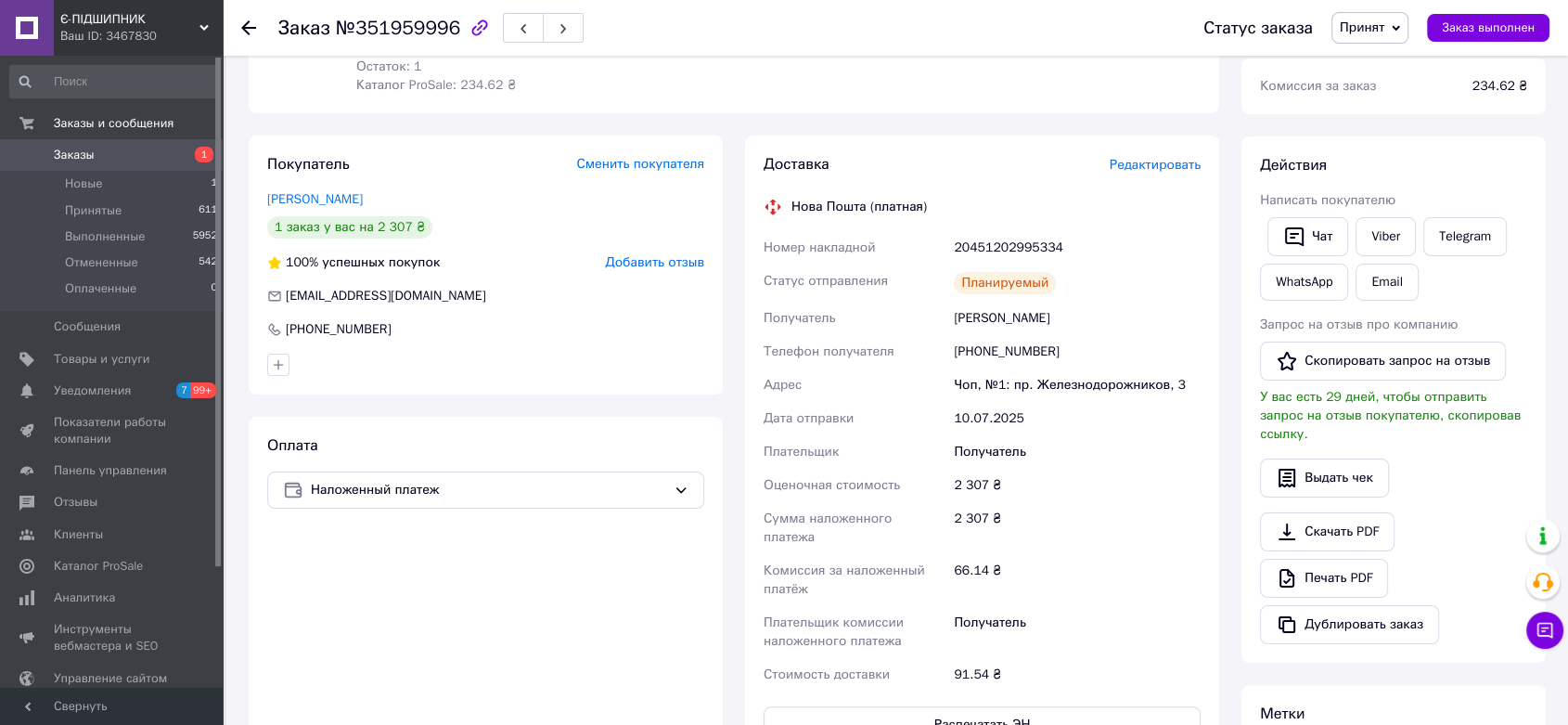 click on "[PERSON_NAME]" at bounding box center (1077, 318) 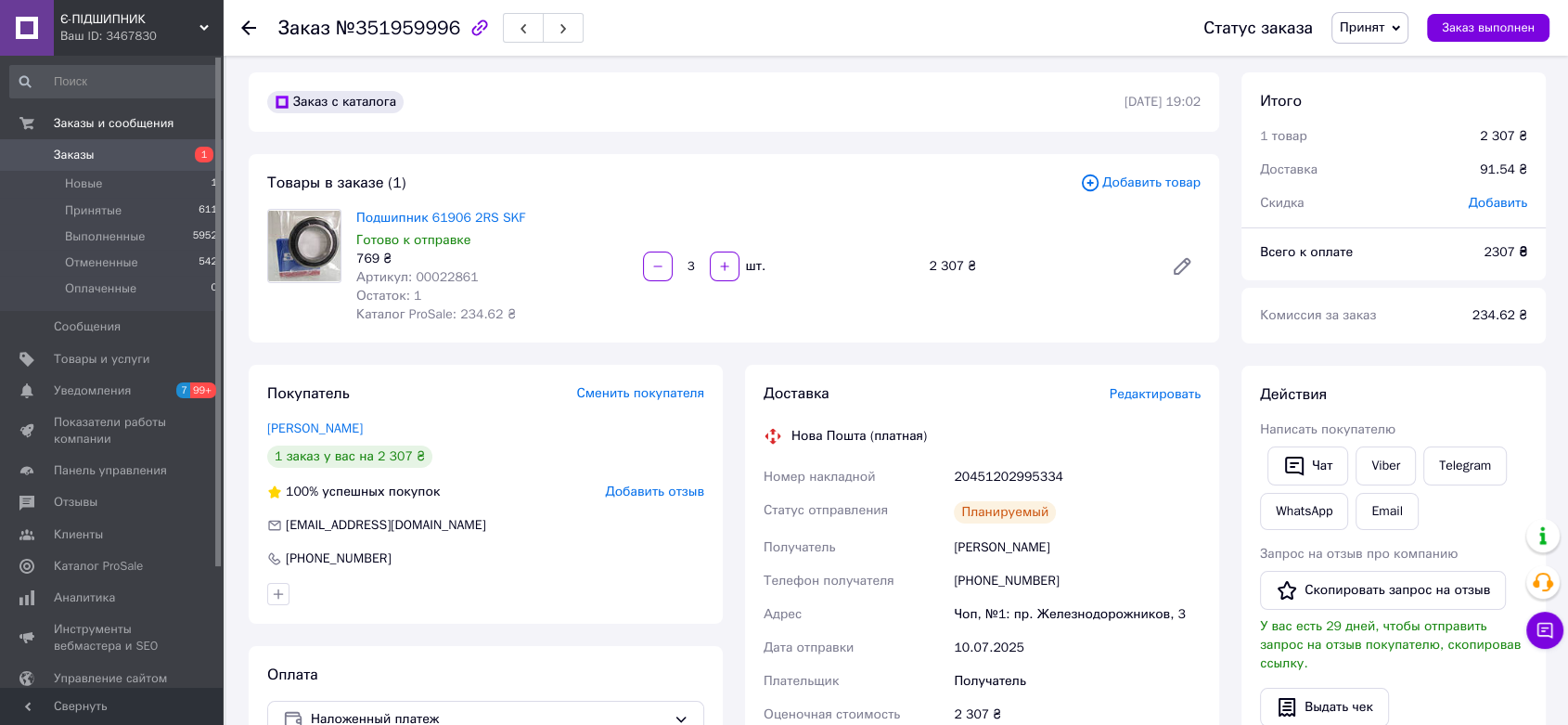 scroll, scrollTop: 0, scrollLeft: 0, axis: both 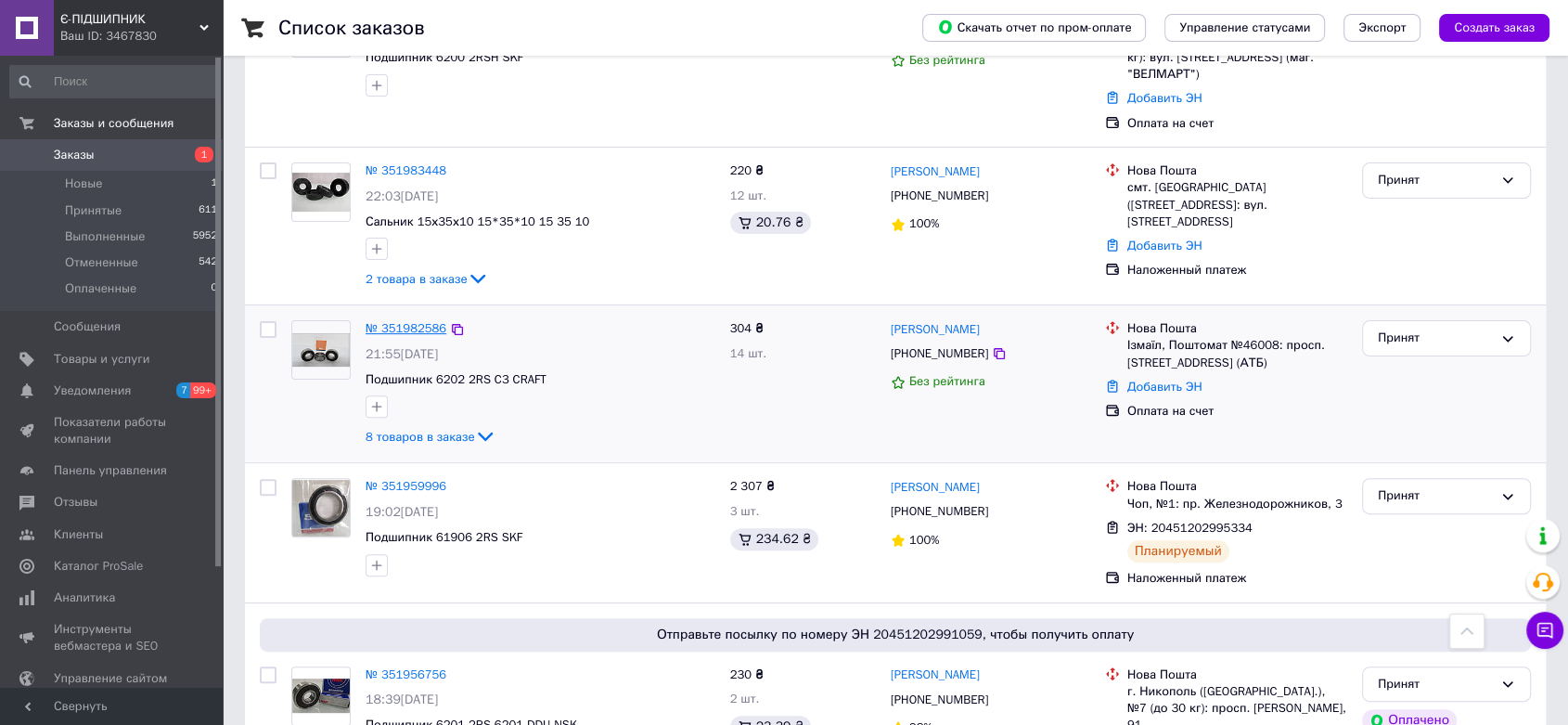 click on "№ 351982586" at bounding box center [405, 328] 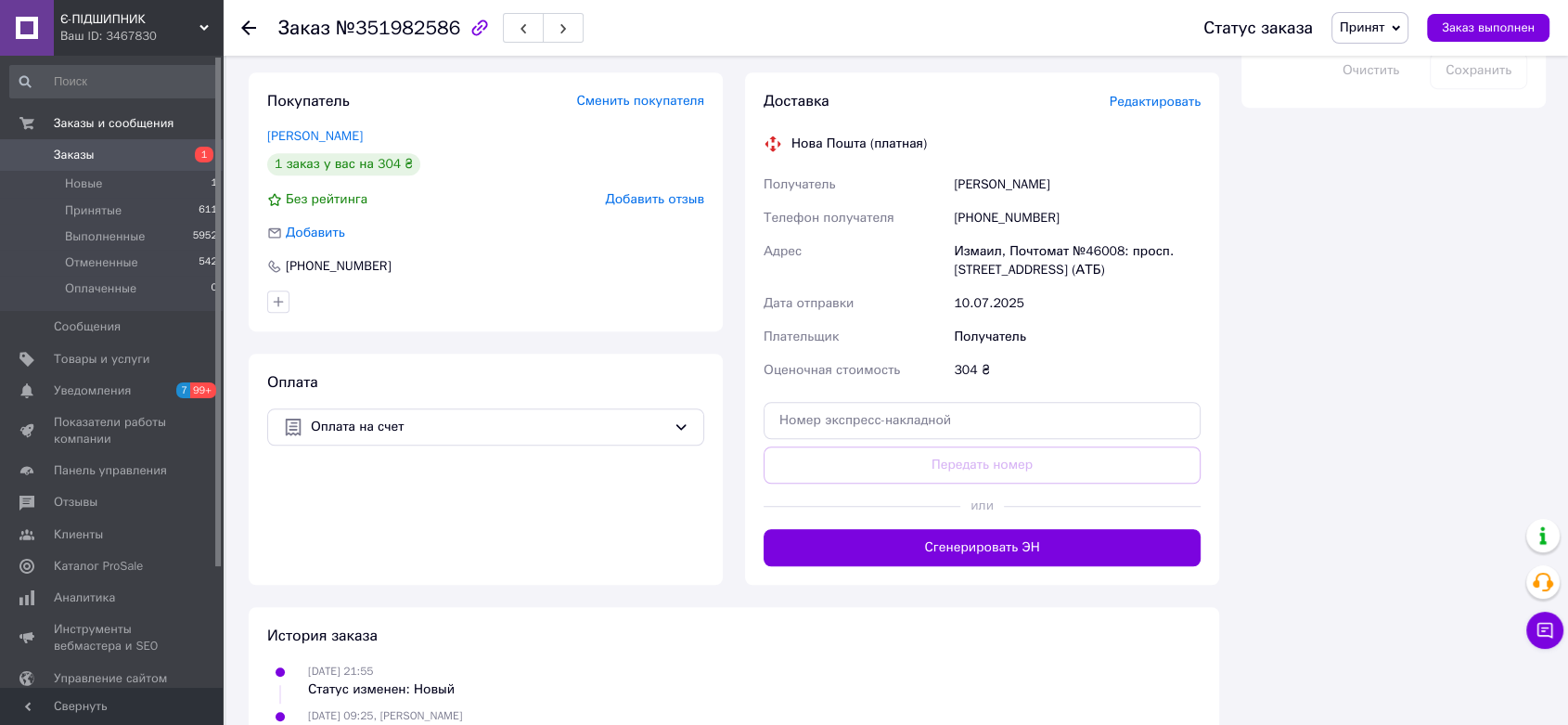 scroll, scrollTop: 1116, scrollLeft: 0, axis: vertical 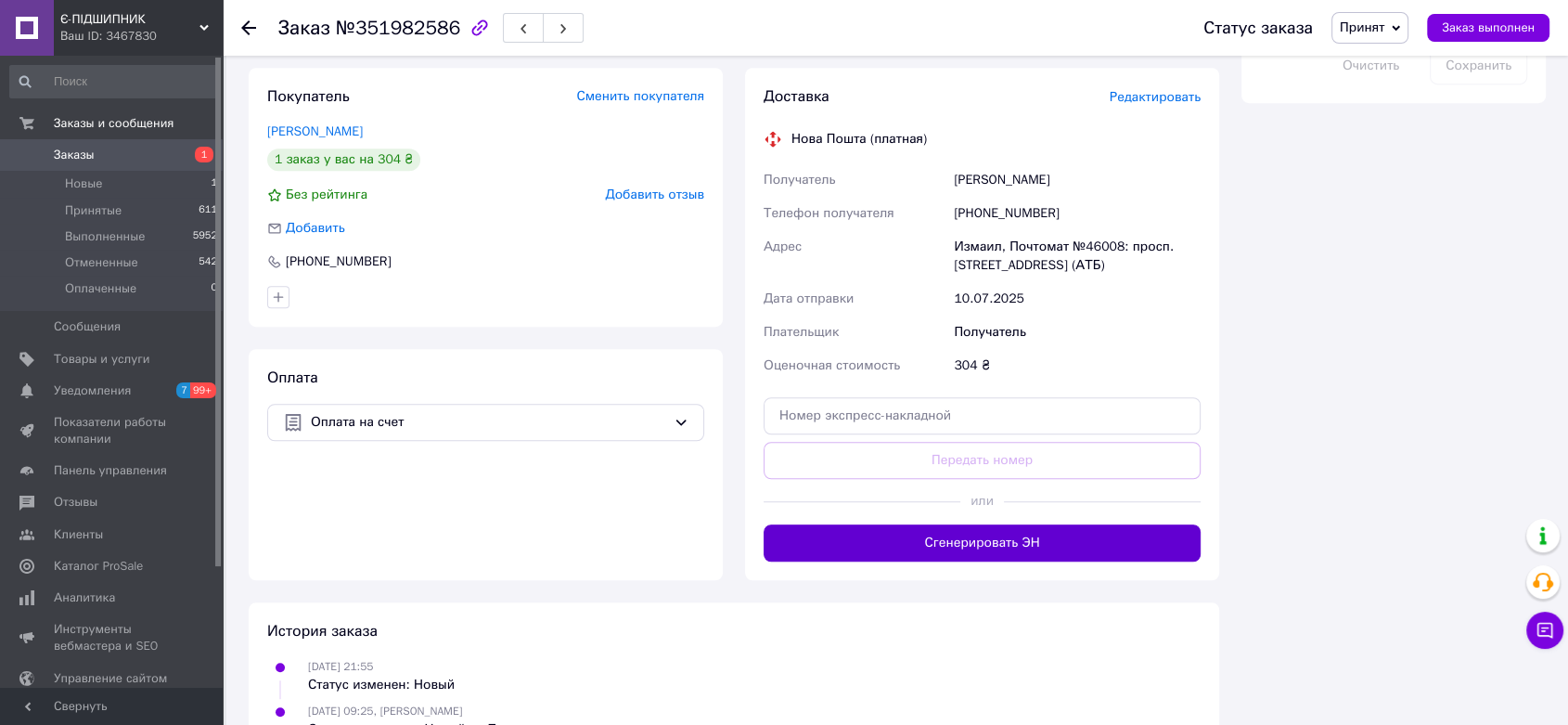 click on "Сгенерировать ЭН" at bounding box center [982, 543] 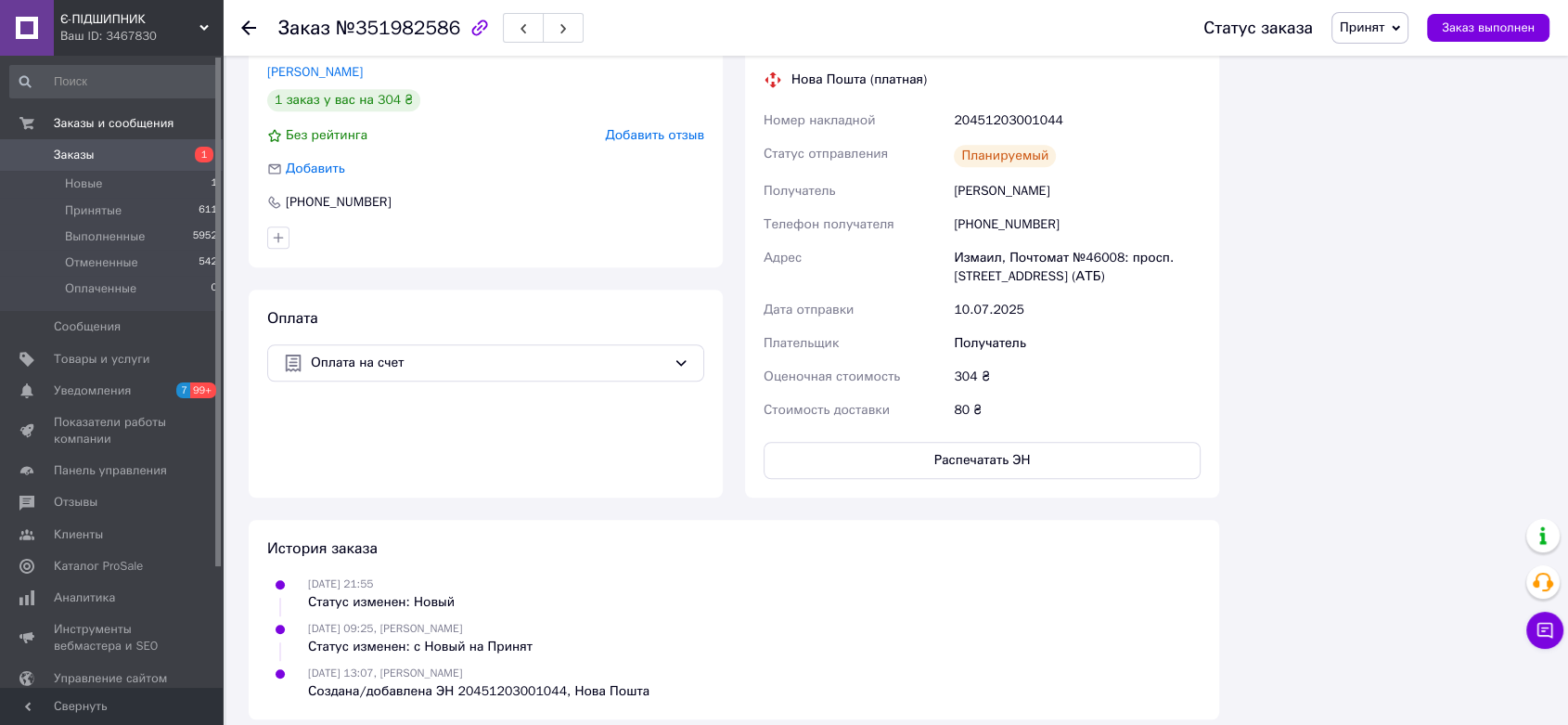 scroll, scrollTop: 1189, scrollLeft: 0, axis: vertical 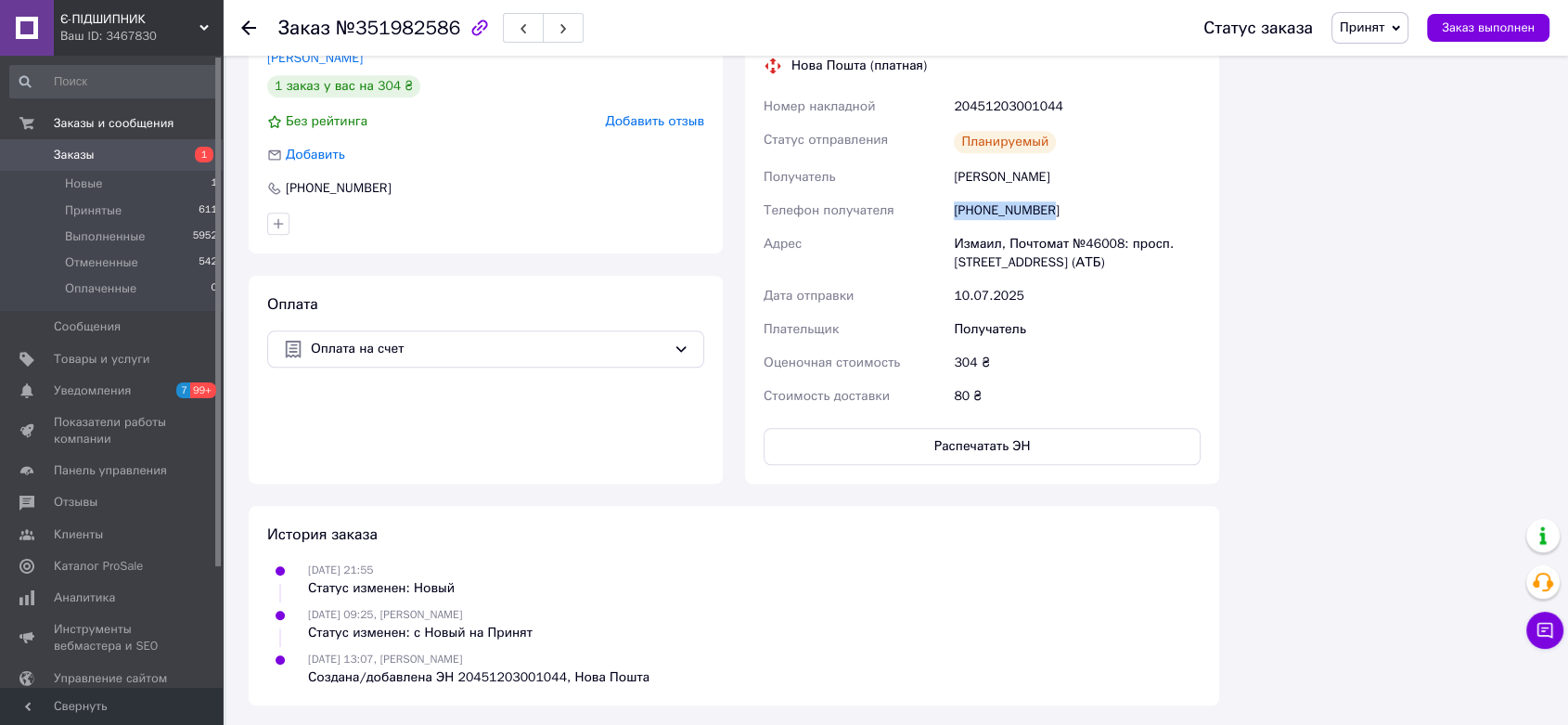 drag, startPoint x: 1054, startPoint y: 209, endPoint x: 957, endPoint y: 206, distance: 97.04638 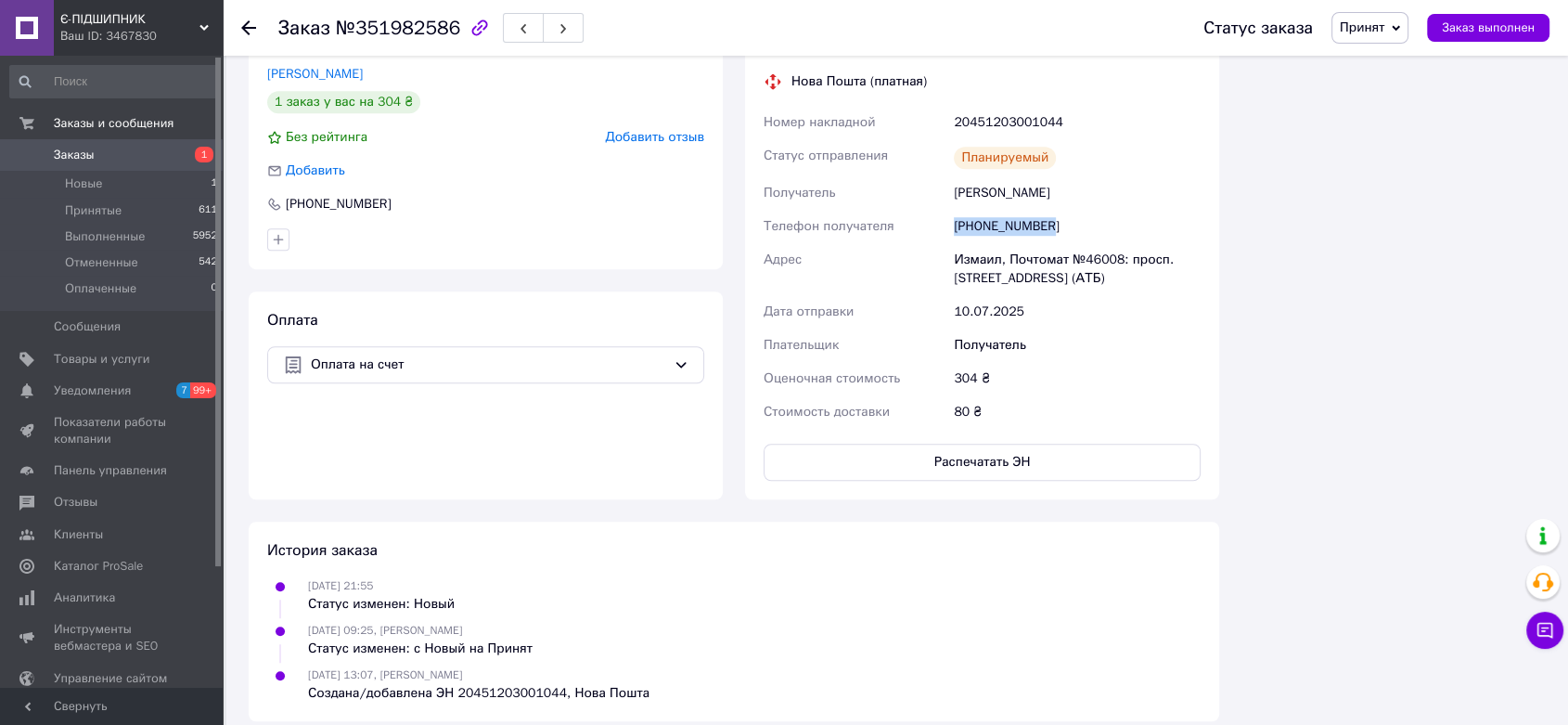 scroll, scrollTop: 1190, scrollLeft: 0, axis: vertical 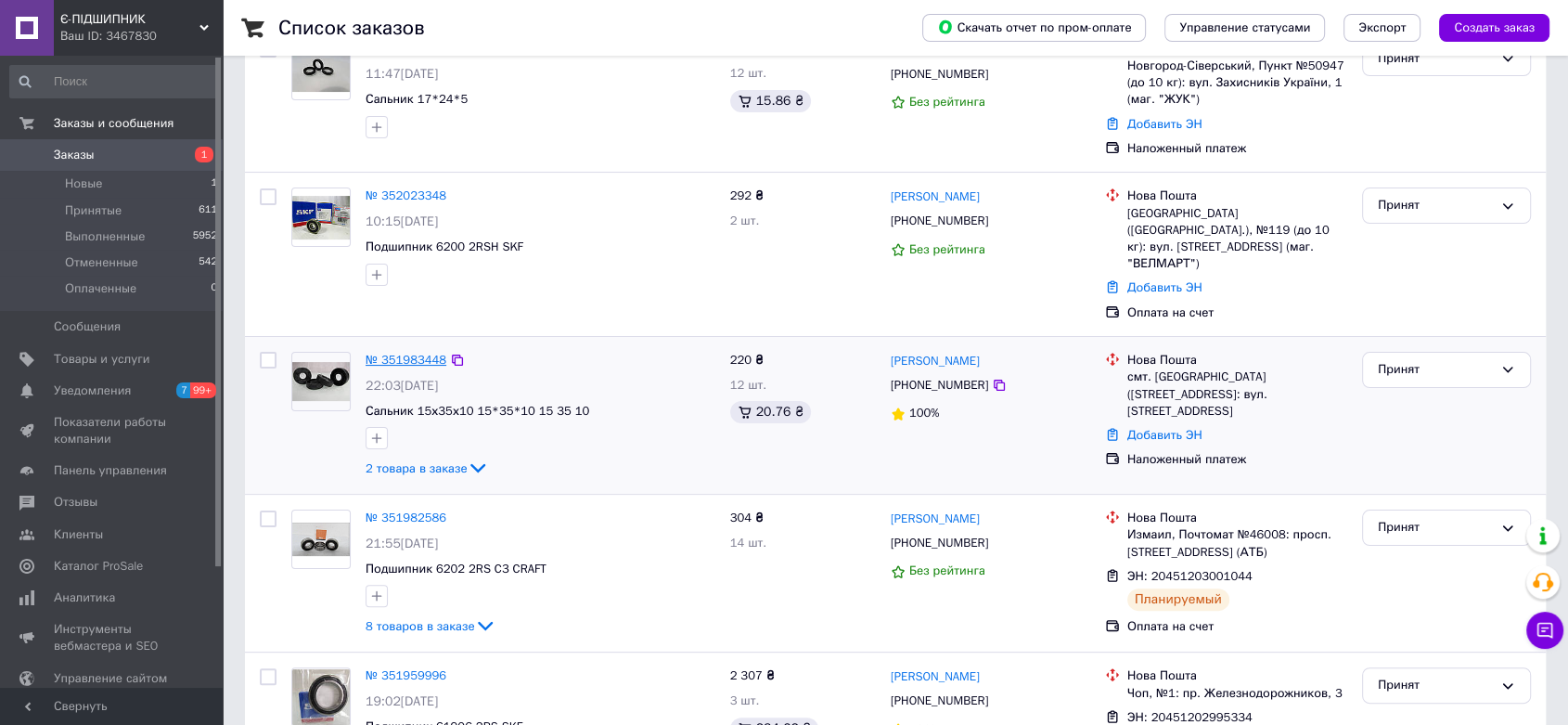 click on "№ 351983448" at bounding box center [405, 359] 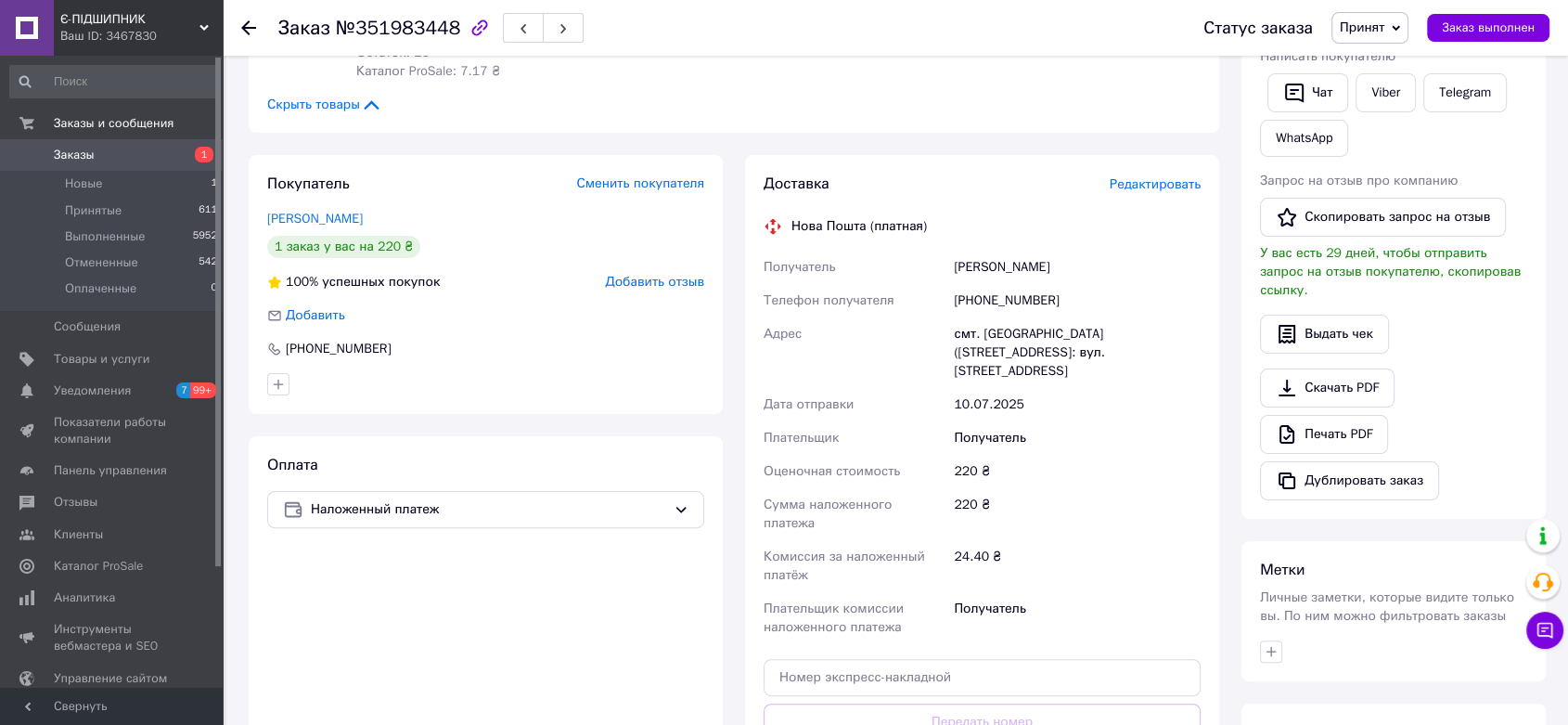scroll, scrollTop: 391, scrollLeft: 0, axis: vertical 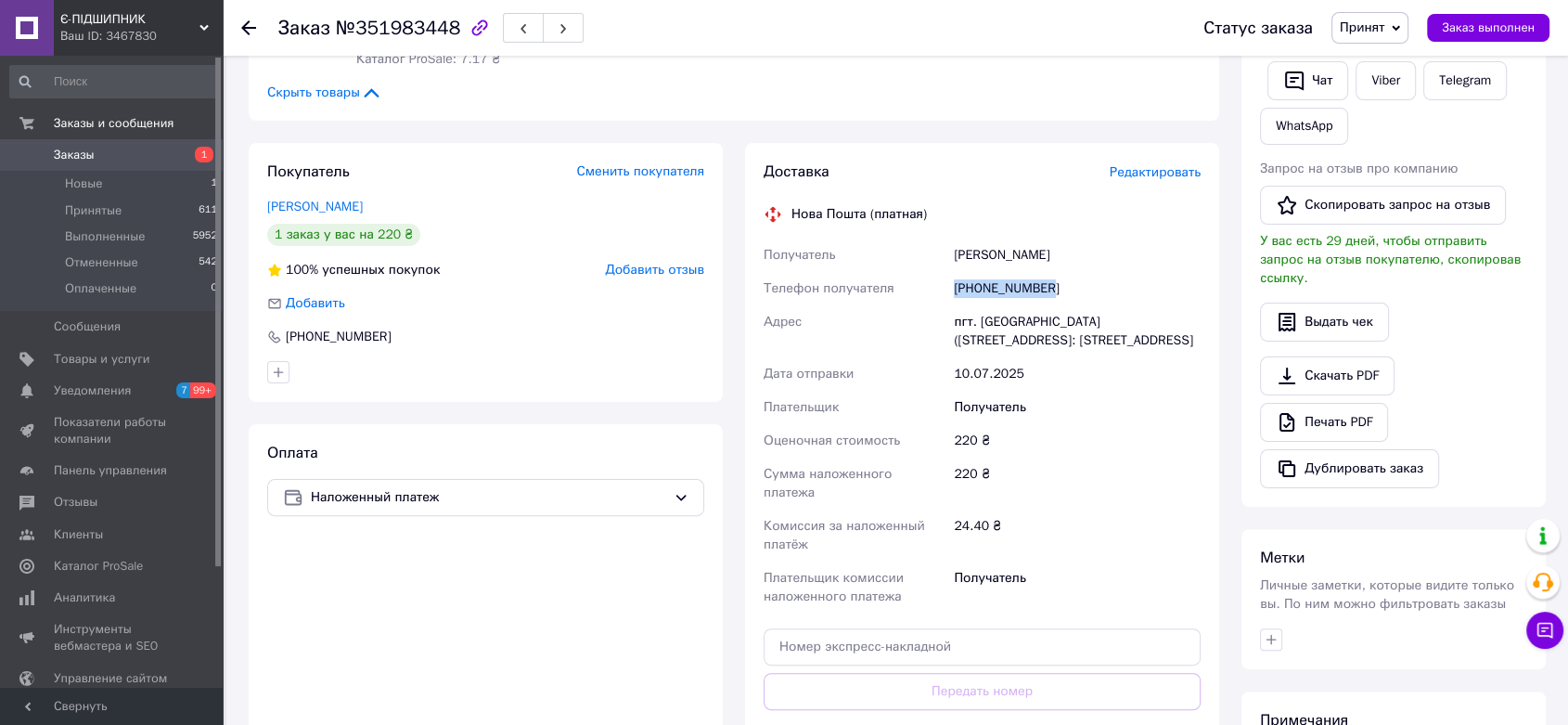 drag, startPoint x: 1052, startPoint y: 287, endPoint x: 948, endPoint y: 290, distance: 104.04326 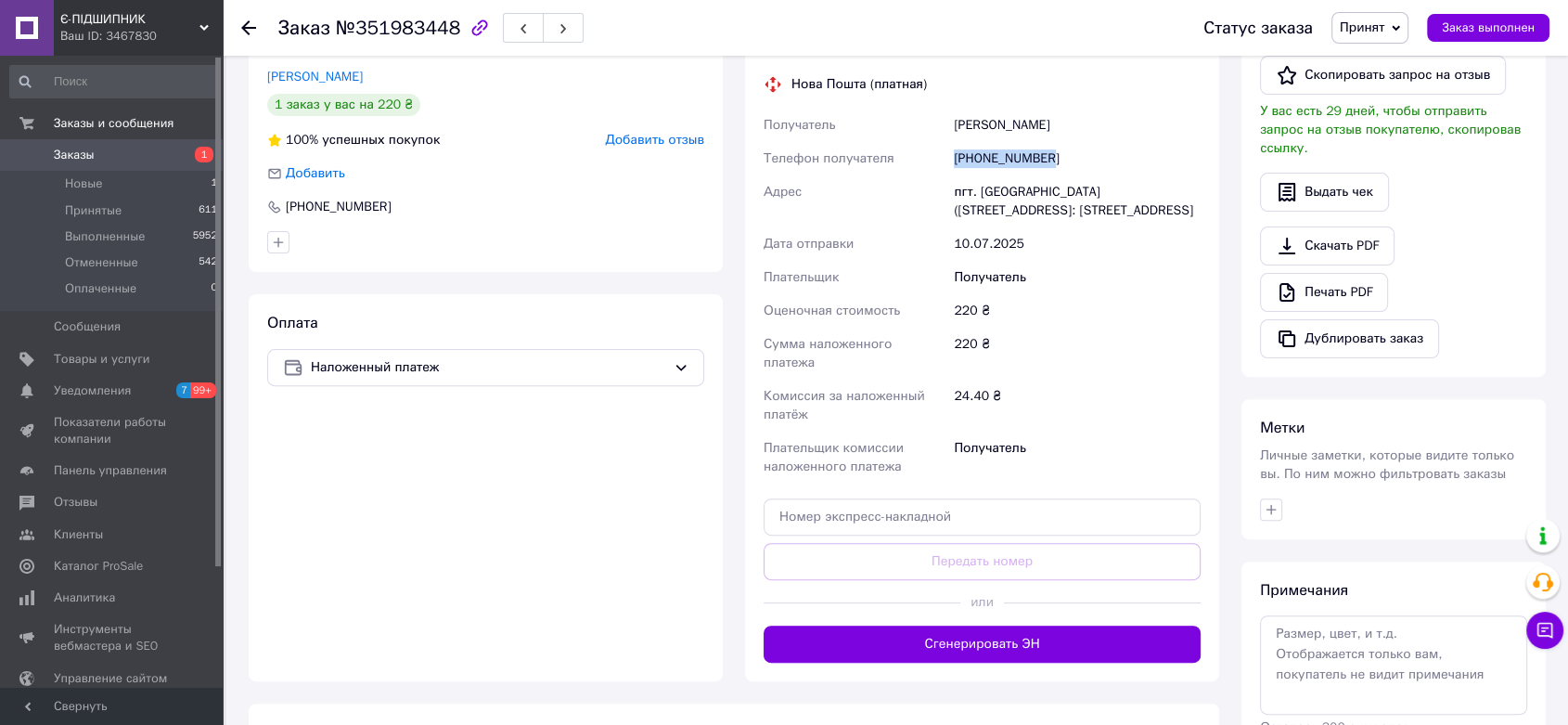 scroll, scrollTop: 533, scrollLeft: 0, axis: vertical 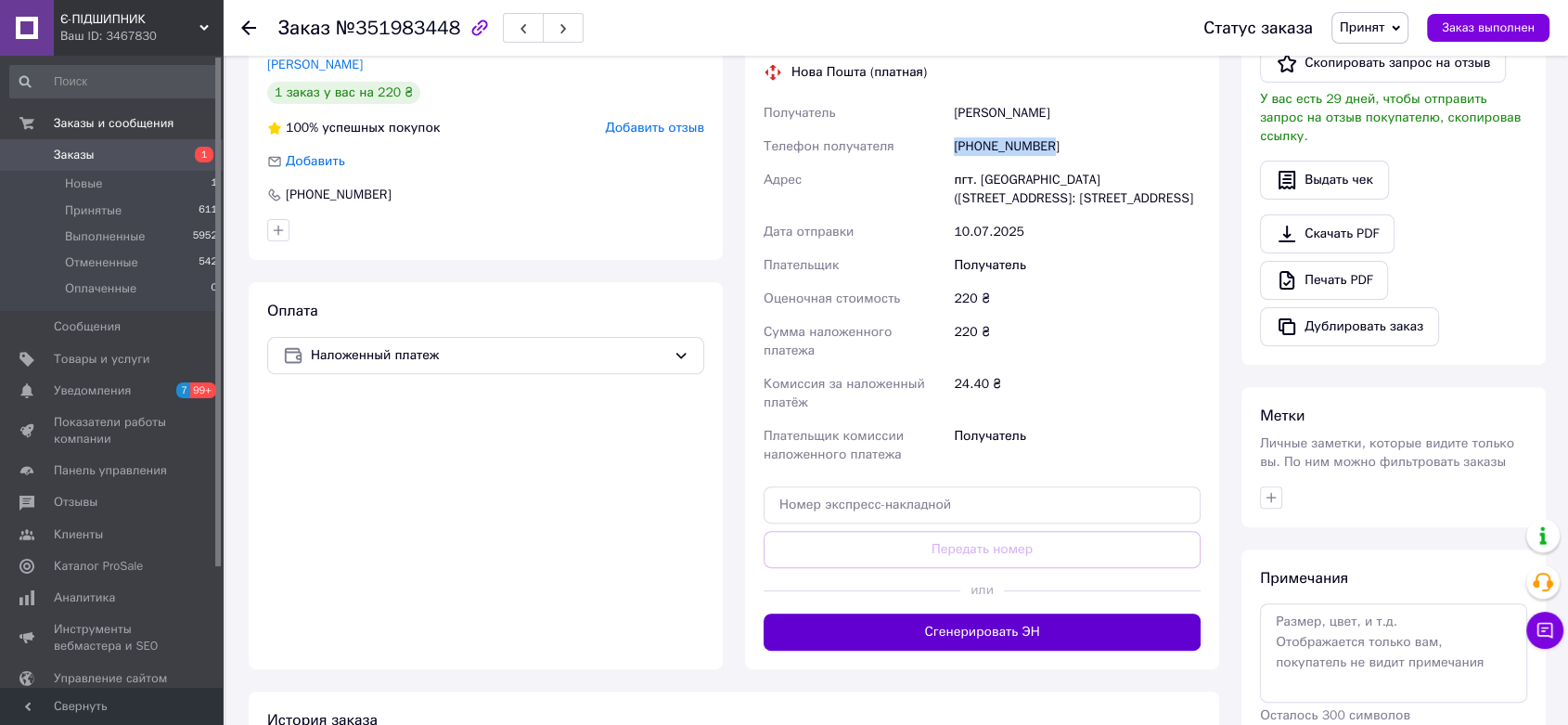 click on "Сгенерировать ЭН" at bounding box center [982, 632] 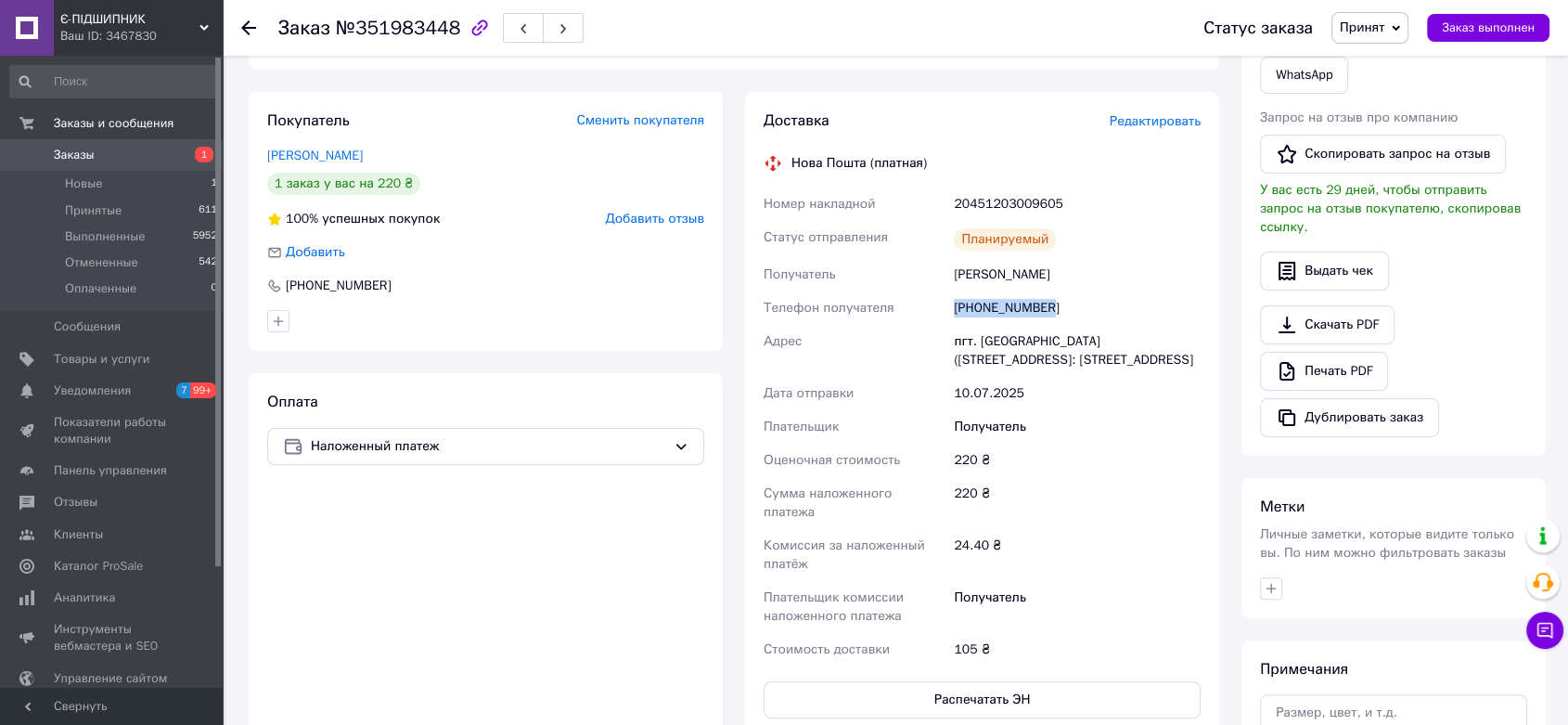 scroll, scrollTop: 438, scrollLeft: 0, axis: vertical 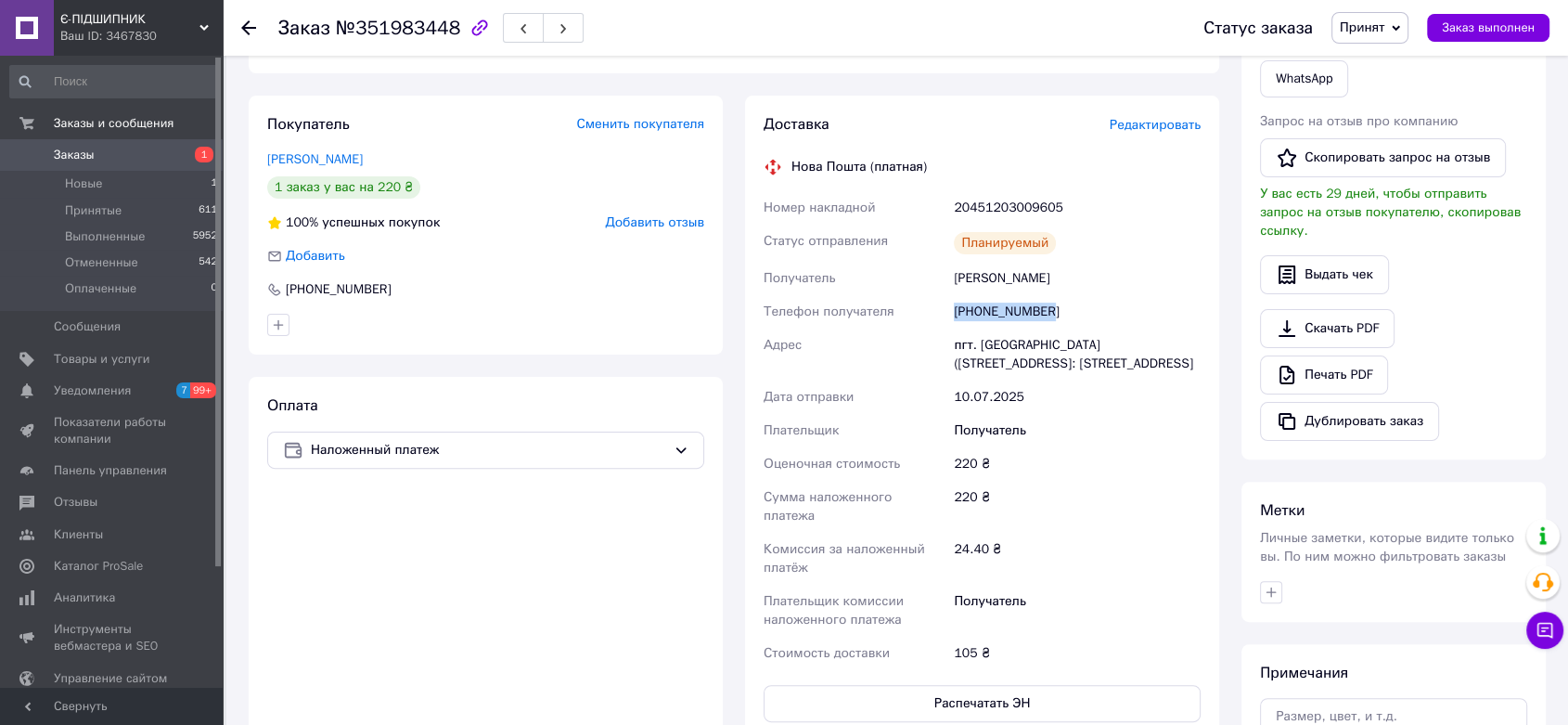 drag, startPoint x: 1068, startPoint y: 282, endPoint x: 947, endPoint y: 278, distance: 121.0661 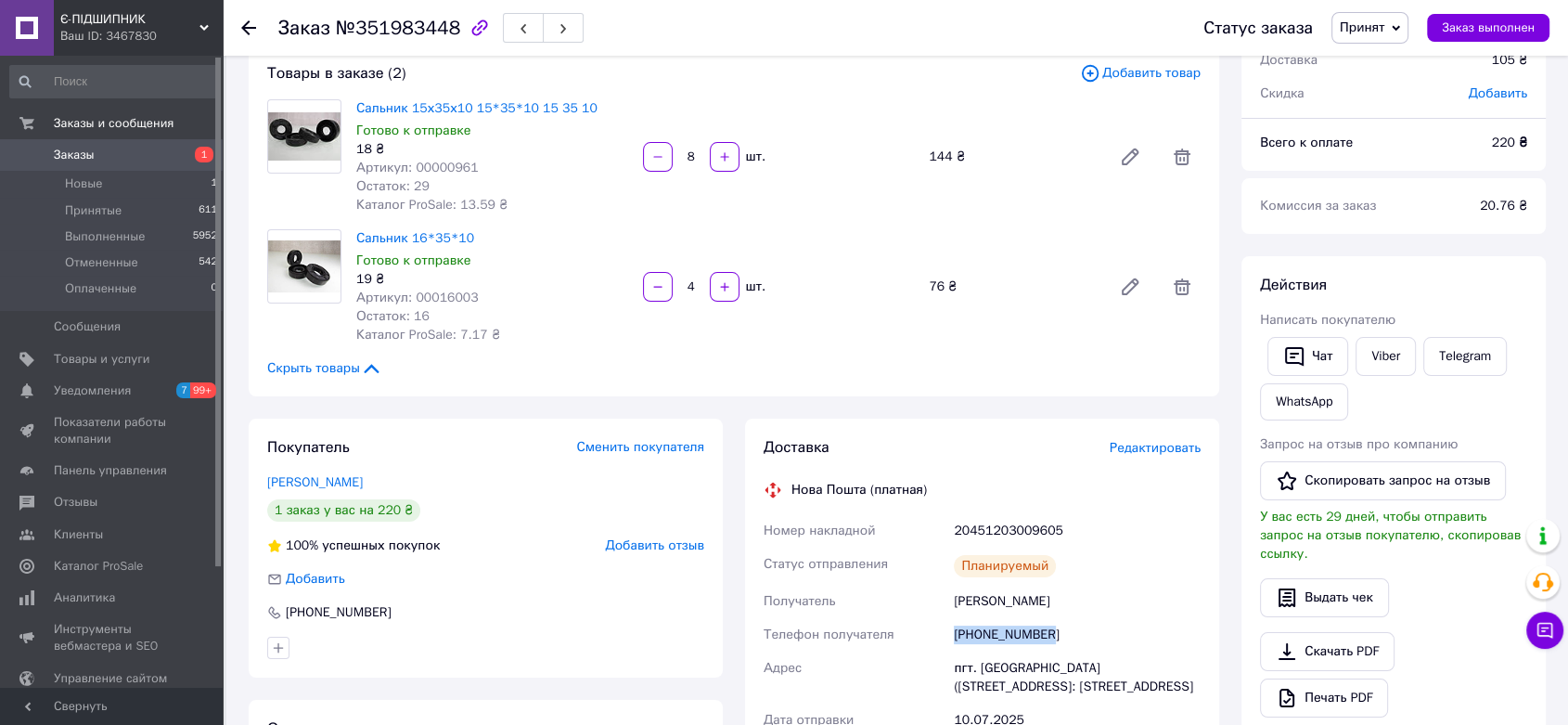 scroll, scrollTop: 111, scrollLeft: 0, axis: vertical 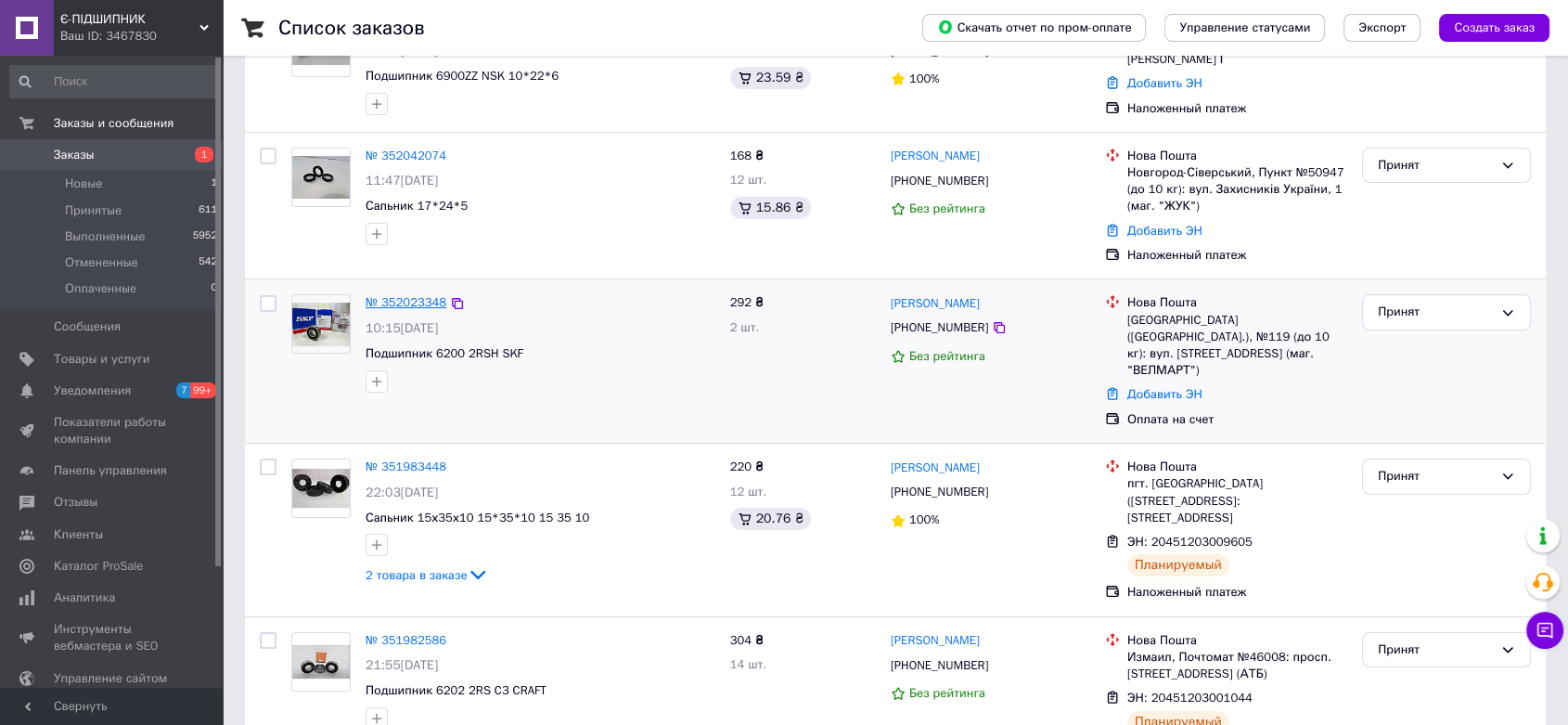 click on "№ 352023348" at bounding box center (405, 302) 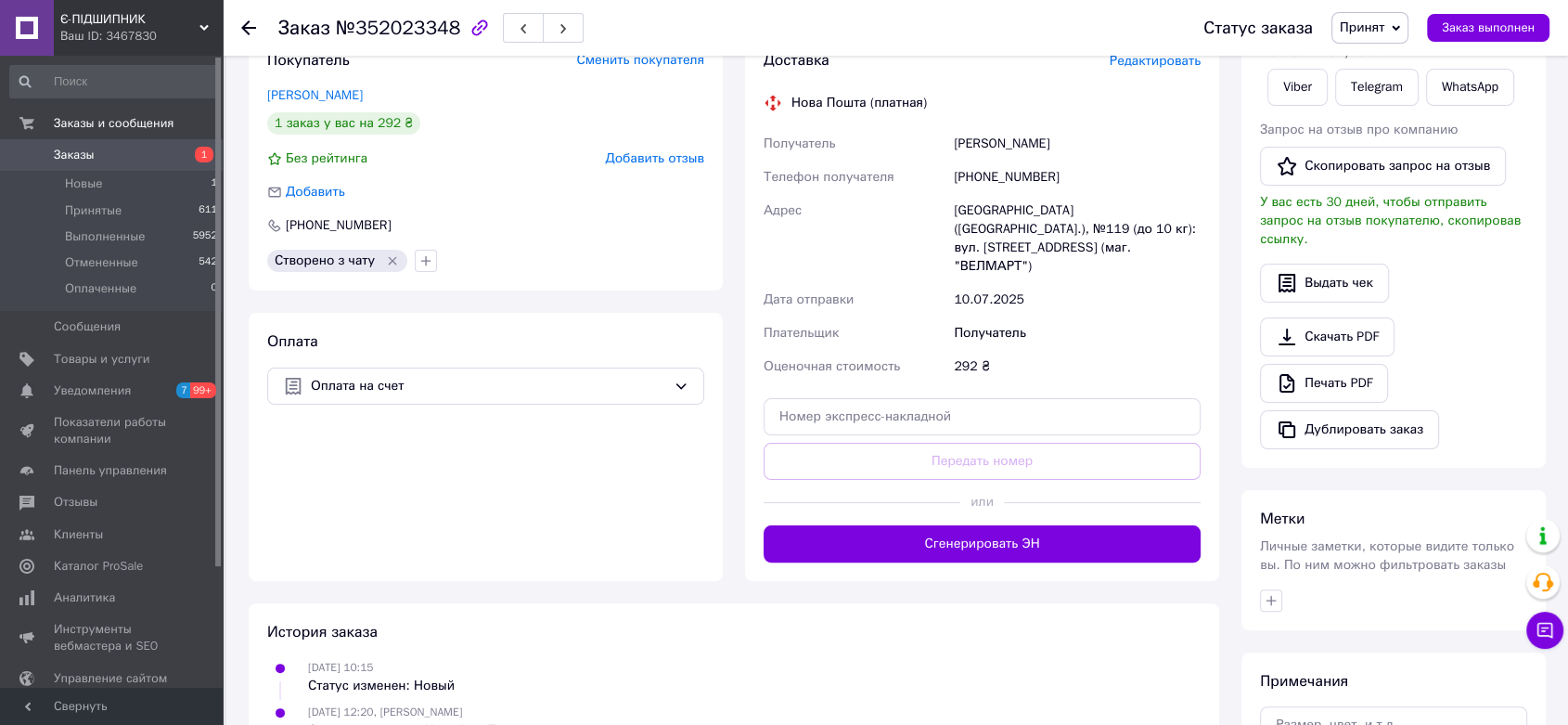 scroll, scrollTop: 328, scrollLeft: 0, axis: vertical 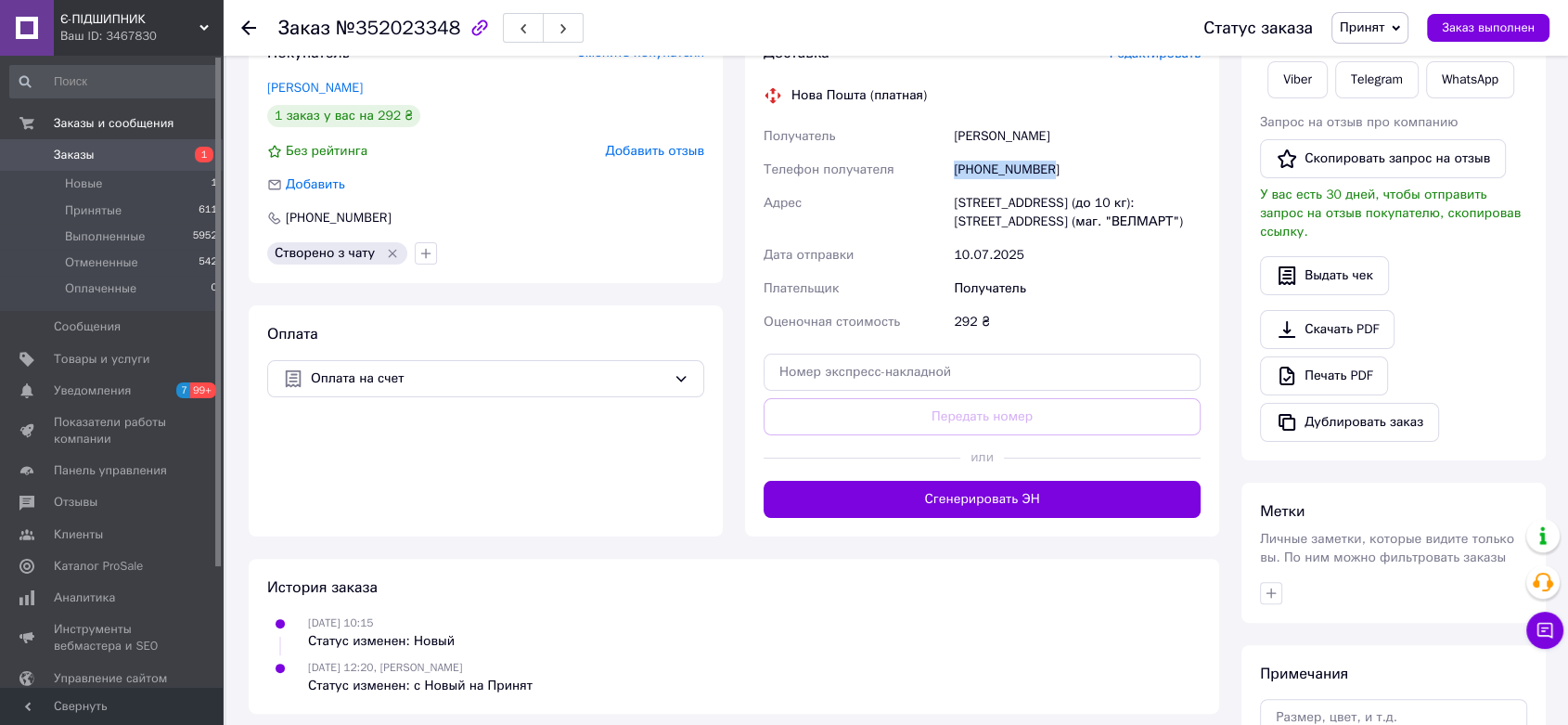 drag, startPoint x: 1052, startPoint y: 170, endPoint x: 945, endPoint y: 167, distance: 107.04205 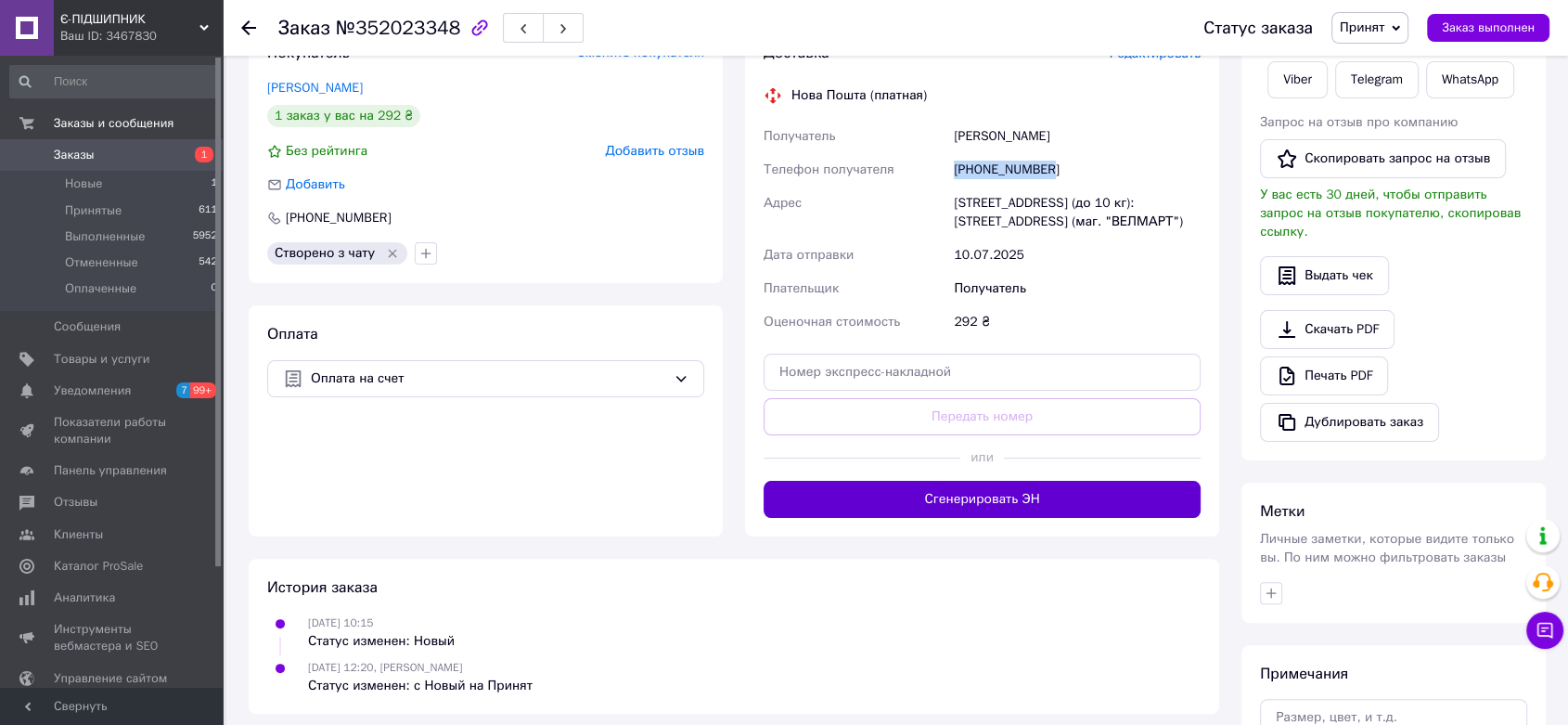 click on "Сгенерировать ЭН" at bounding box center (982, 499) 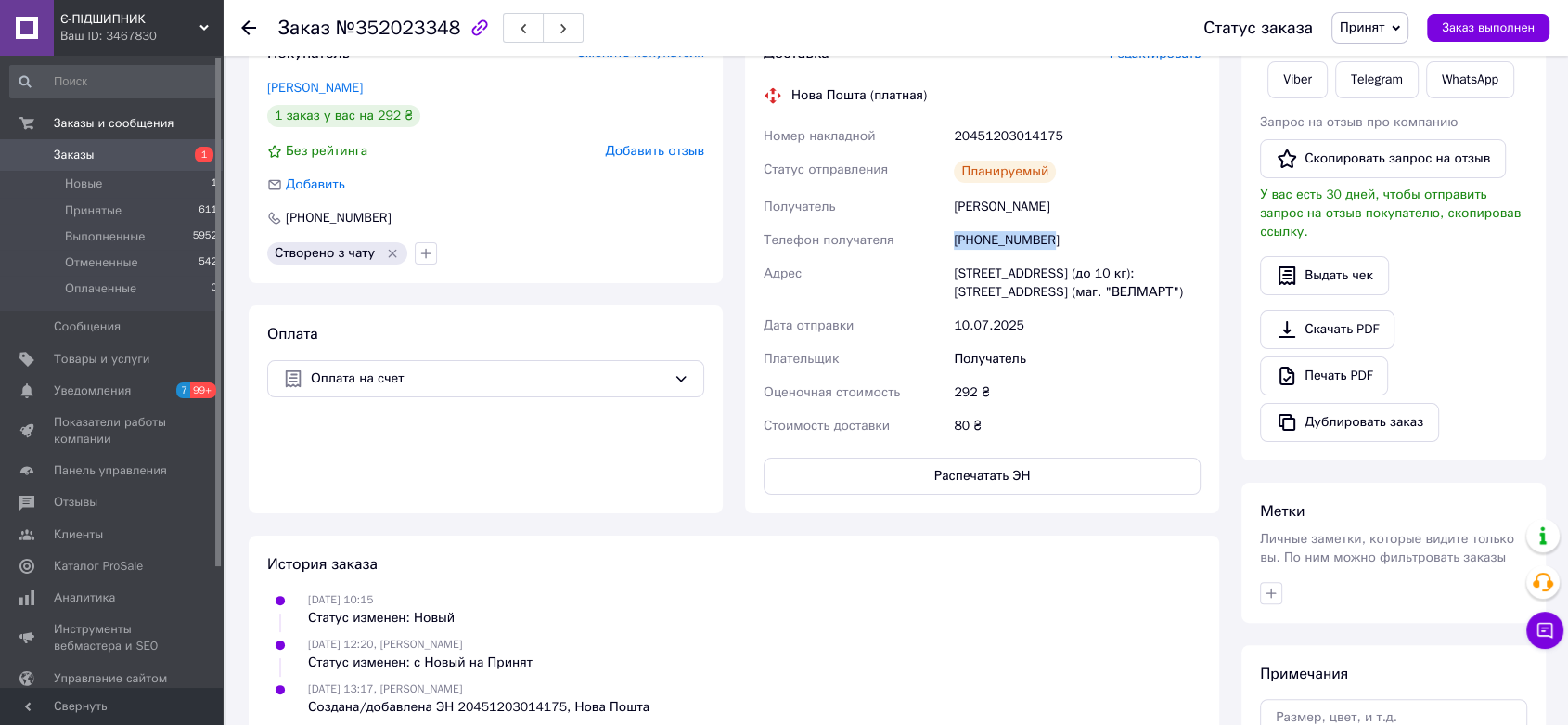 drag, startPoint x: 1061, startPoint y: 210, endPoint x: 915, endPoint y: 202, distance: 146.21901 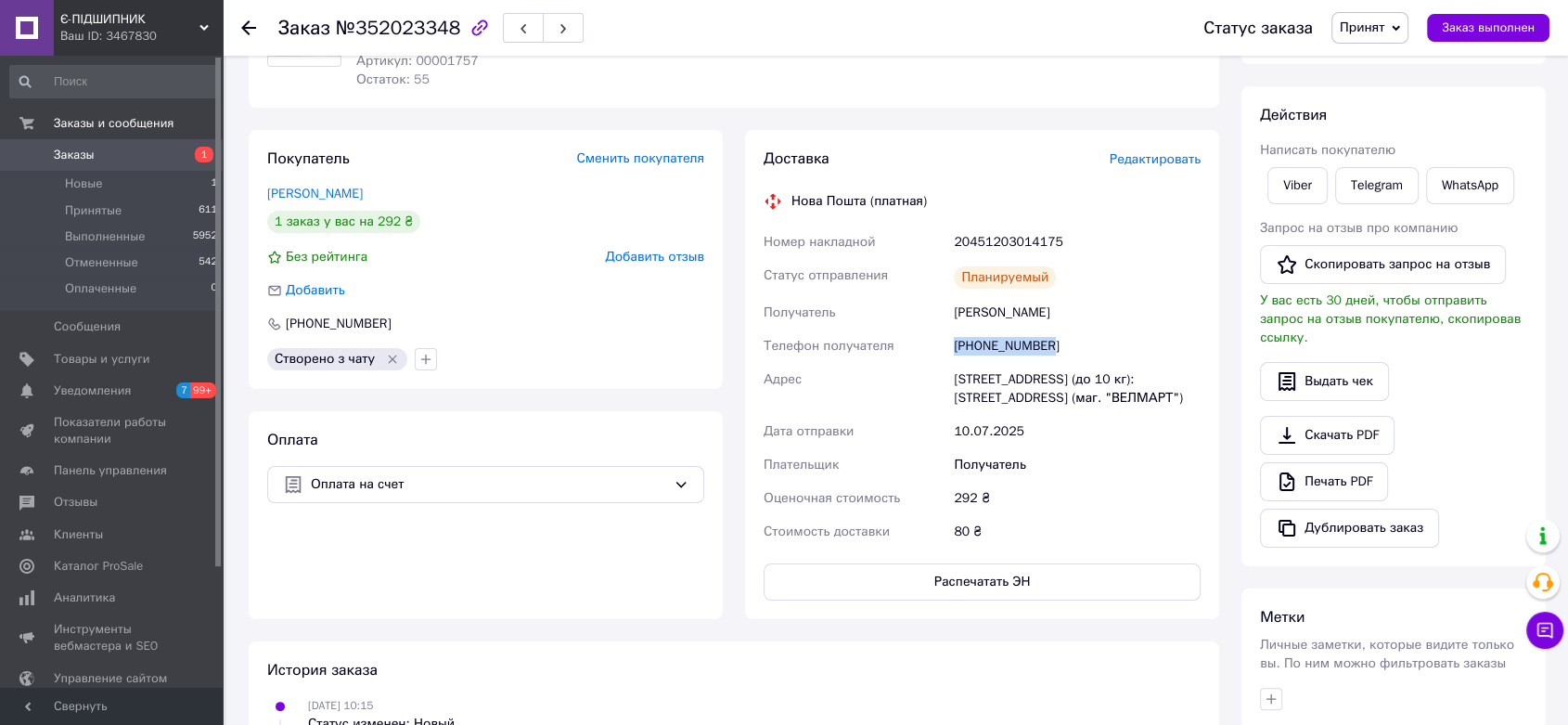 scroll, scrollTop: 190, scrollLeft: 0, axis: vertical 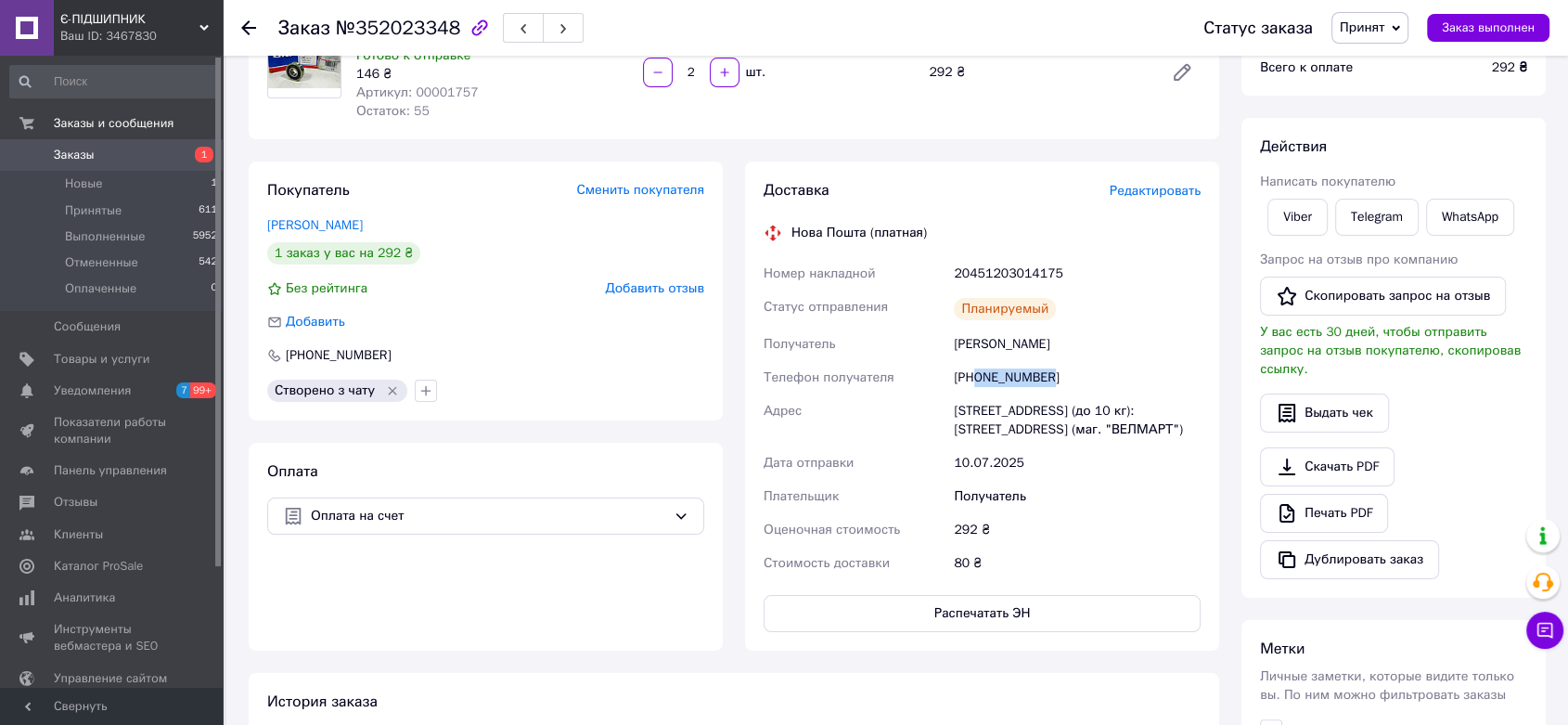 drag, startPoint x: 1054, startPoint y: 374, endPoint x: 977, endPoint y: 376, distance: 77.02597 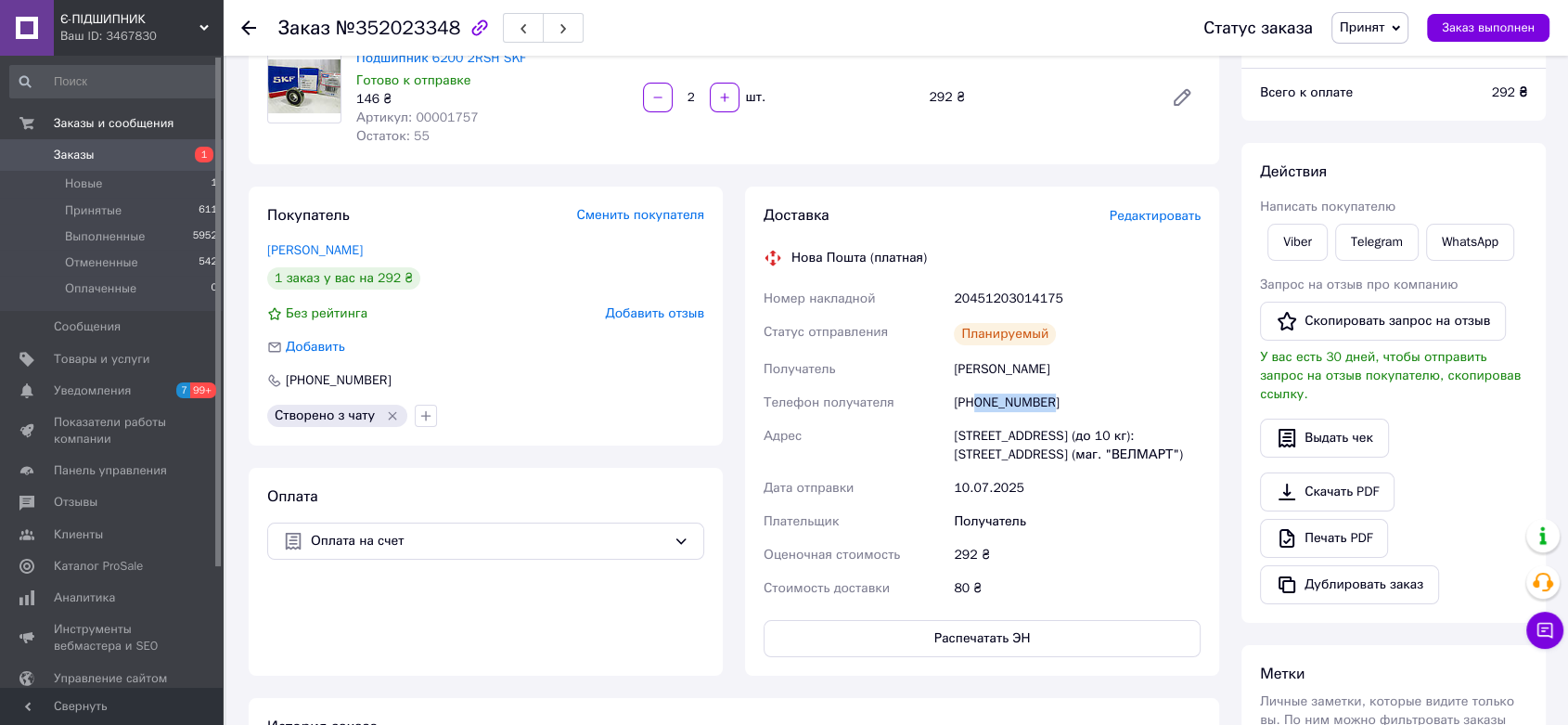 scroll, scrollTop: 164, scrollLeft: 0, axis: vertical 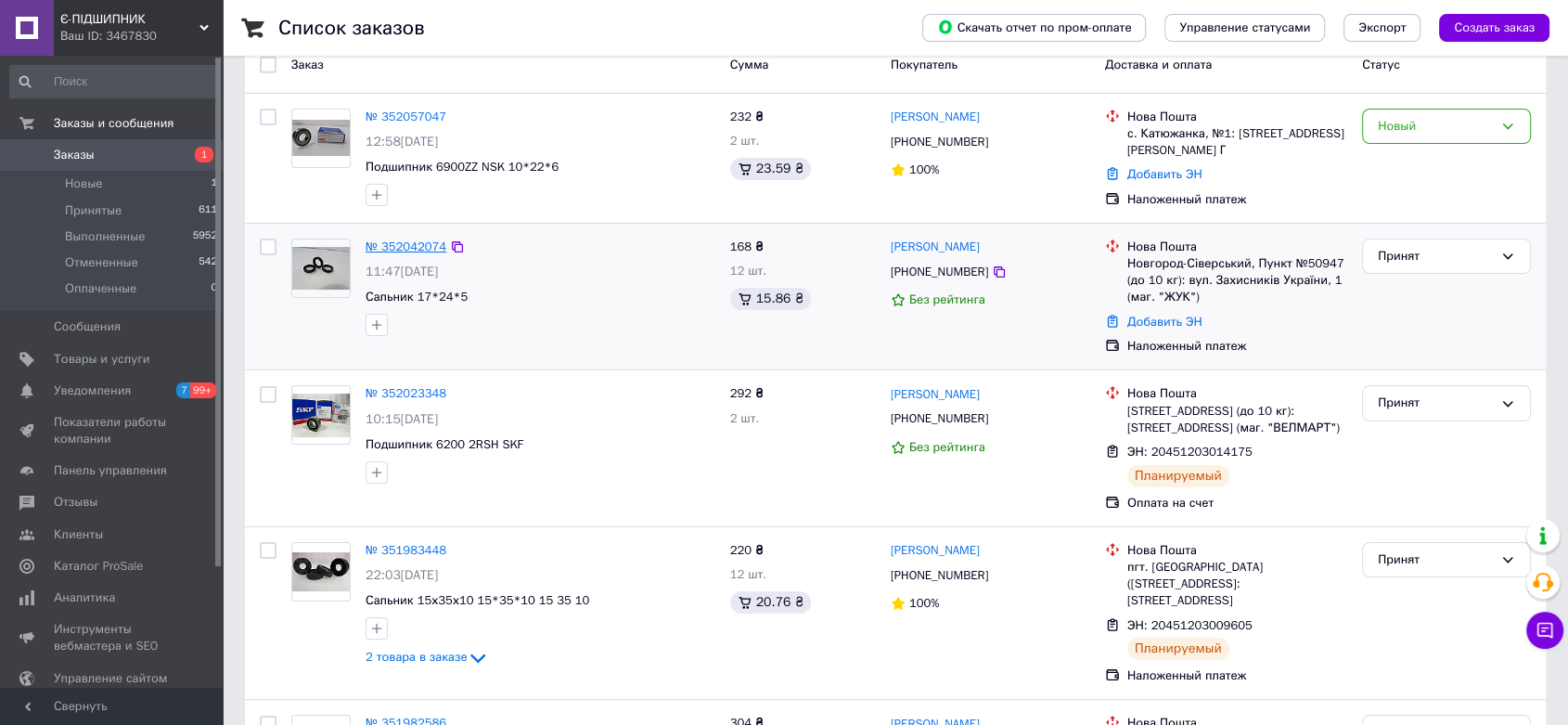 click on "№ 352042074" at bounding box center [405, 246] 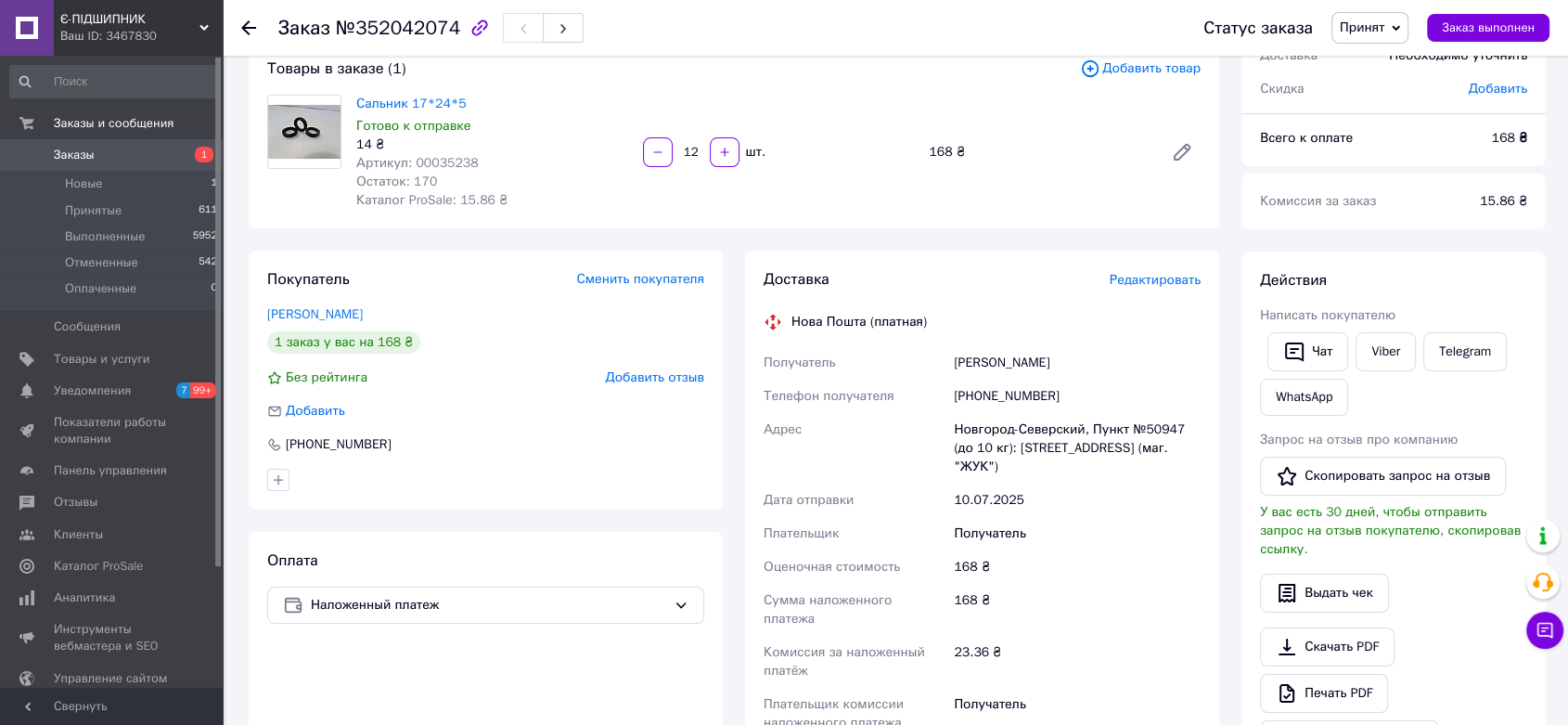 scroll, scrollTop: 146, scrollLeft: 0, axis: vertical 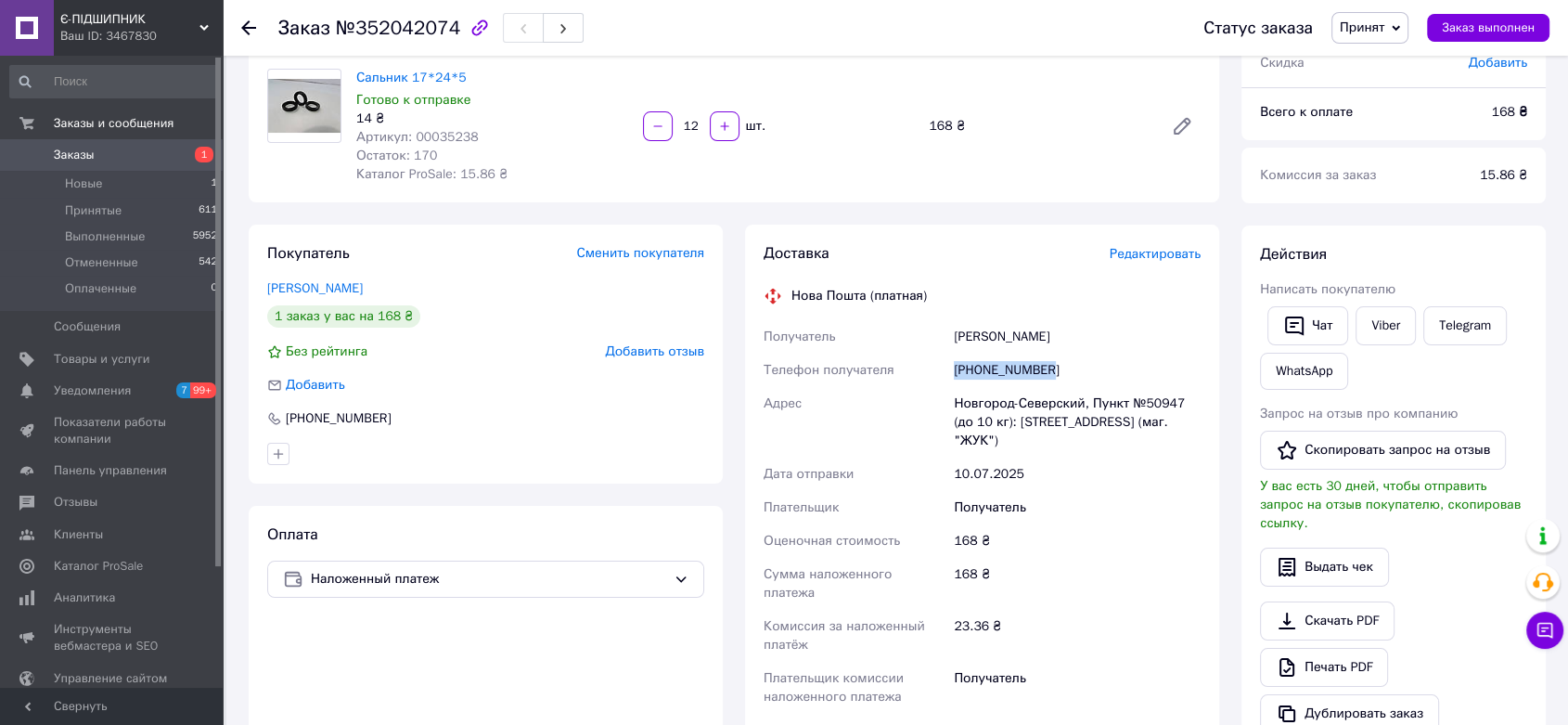 drag, startPoint x: 1049, startPoint y: 366, endPoint x: 938, endPoint y: 370, distance: 111.07205 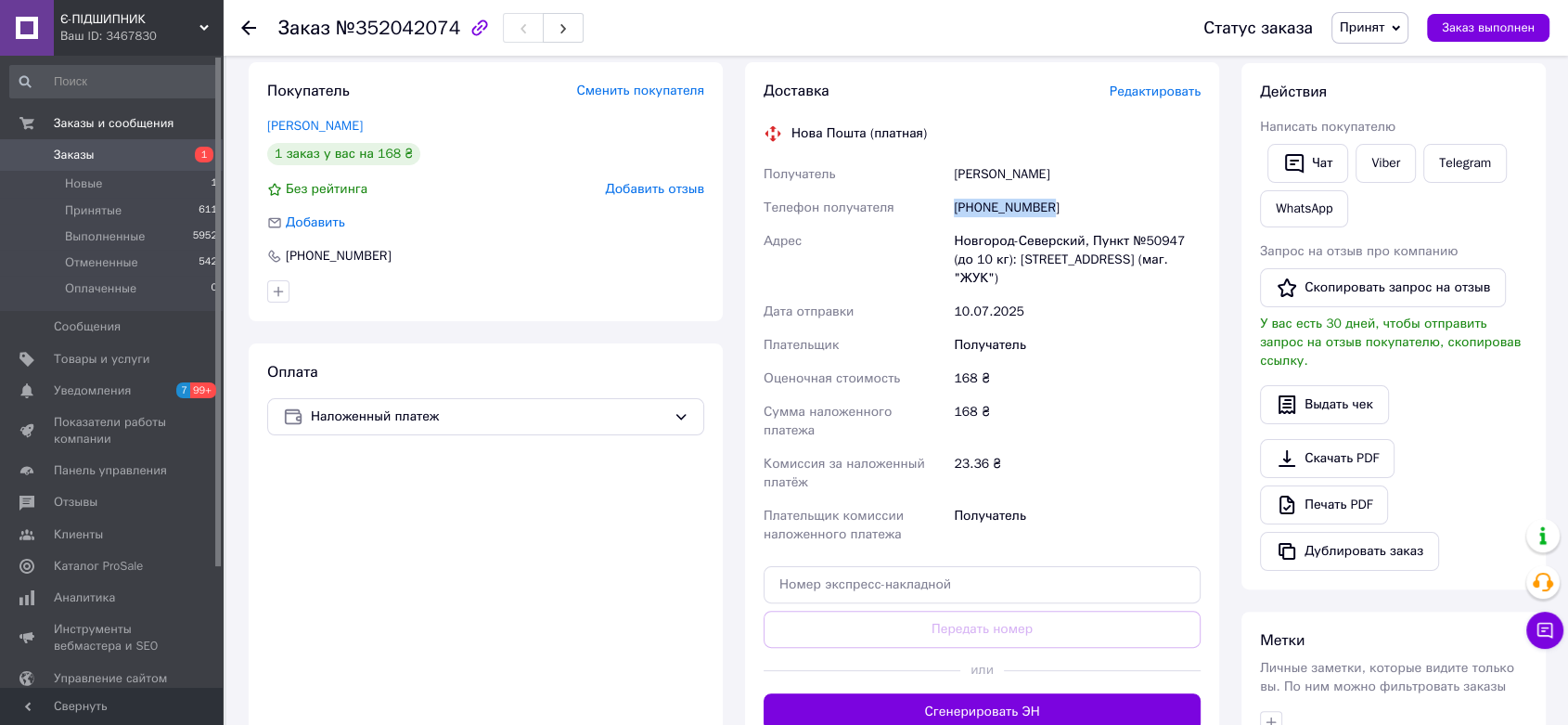 scroll, scrollTop: 330, scrollLeft: 0, axis: vertical 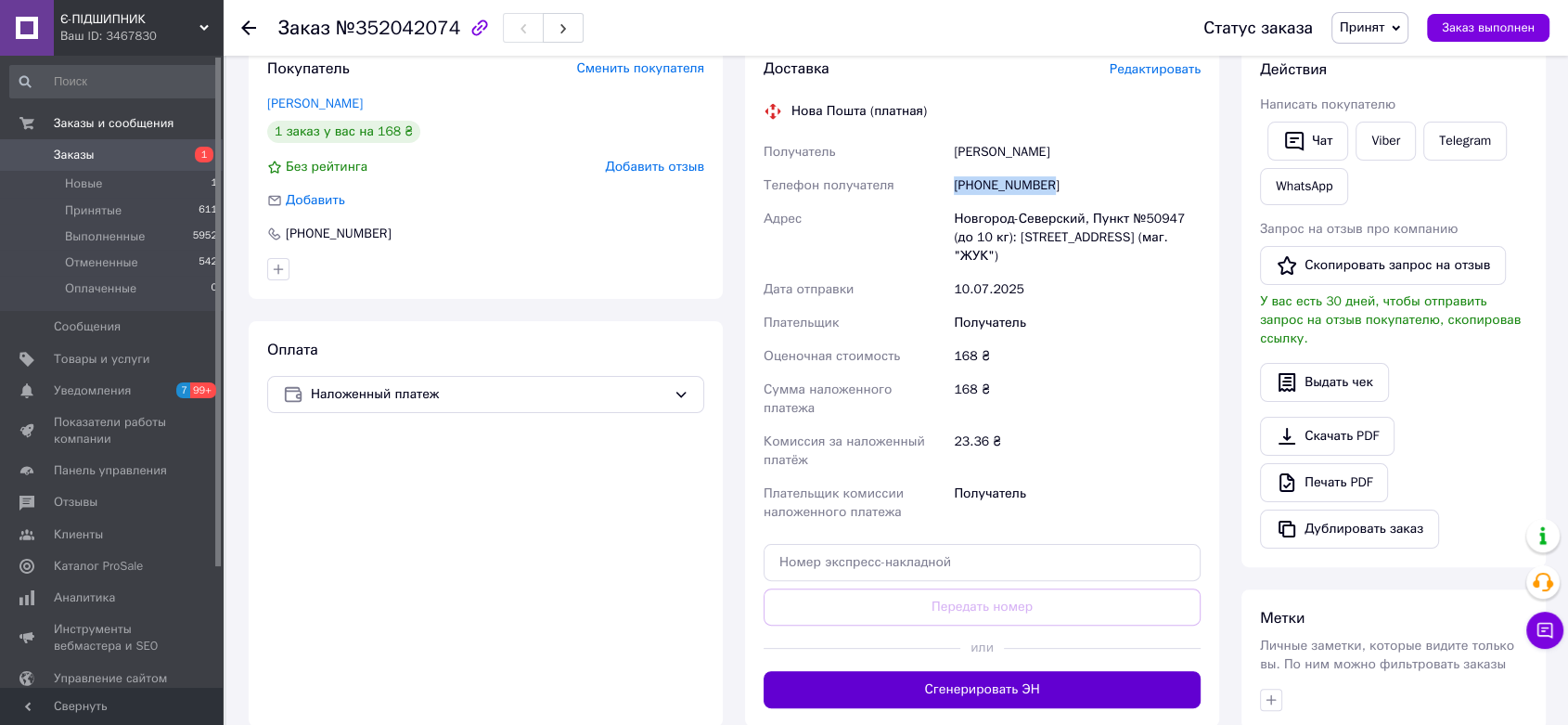 click on "Сгенерировать ЭН" at bounding box center [982, 690] 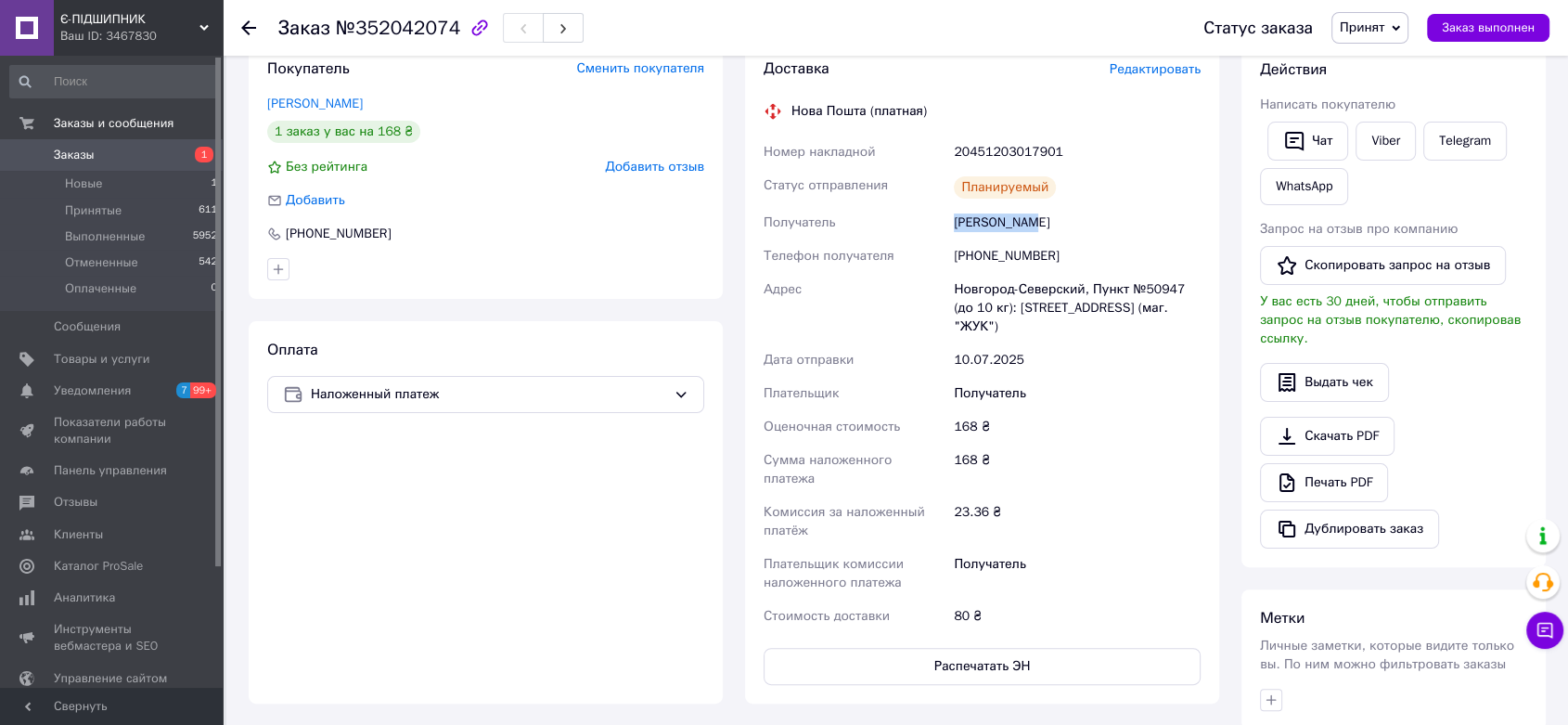 drag, startPoint x: 1032, startPoint y: 221, endPoint x: 916, endPoint y: 222, distance: 116.004 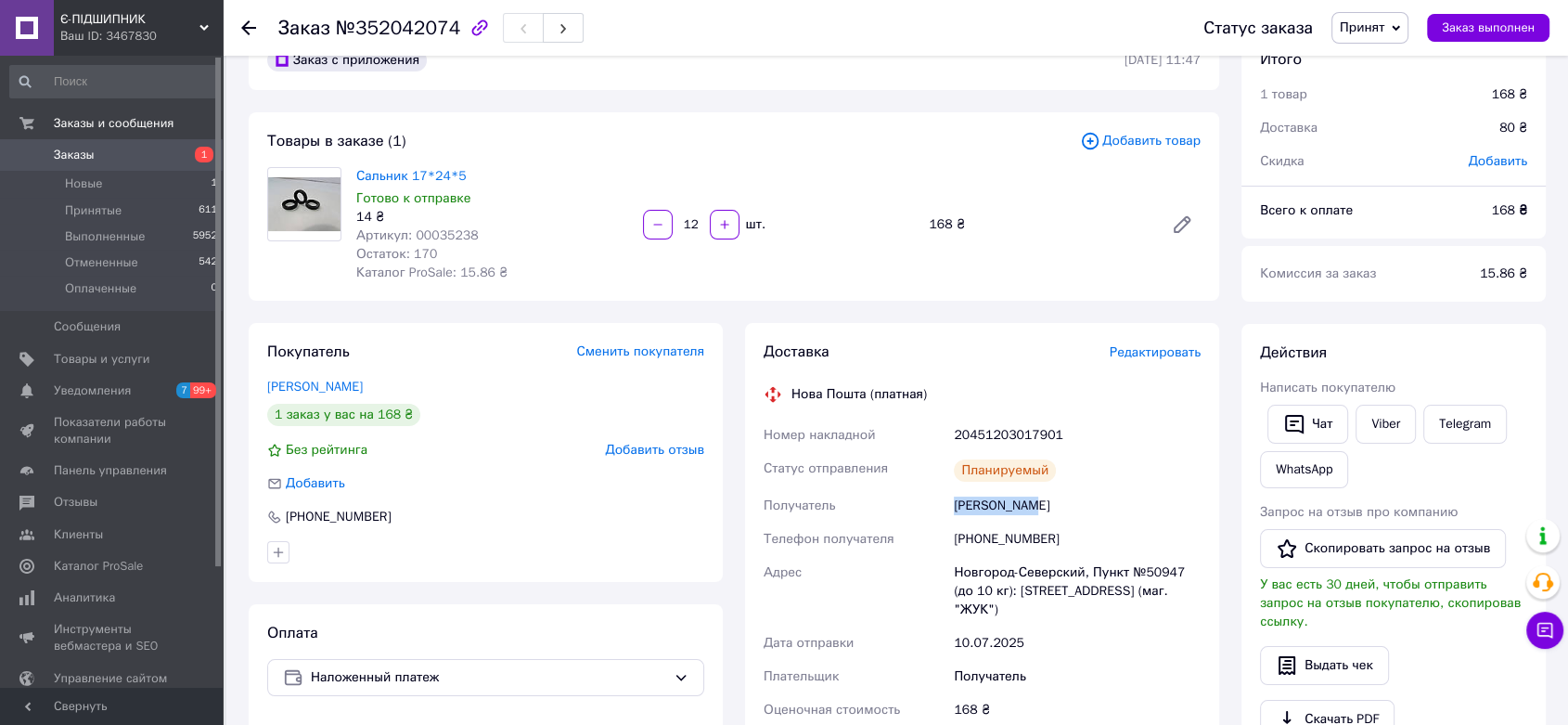 scroll, scrollTop: 46, scrollLeft: 0, axis: vertical 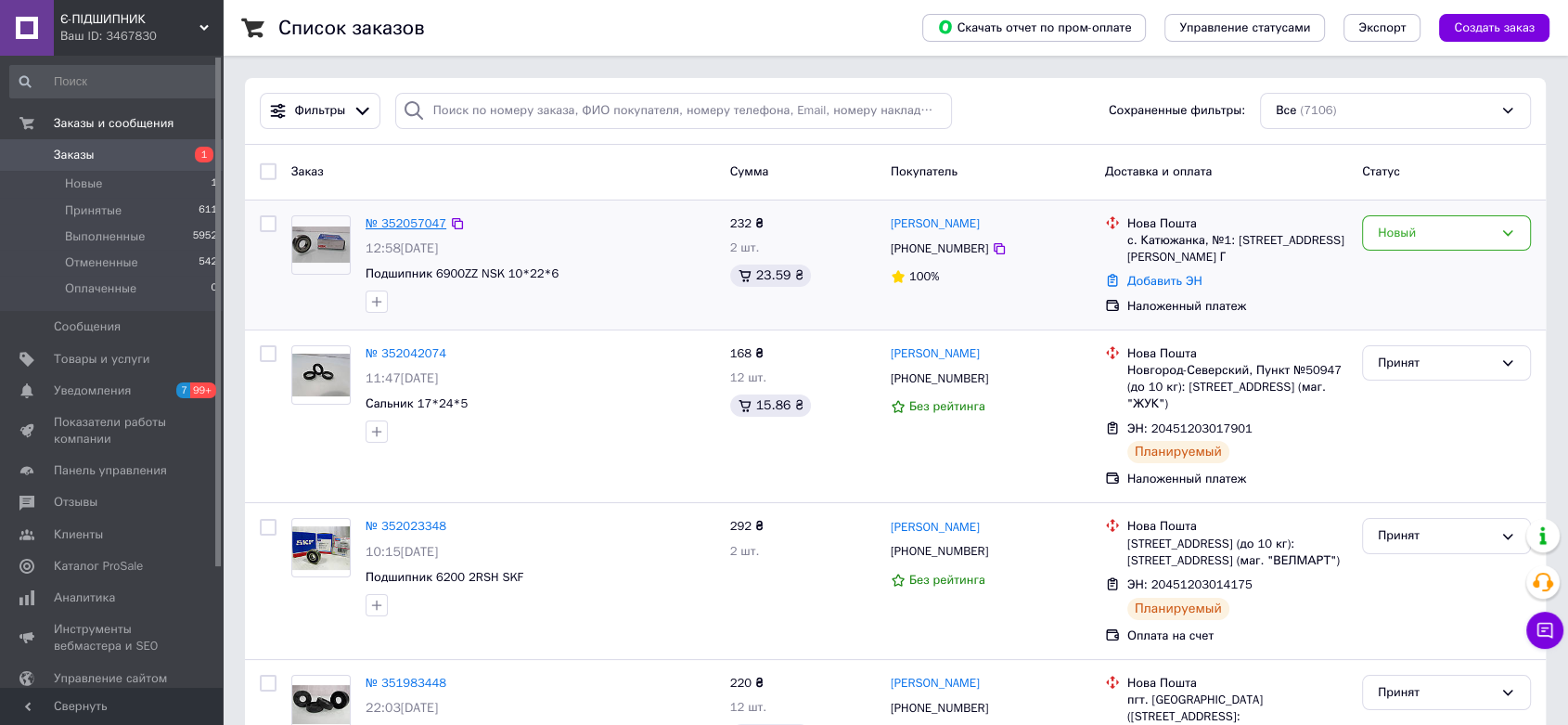 click on "№ 352057047" at bounding box center [405, 223] 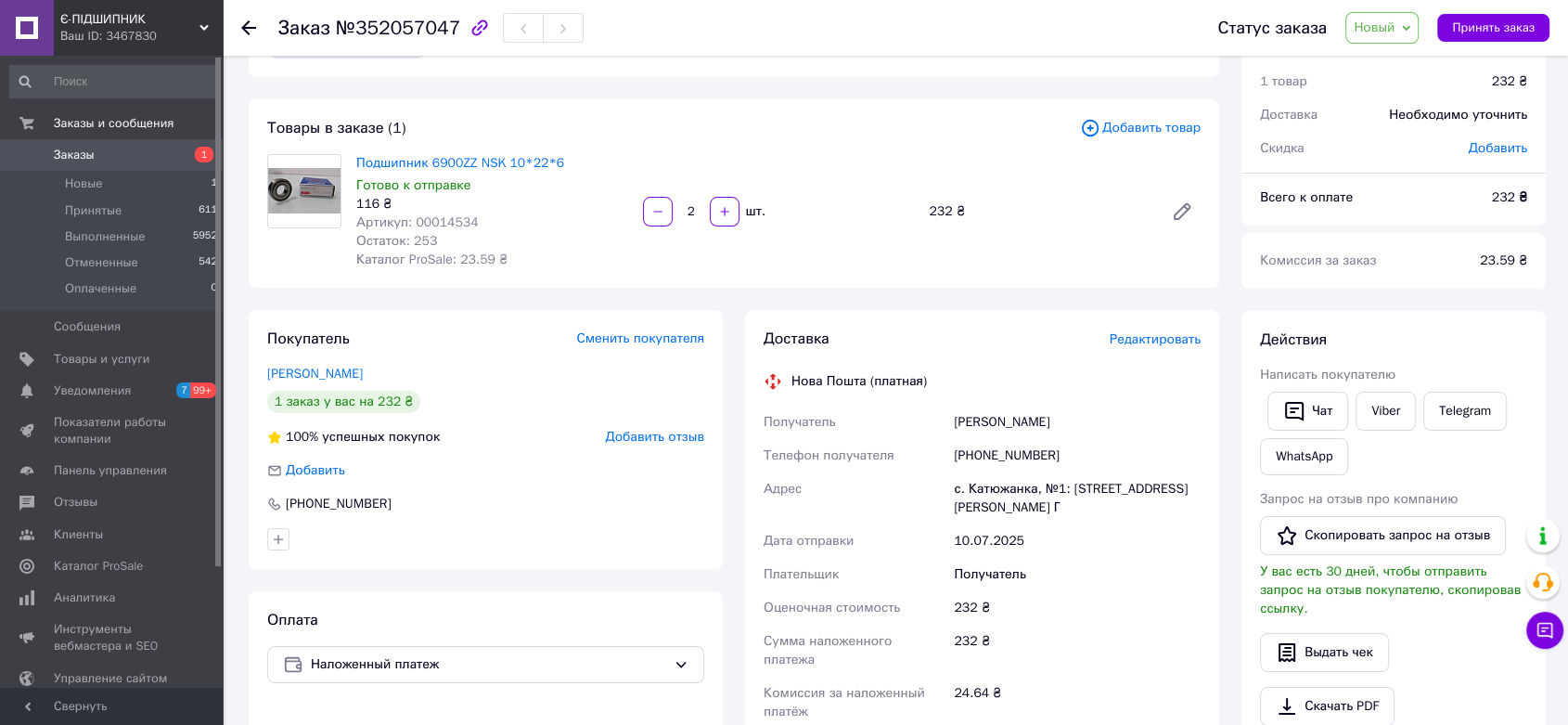 scroll, scrollTop: 64, scrollLeft: 0, axis: vertical 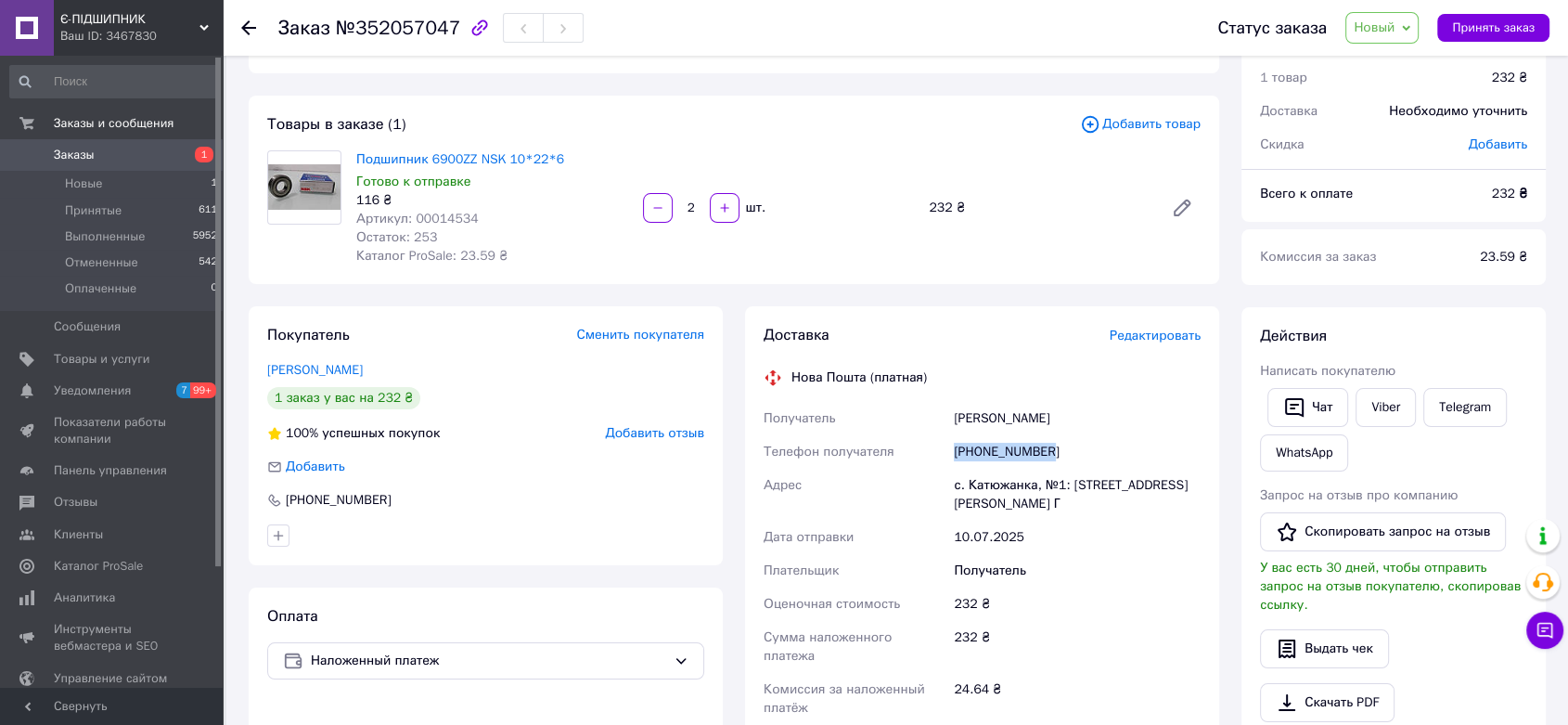 drag, startPoint x: 1055, startPoint y: 458, endPoint x: 943, endPoint y: 450, distance: 112.285351 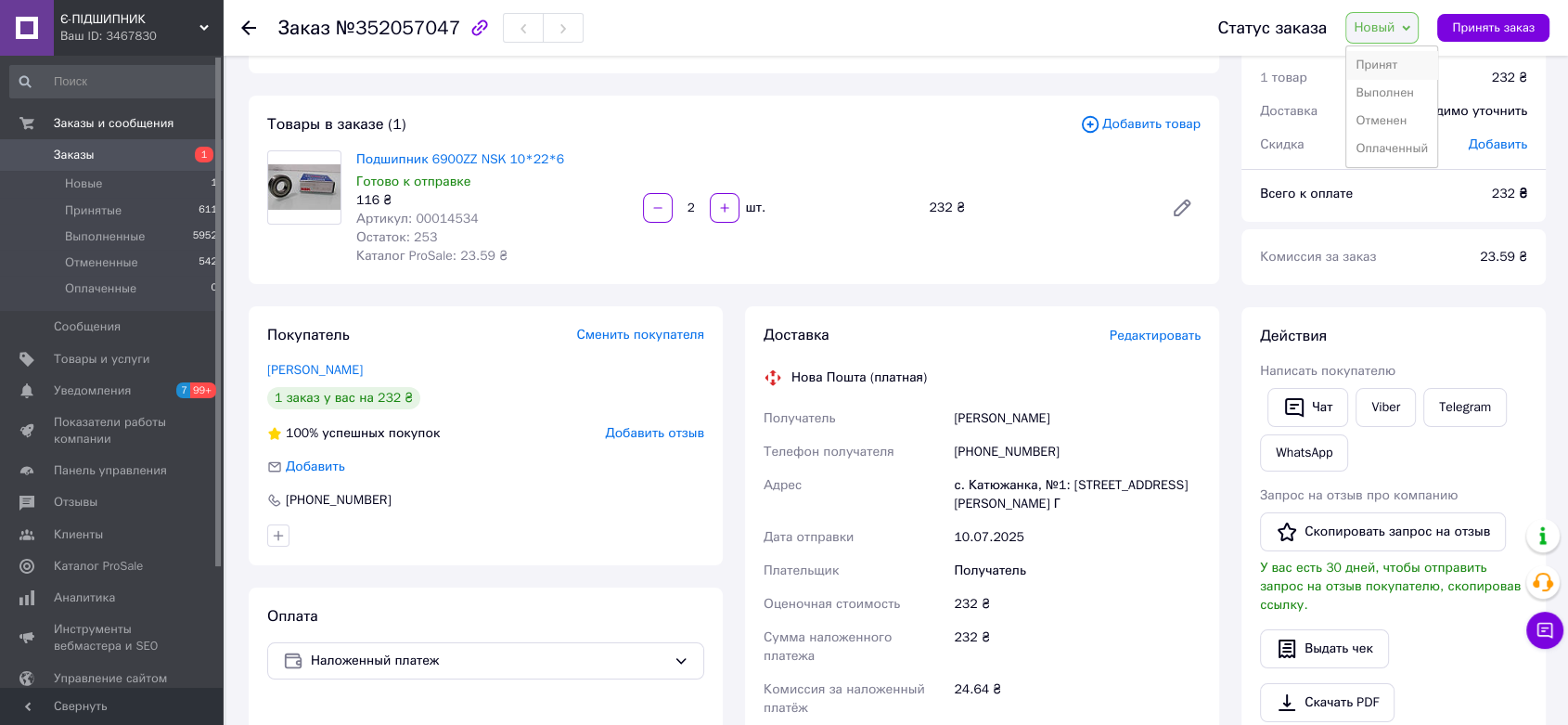 click on "Принят" at bounding box center (1392, 65) 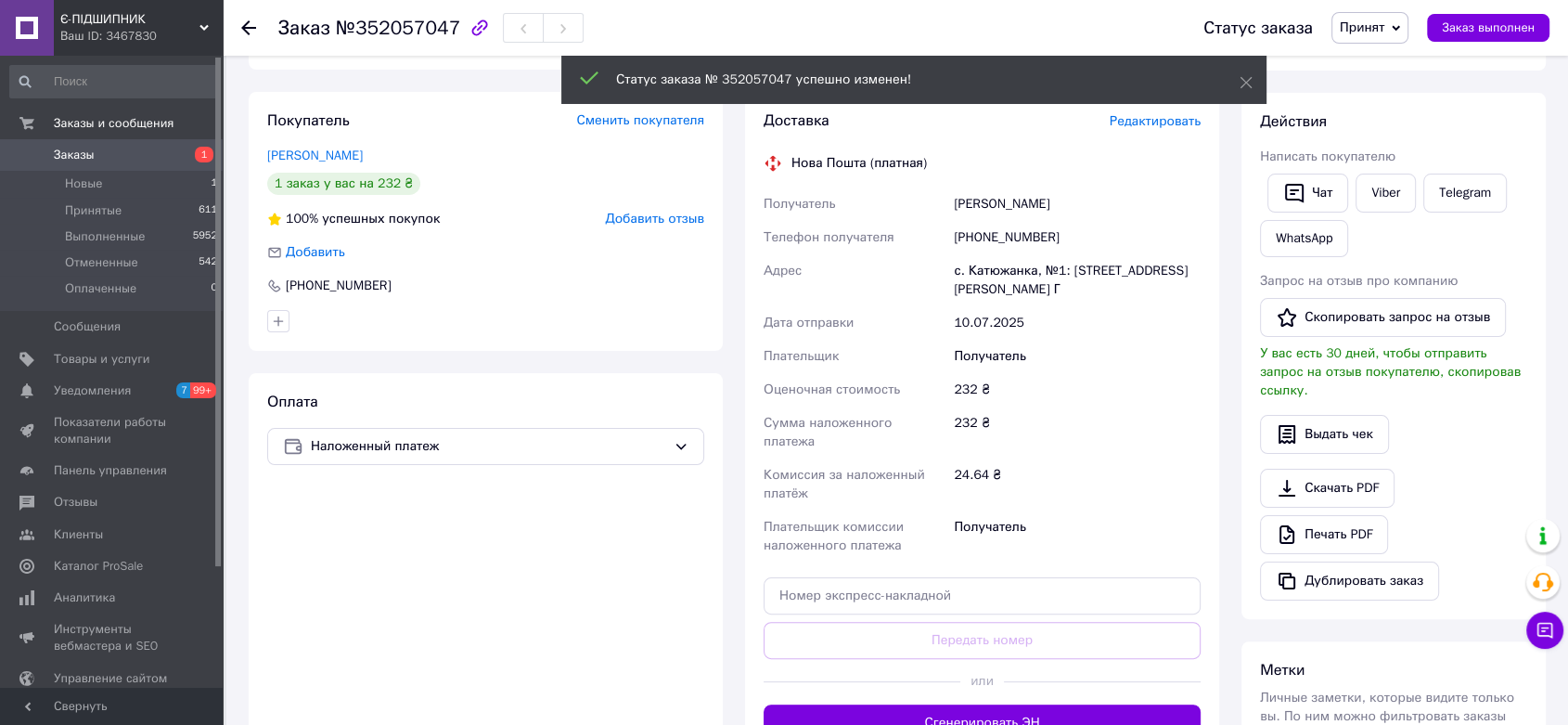 scroll, scrollTop: 288, scrollLeft: 0, axis: vertical 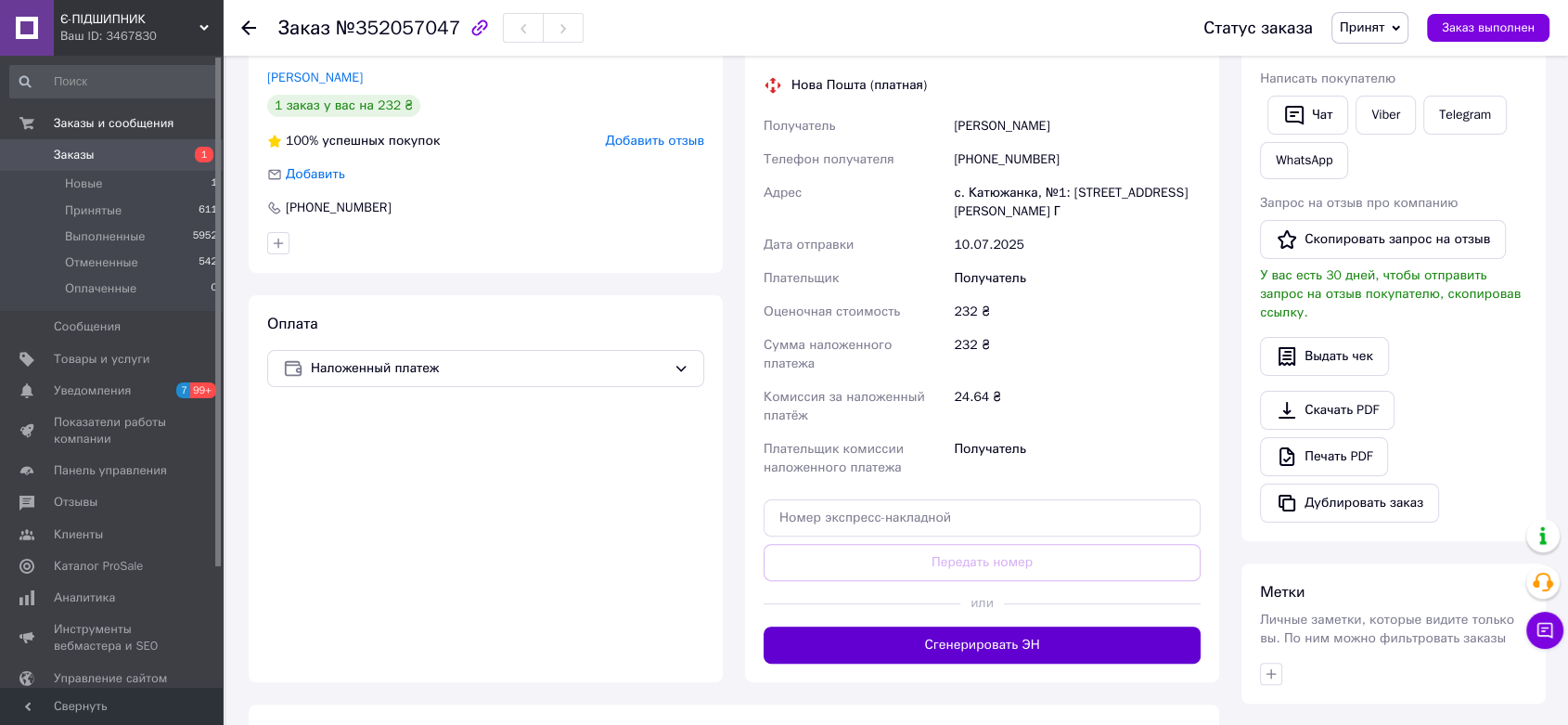 click on "Сгенерировать ЭН" at bounding box center (982, 645) 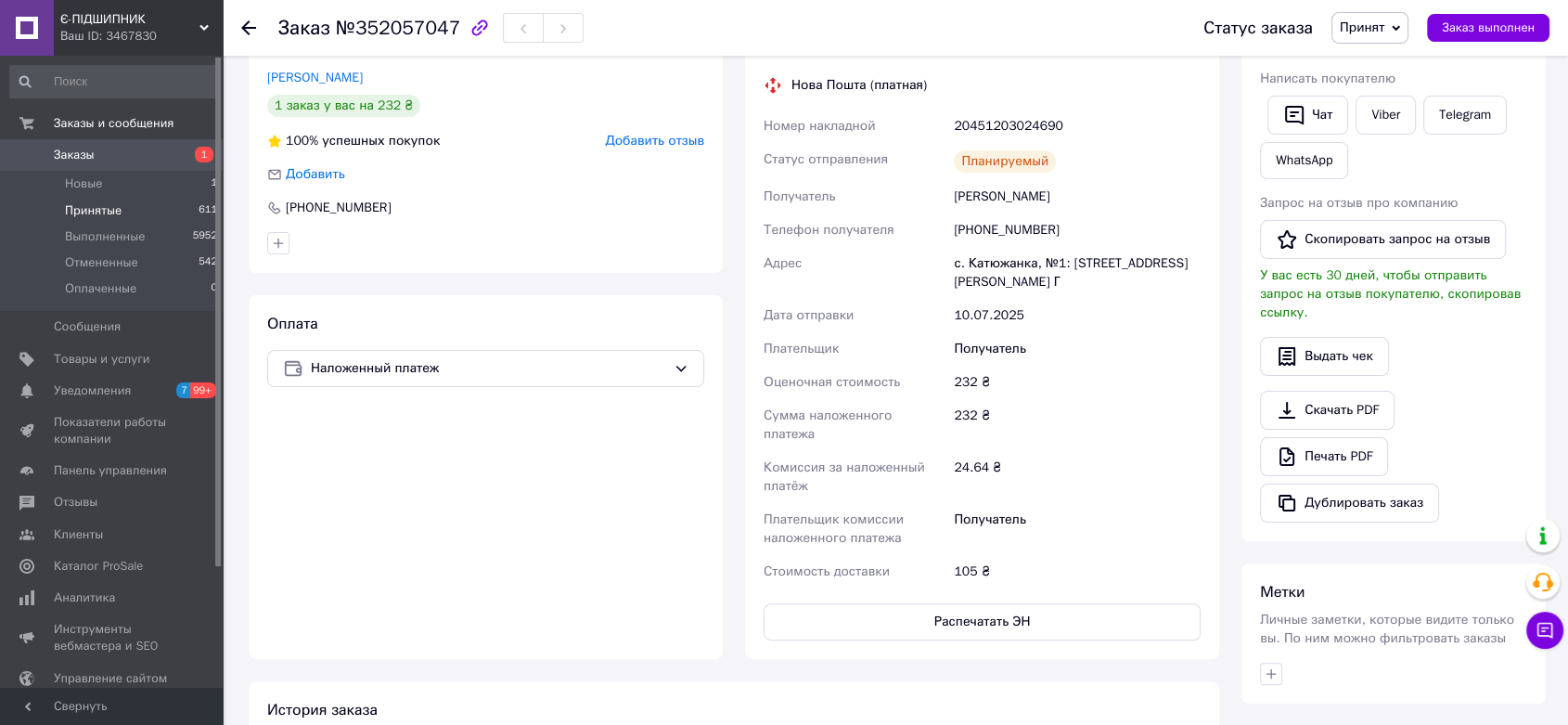 click on "Принятые" at bounding box center [93, 211] 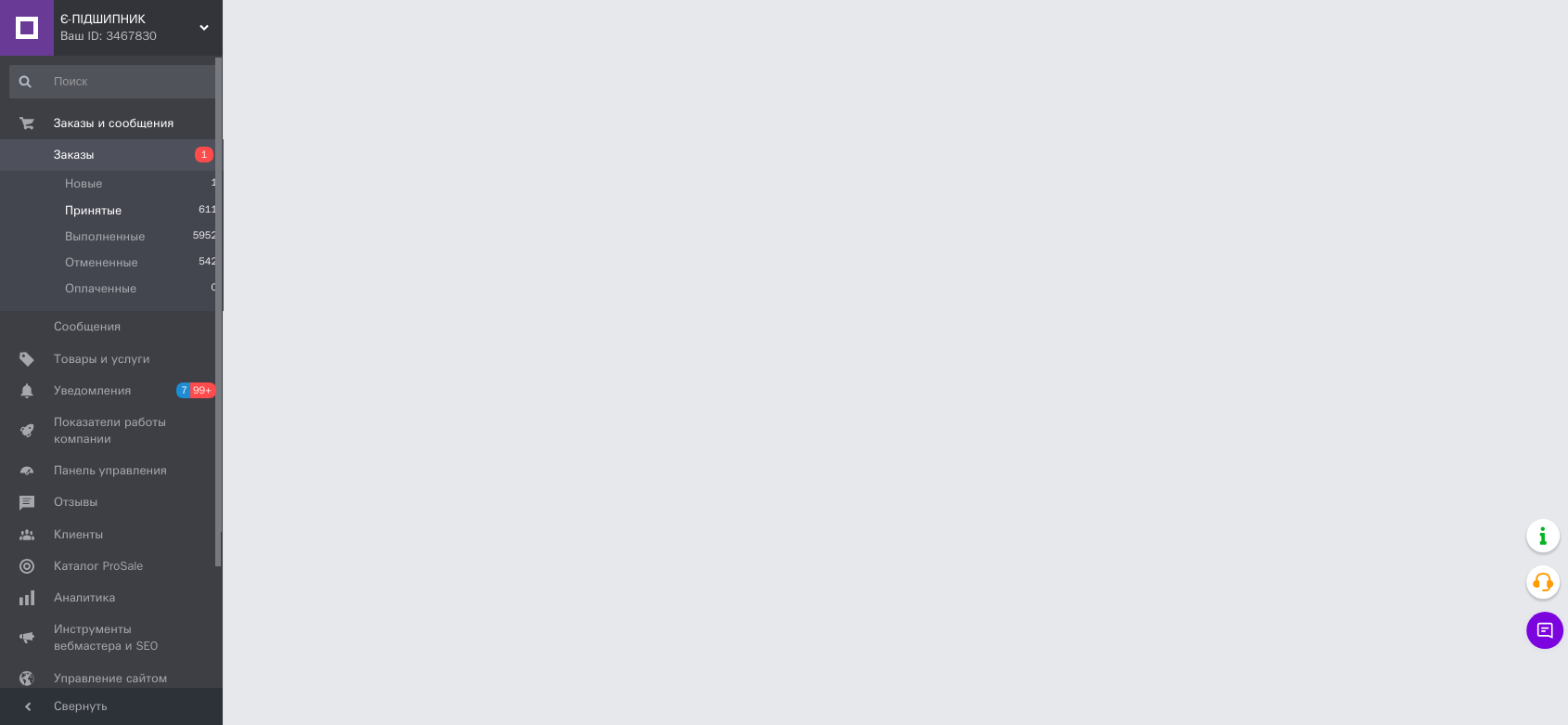scroll, scrollTop: 0, scrollLeft: 0, axis: both 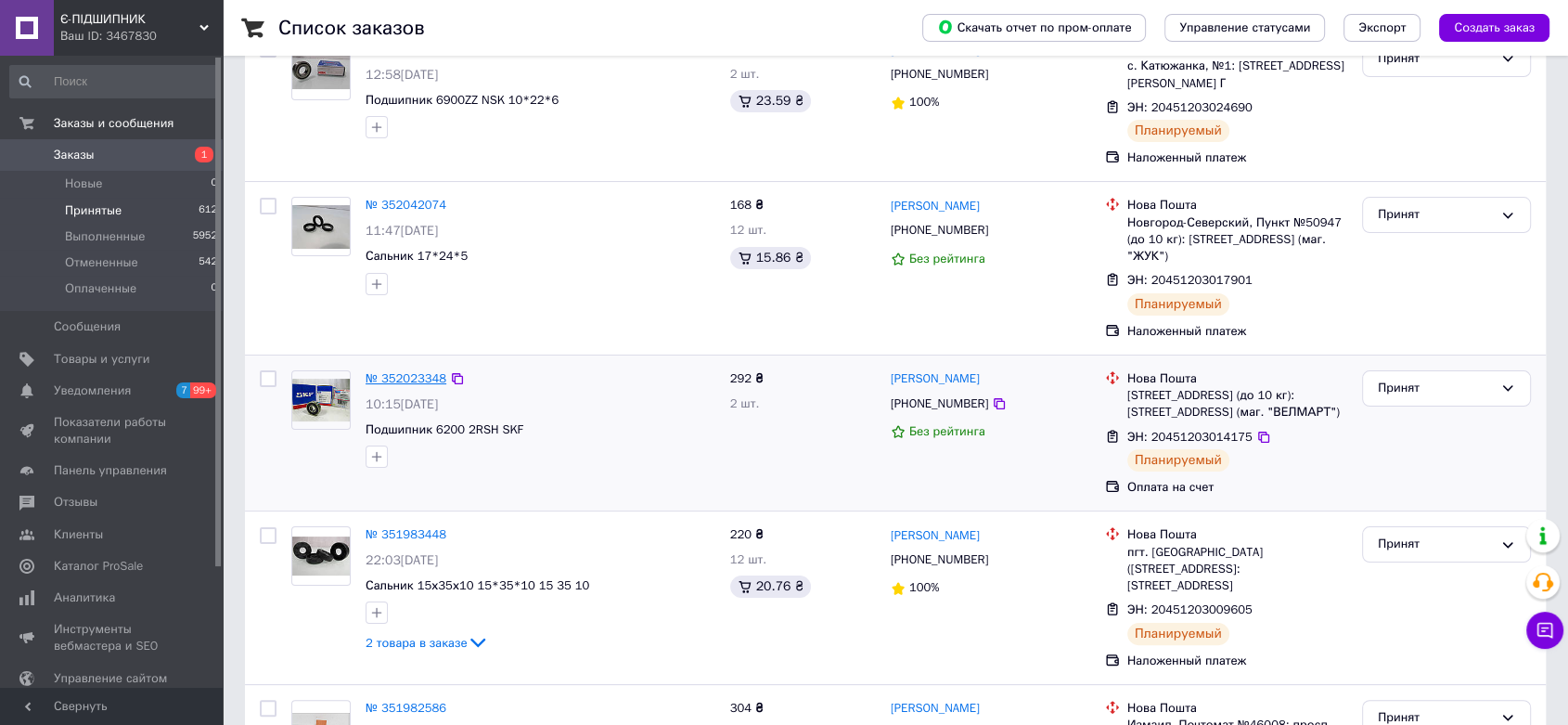 click on "№ 352023348" at bounding box center (405, 378) 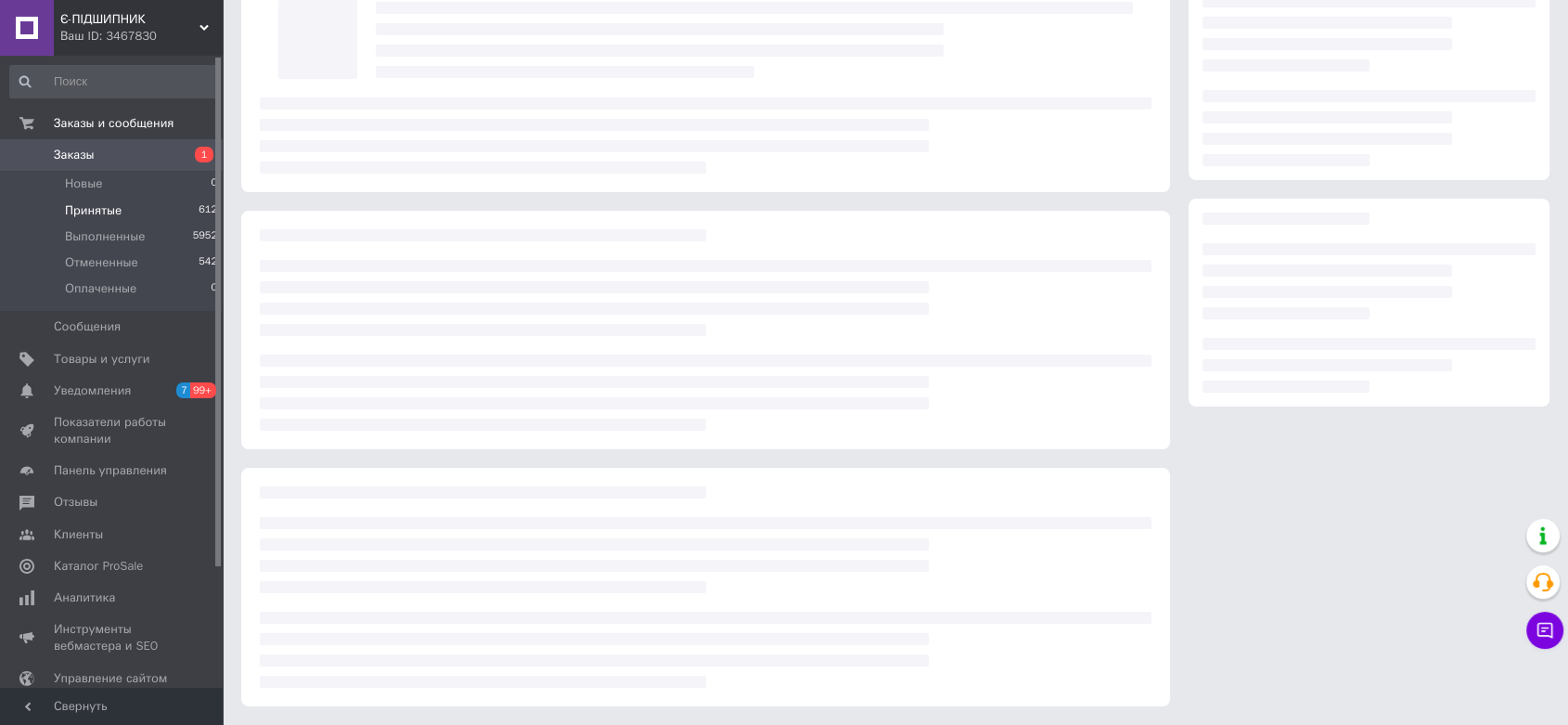 scroll, scrollTop: 123, scrollLeft: 0, axis: vertical 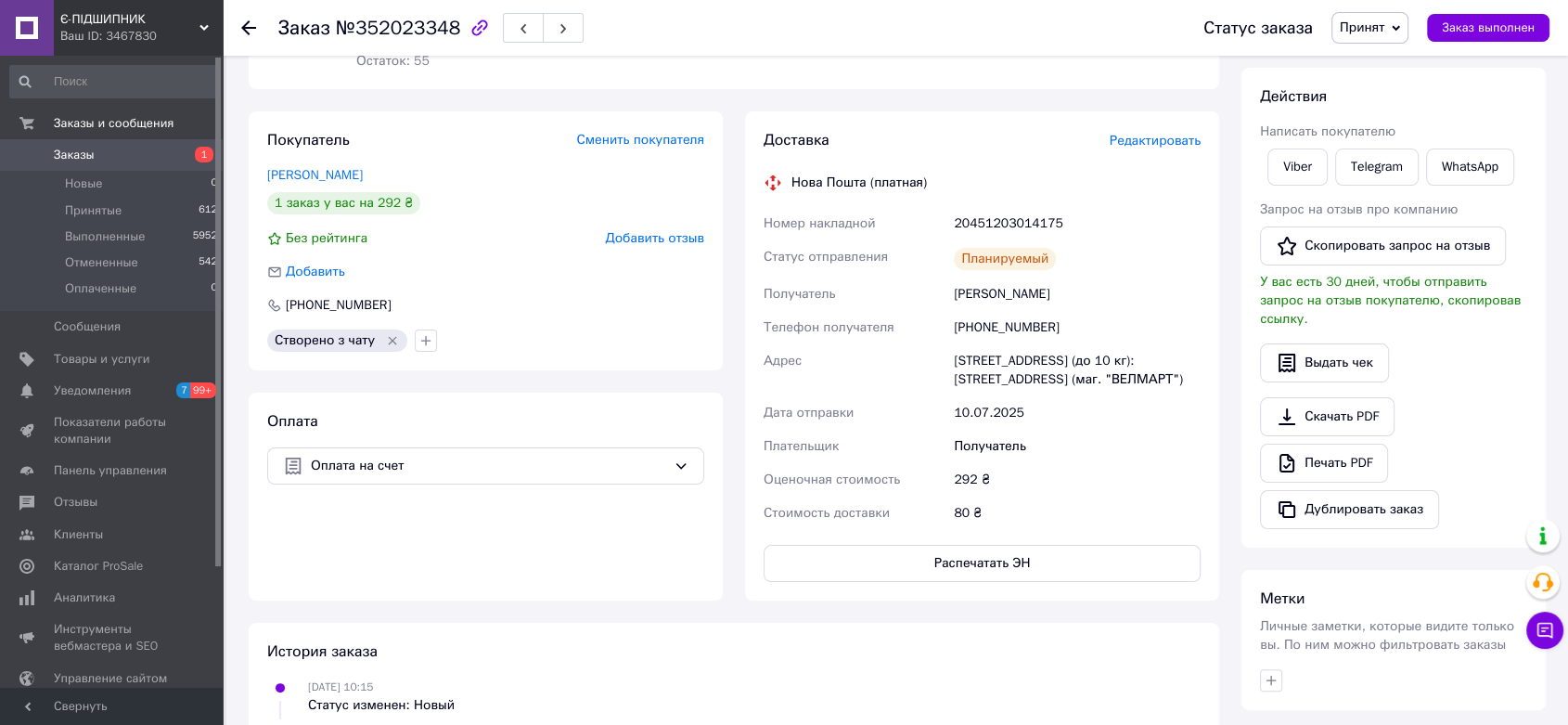 click on "Принят" at bounding box center (1362, 27) 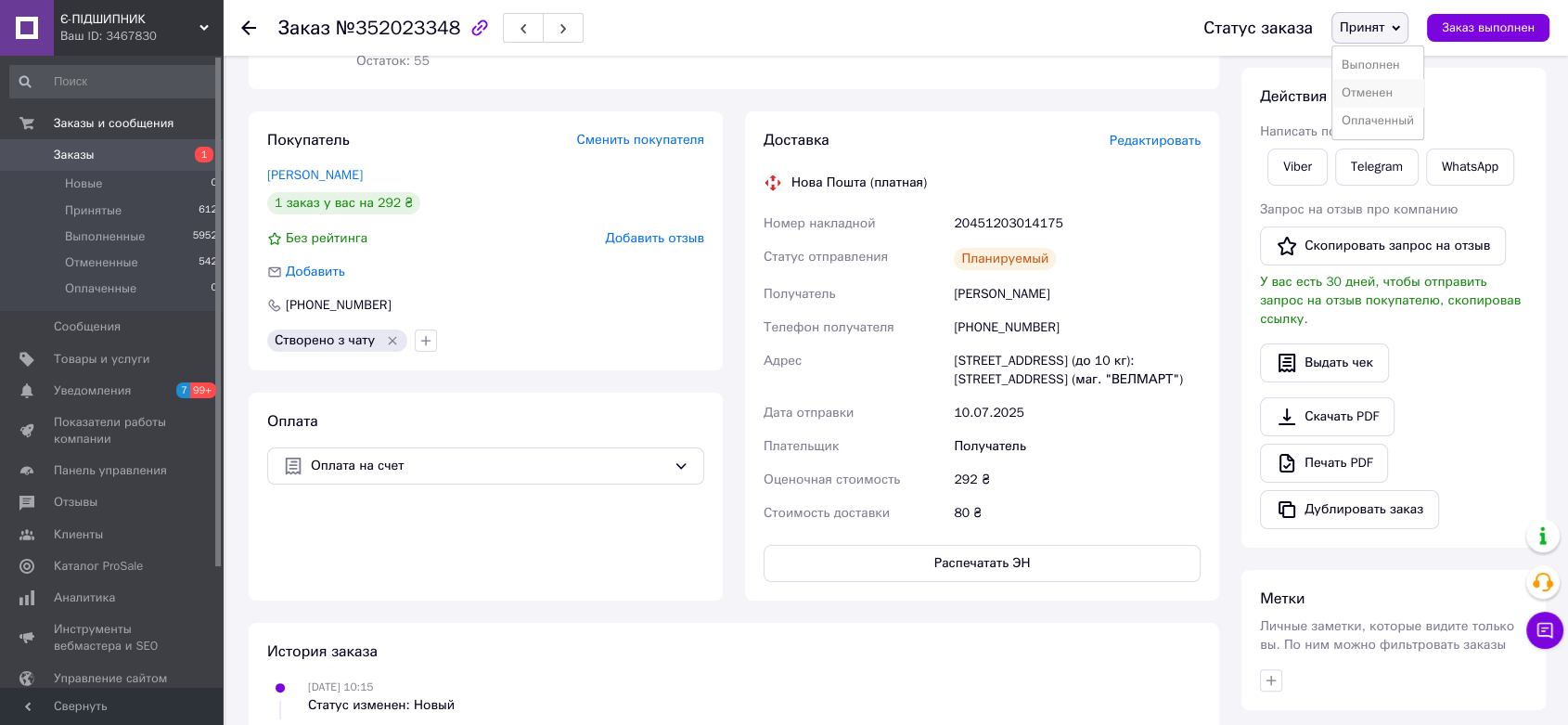 click on "Отменен" at bounding box center [1378, 93] 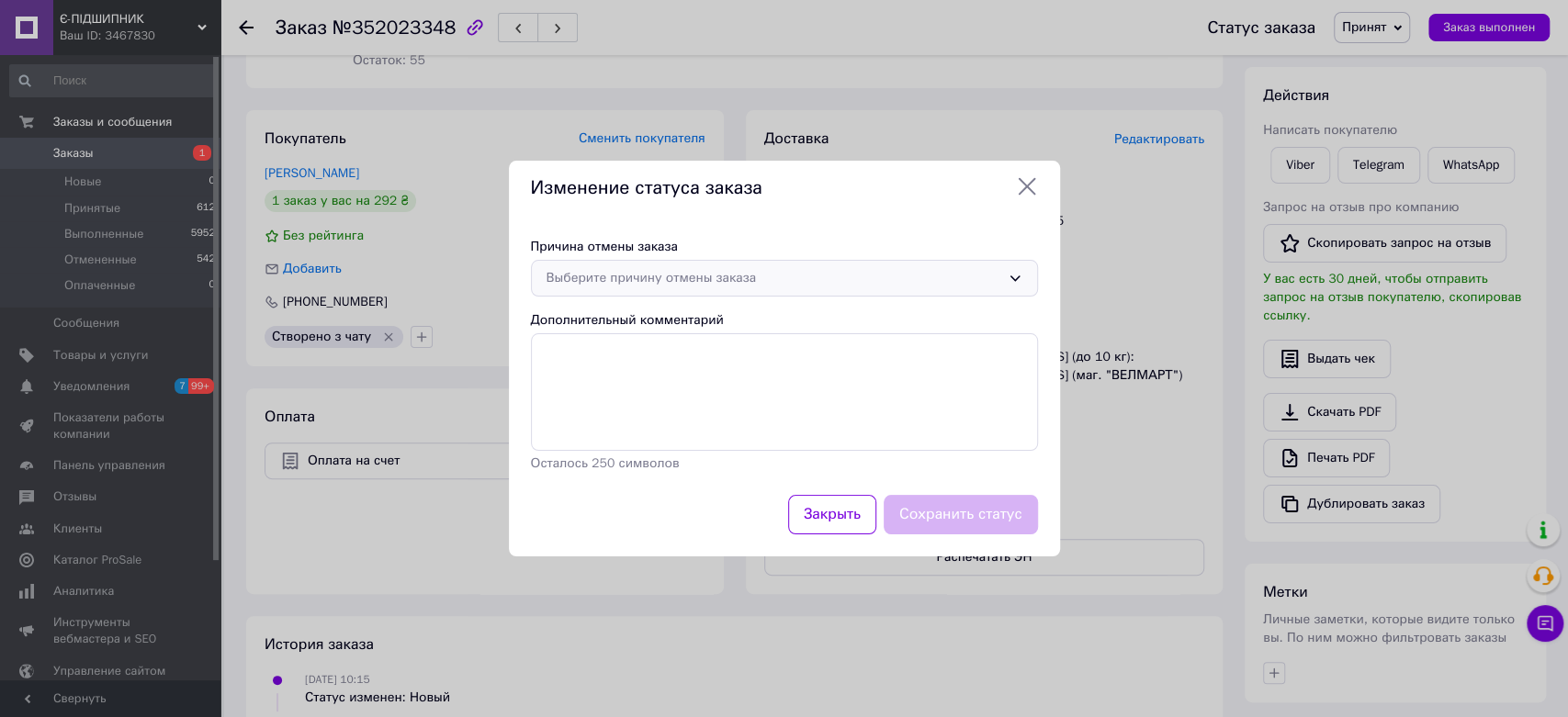 click on "Выберите причину отмены заказа" at bounding box center [773, 278] 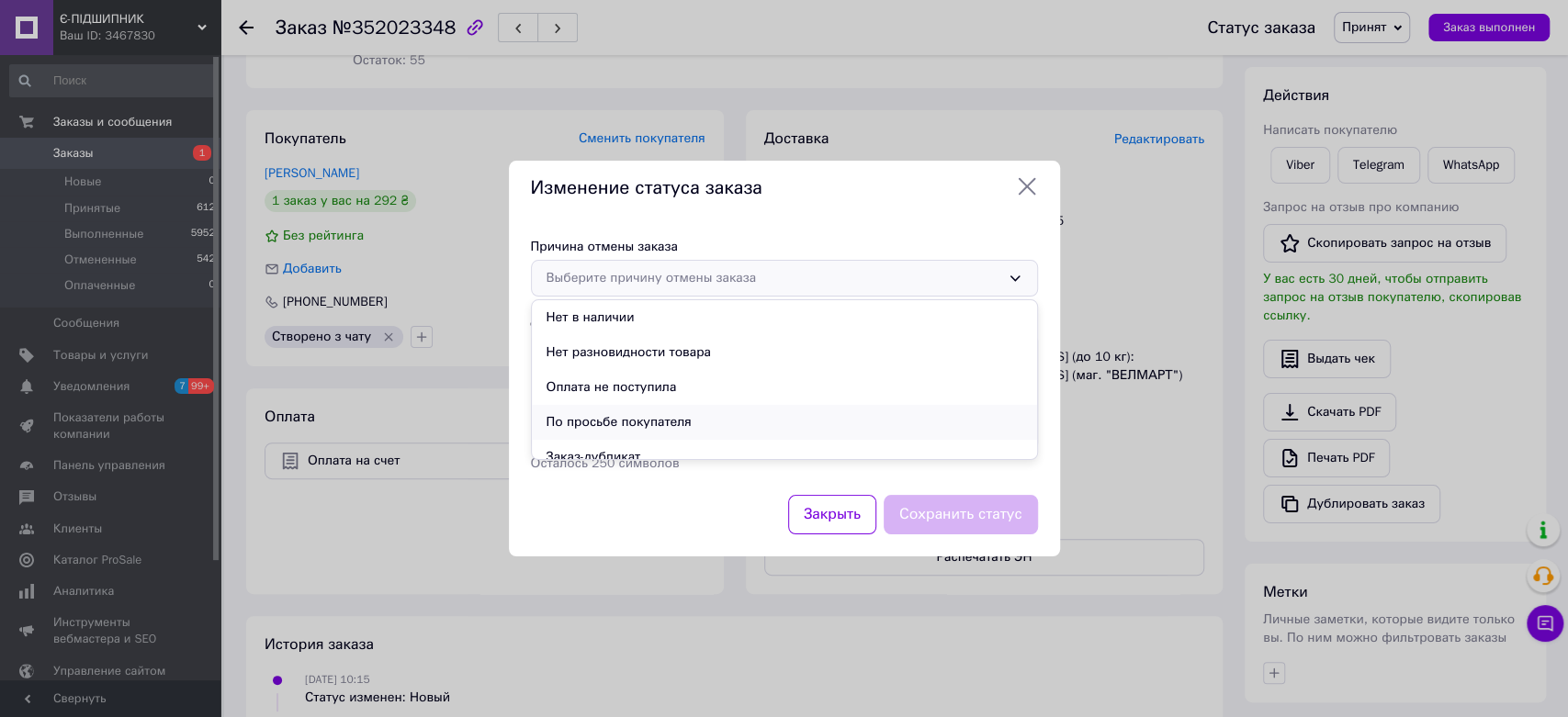 click on "По просьбе покупателя" at bounding box center [784, 422] 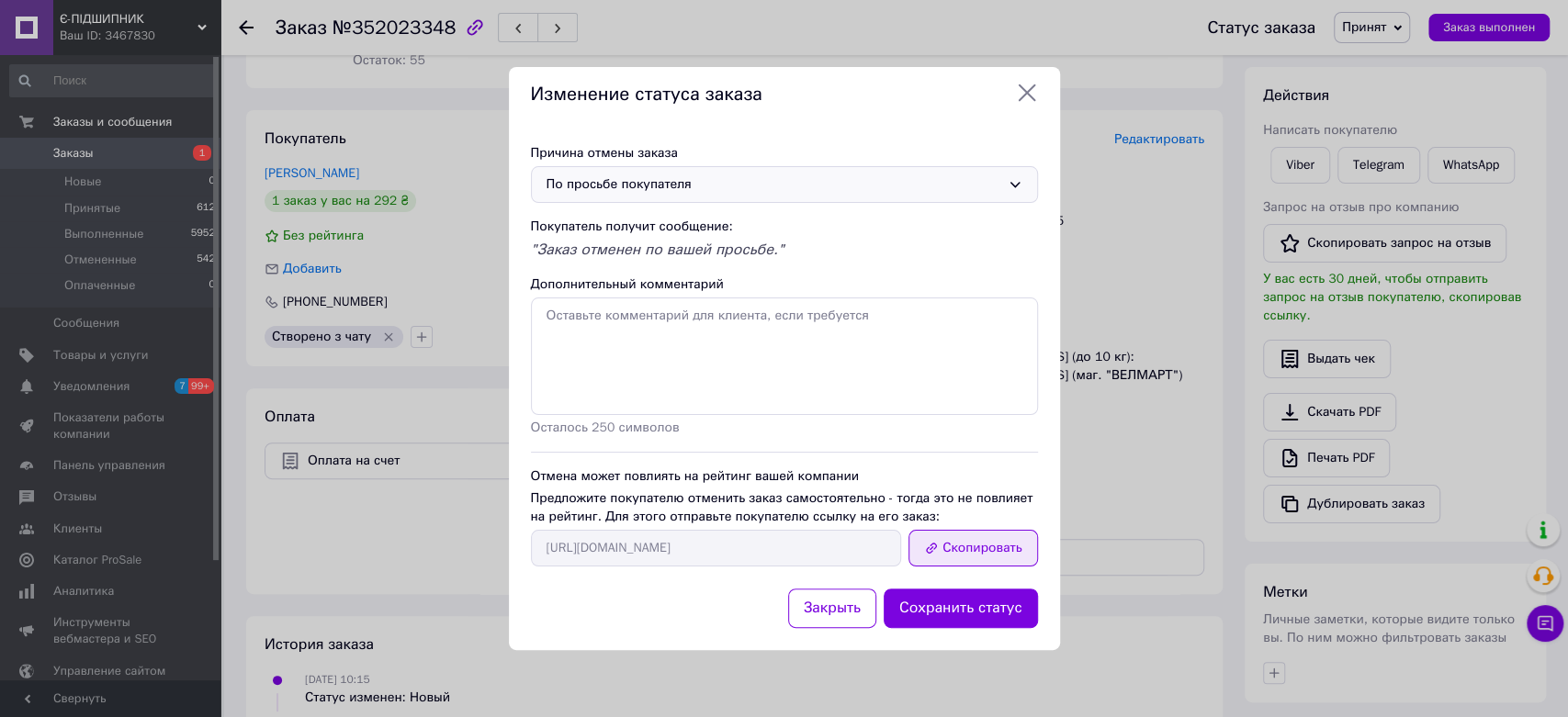 click on "Скопировать" at bounding box center [973, 548] 